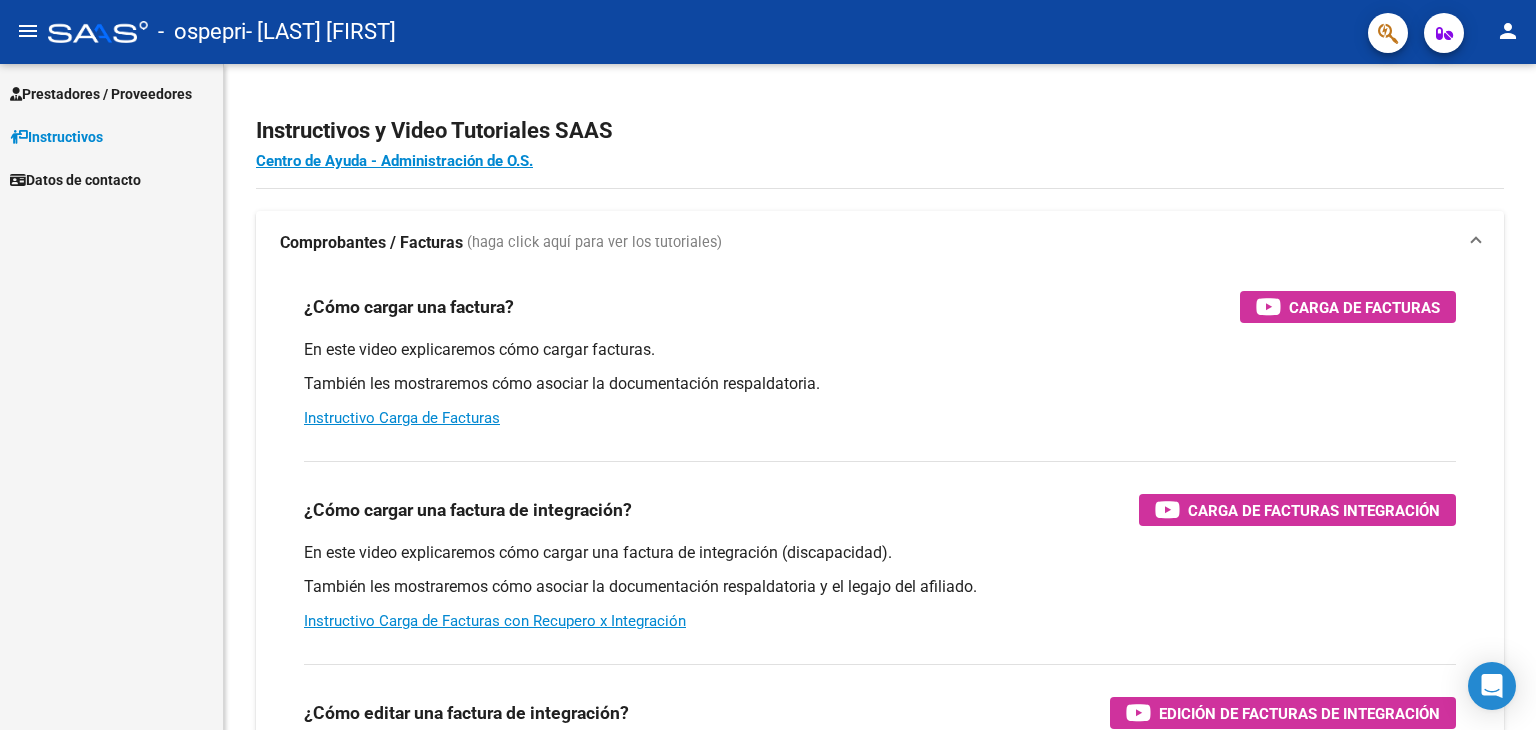 scroll, scrollTop: 0, scrollLeft: 0, axis: both 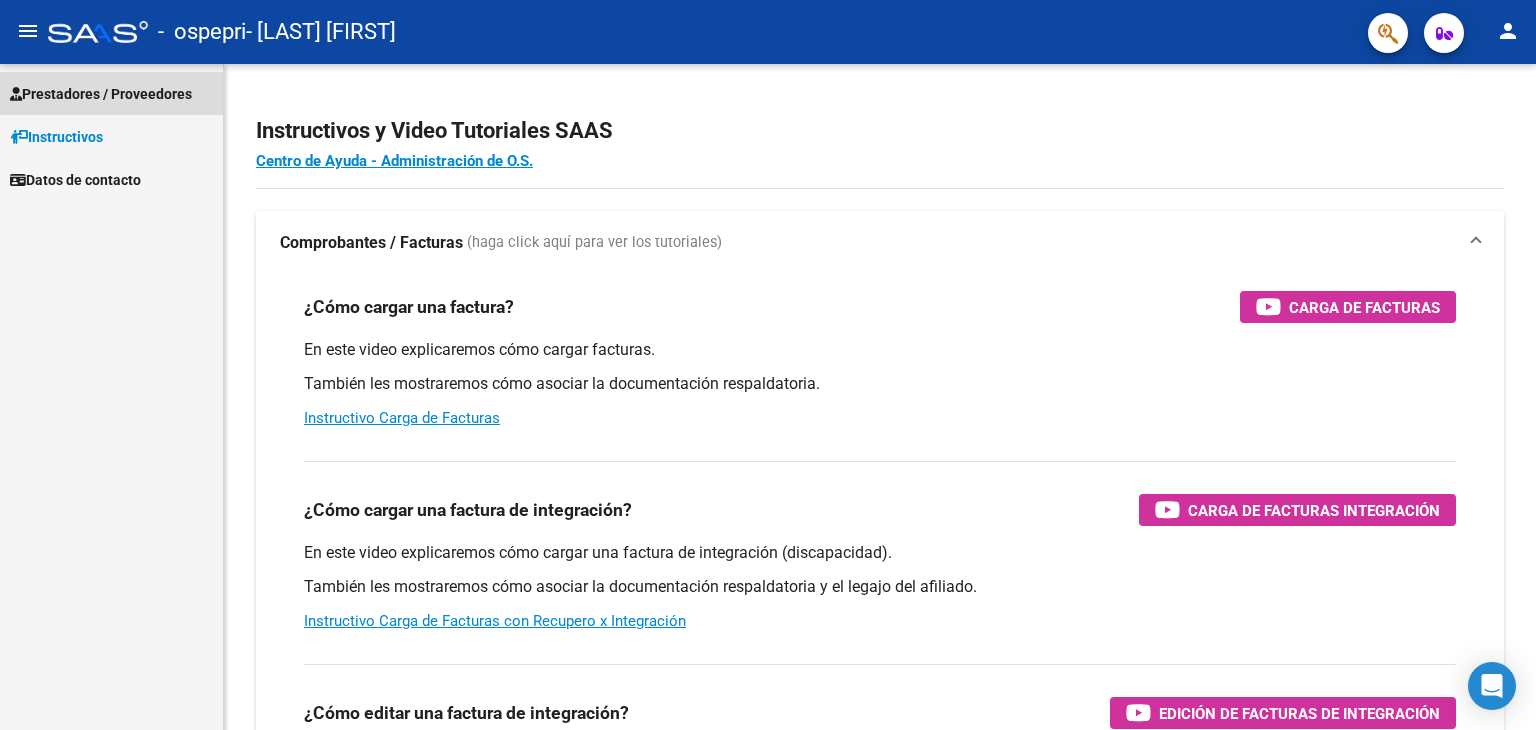 click on "Prestadores / Proveedores" at bounding box center [101, 94] 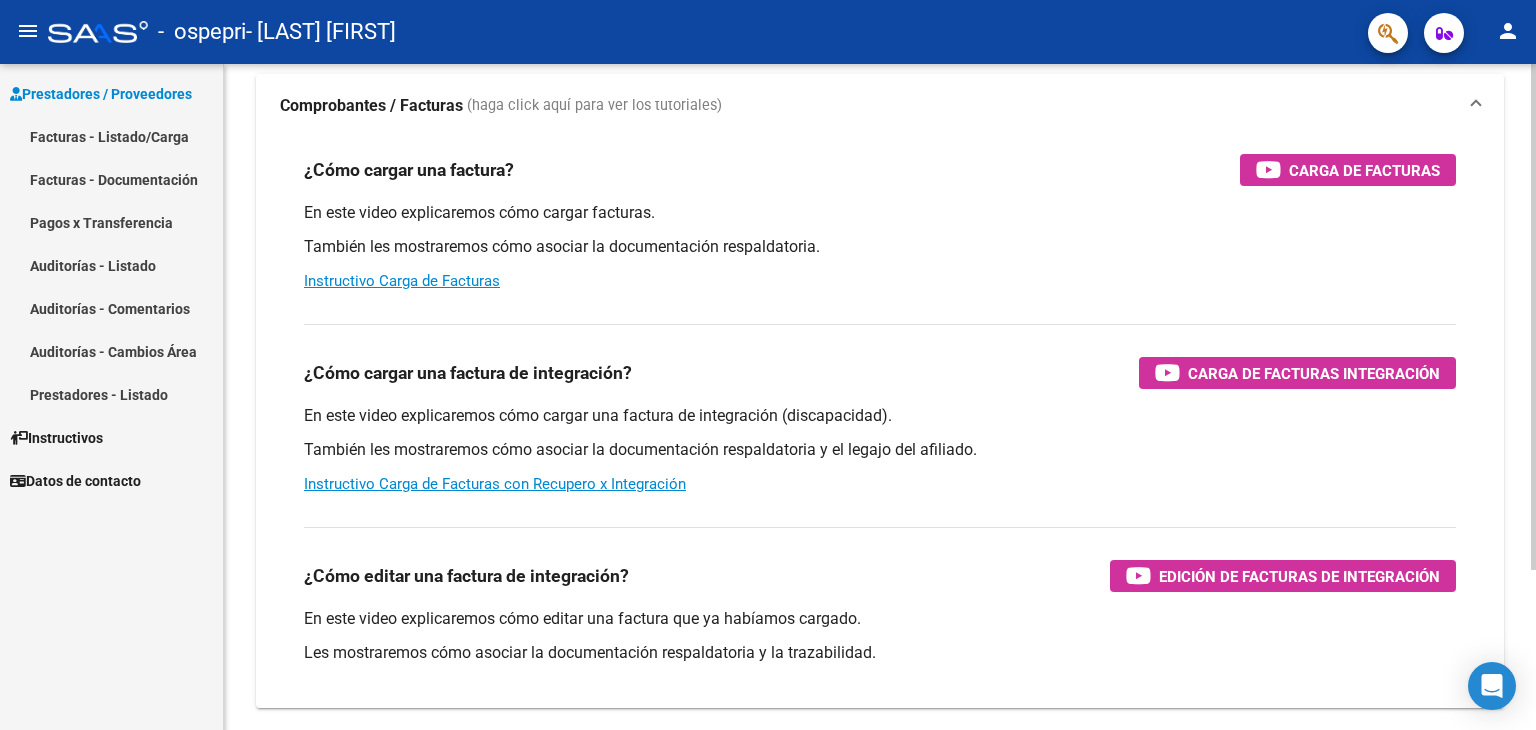 scroll, scrollTop: 140, scrollLeft: 0, axis: vertical 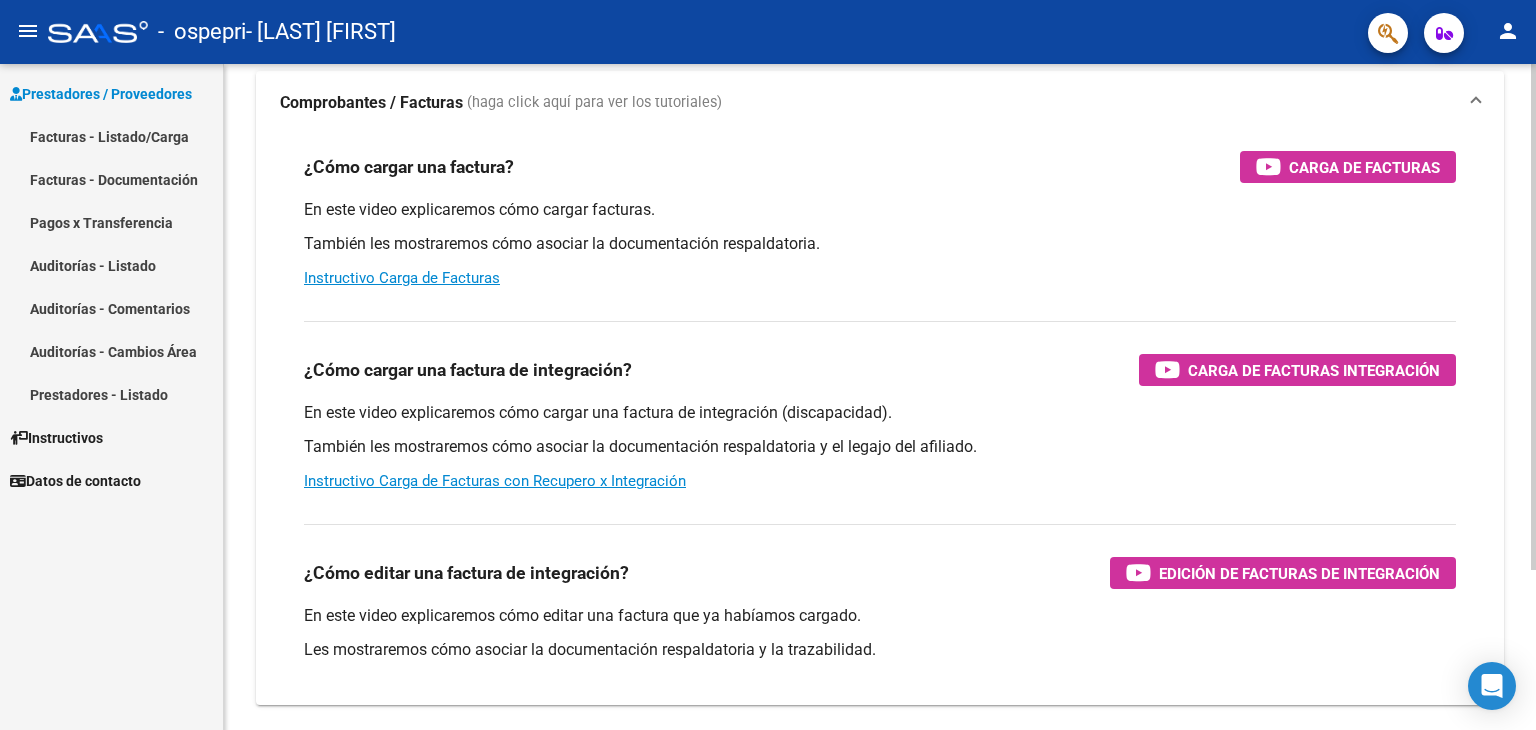 click 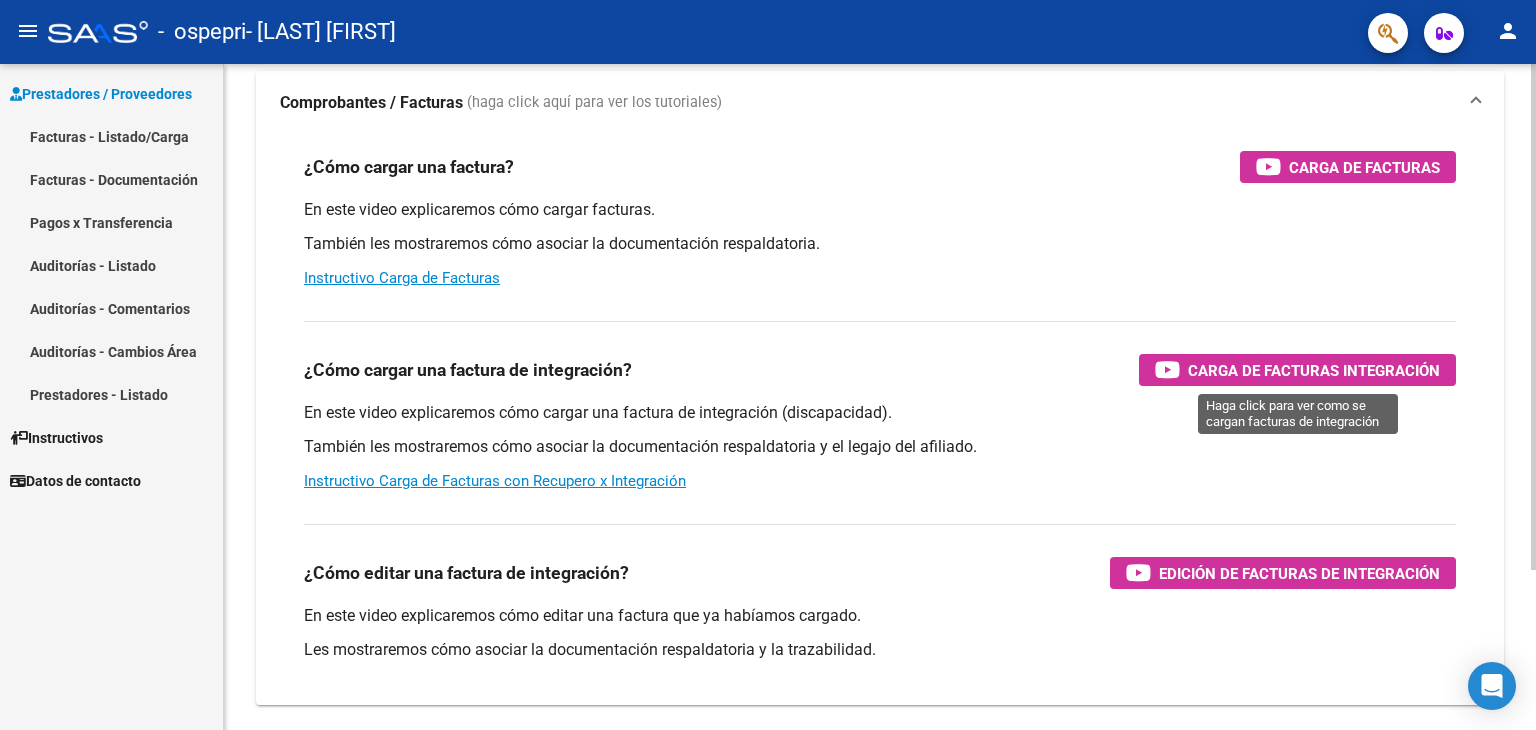 click on "Carga de Facturas Integración" at bounding box center (1314, 370) 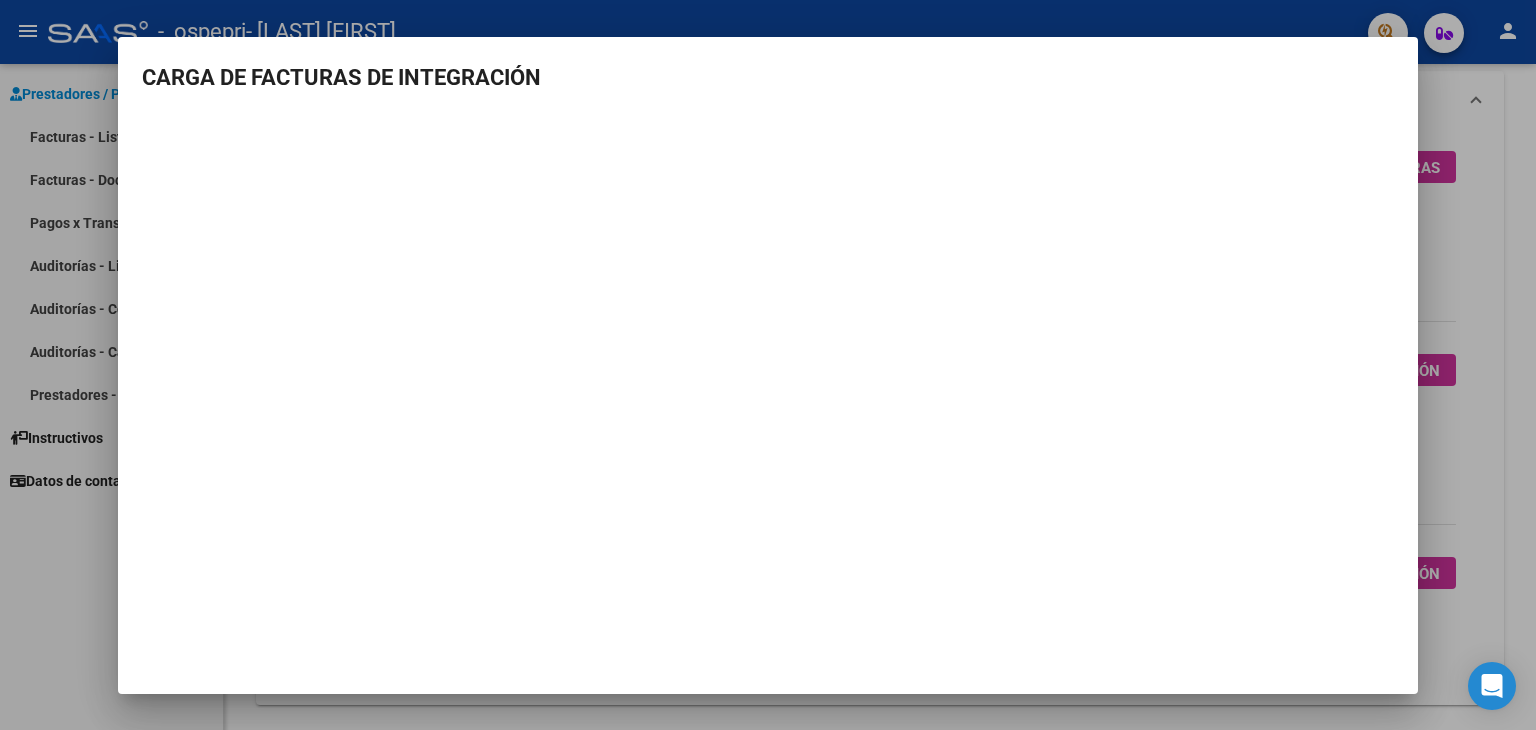 click at bounding box center [768, 365] 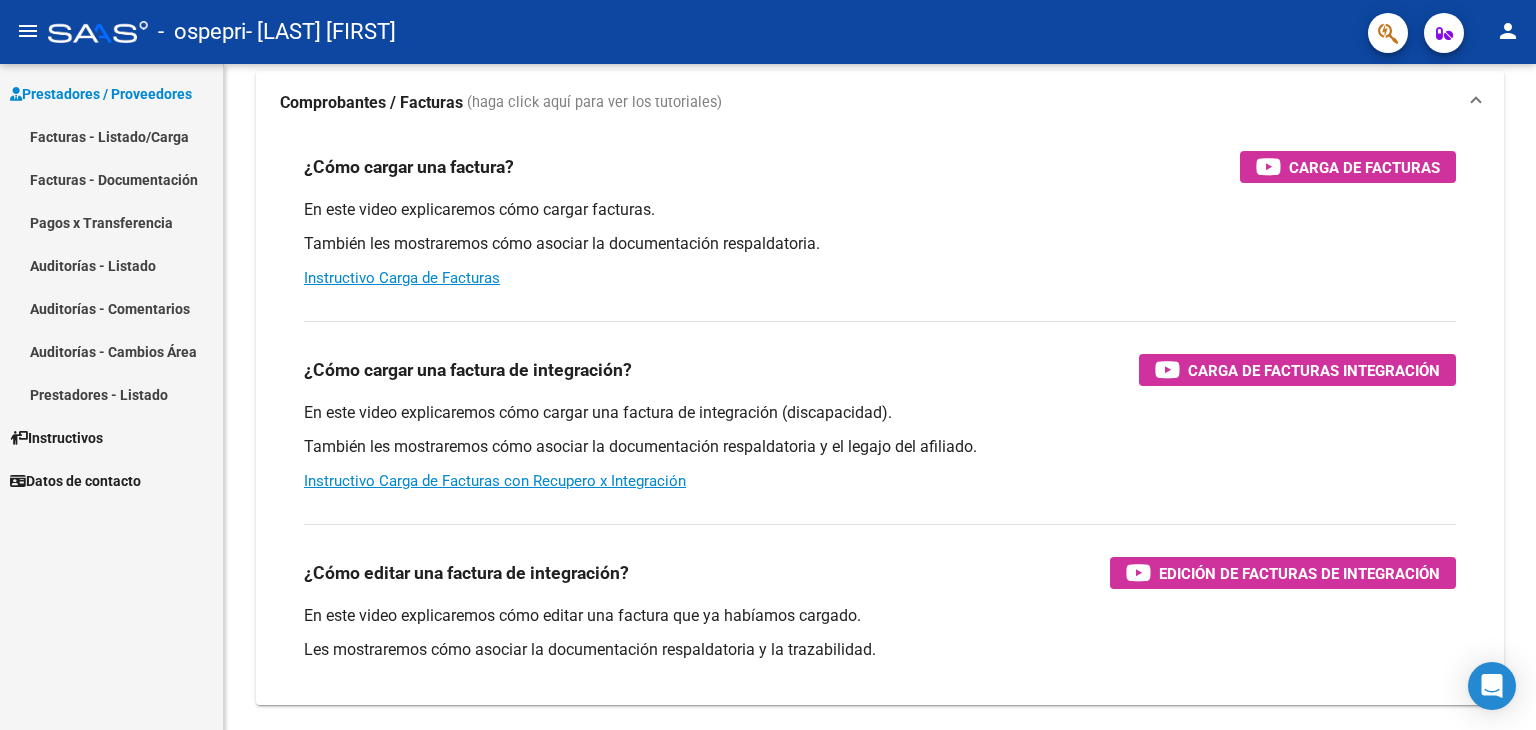 click on "Facturas - Listado/Carga" at bounding box center [111, 136] 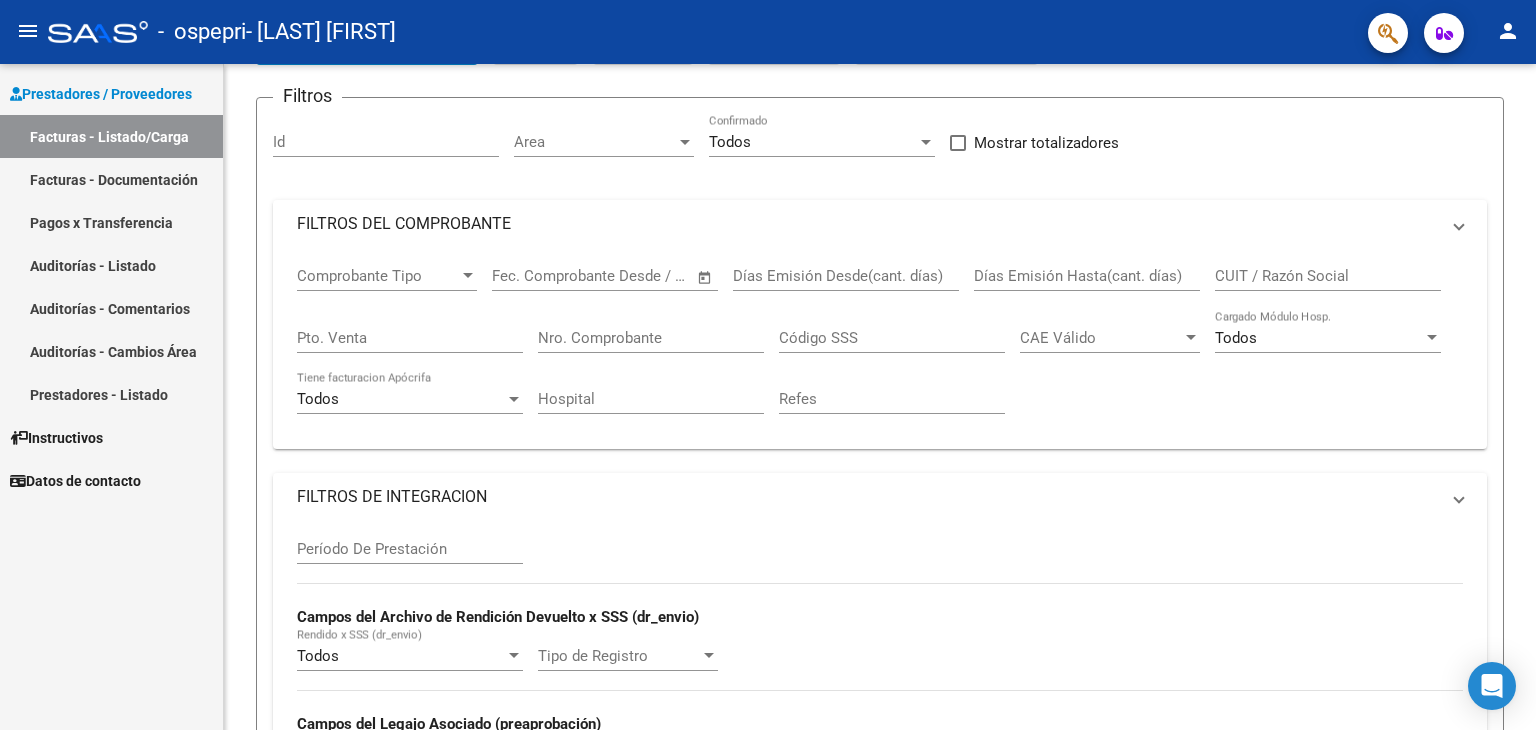 scroll, scrollTop: 79, scrollLeft: 0, axis: vertical 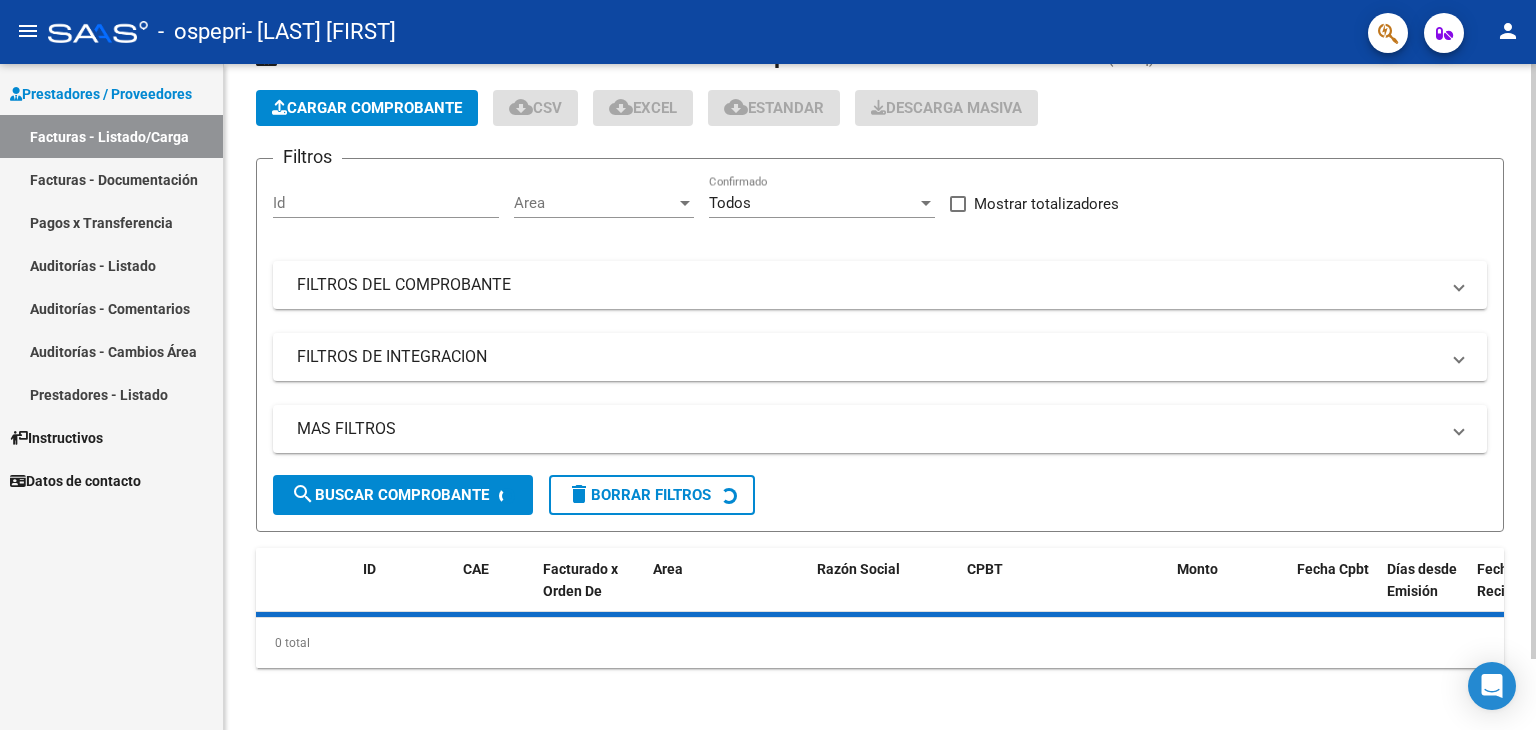 click on "Cargar Comprobante" 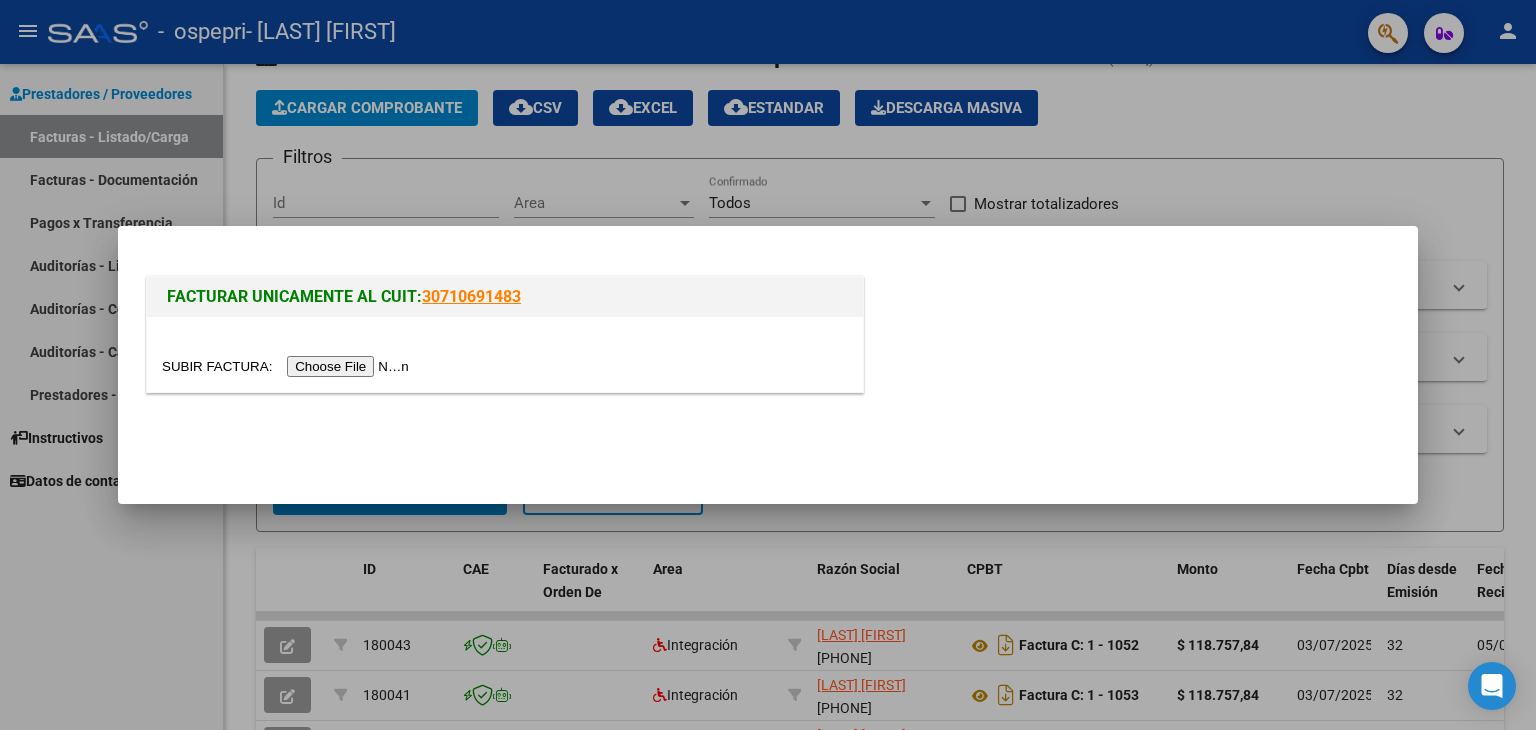 click at bounding box center (288, 366) 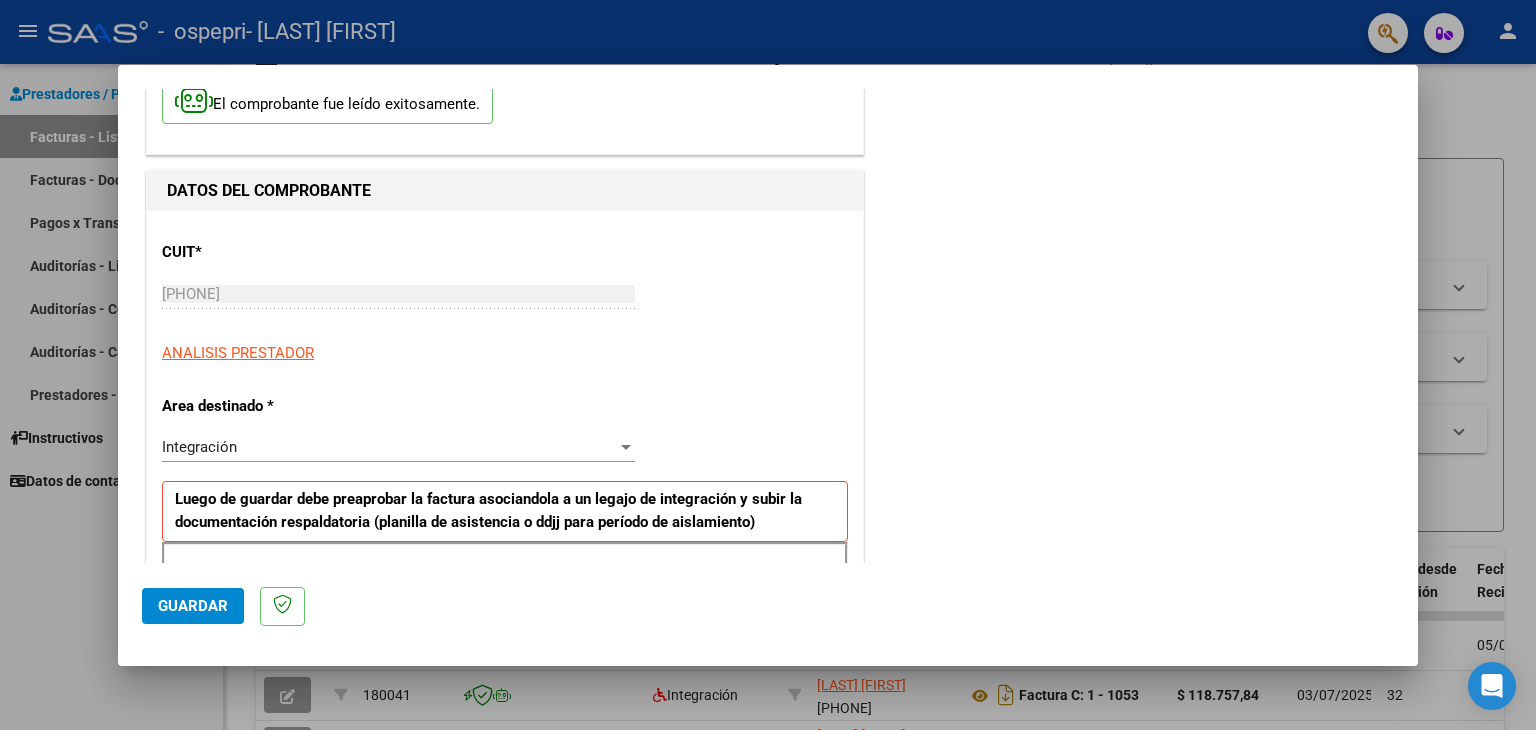 scroll, scrollTop: 329, scrollLeft: 0, axis: vertical 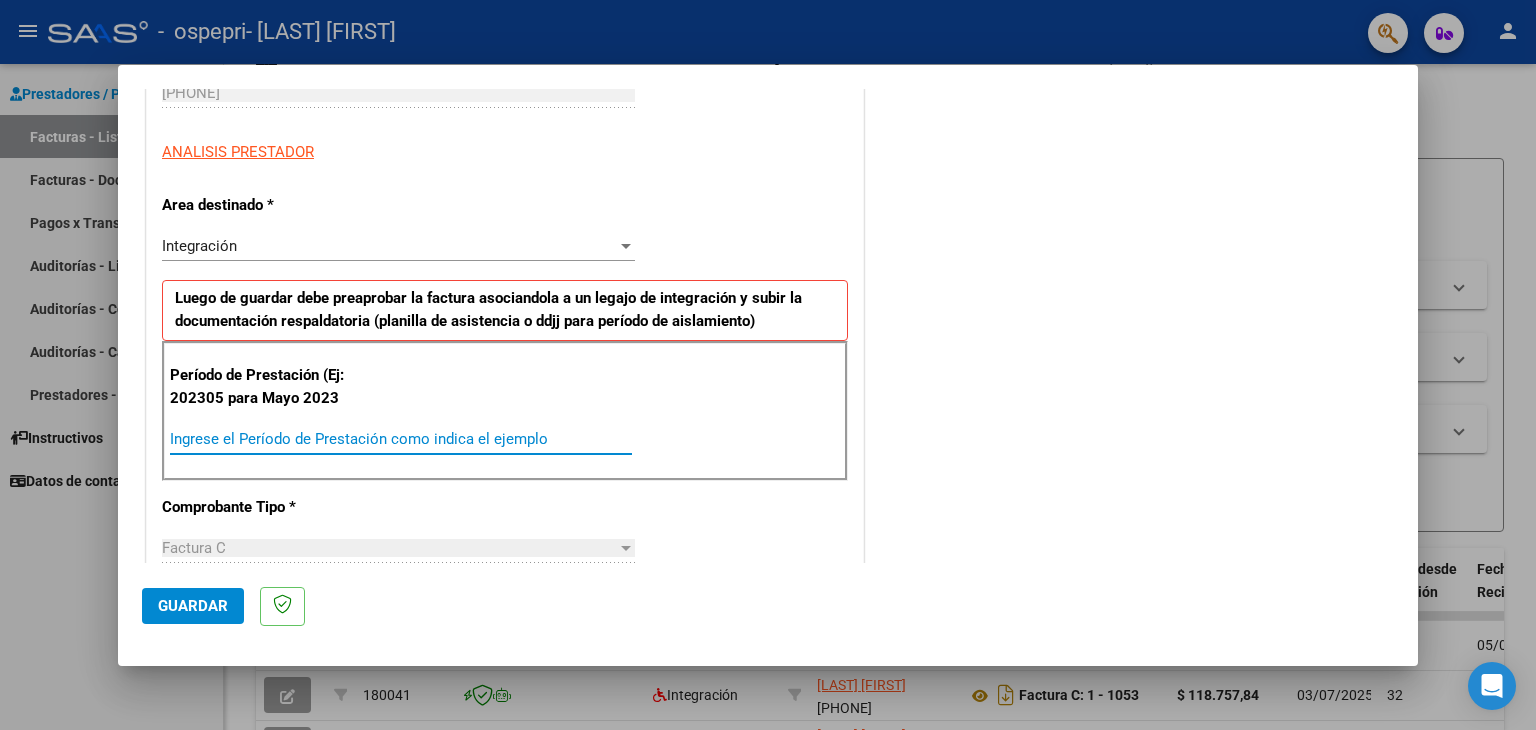 click on "Ingrese el Período de Prestación como indica el ejemplo" at bounding box center [401, 439] 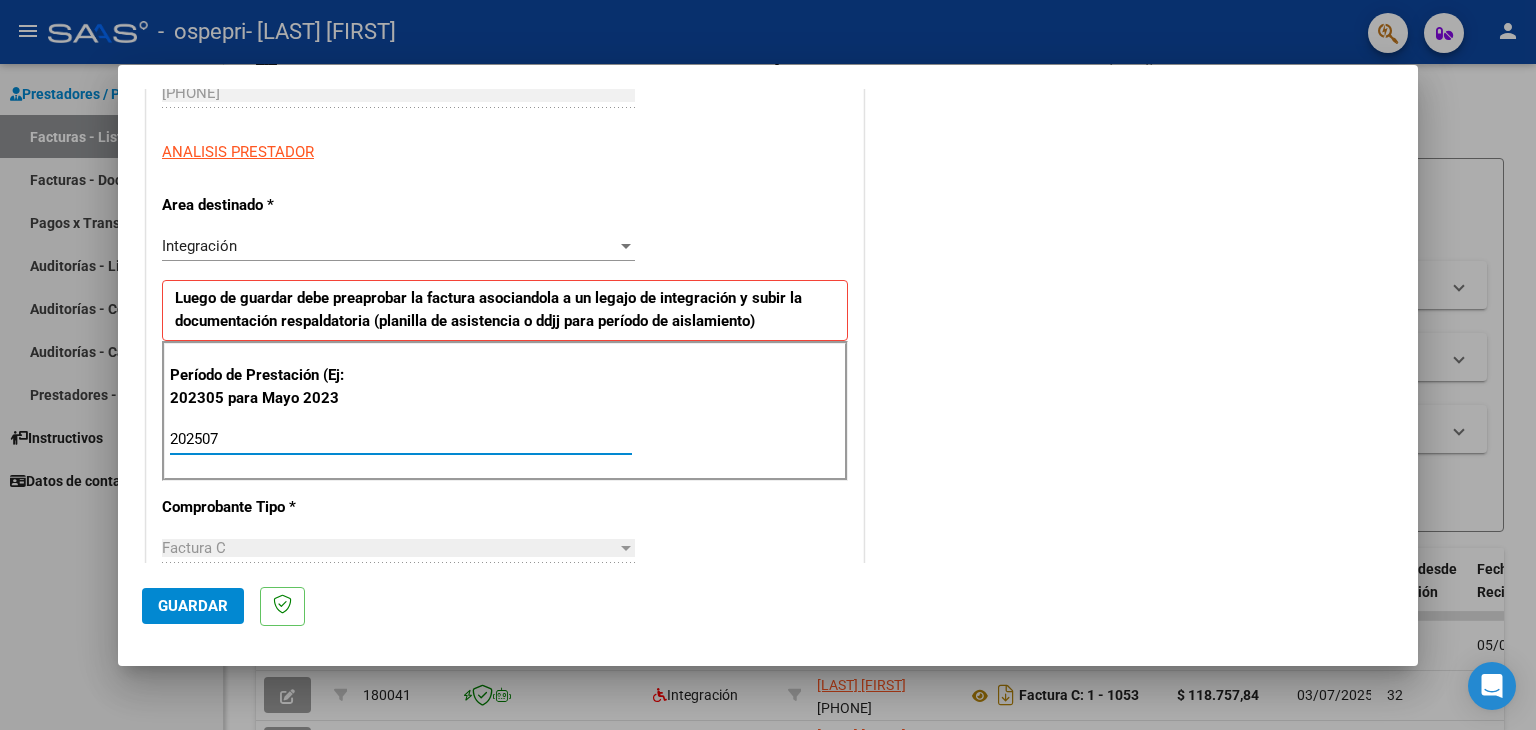 type on "202507" 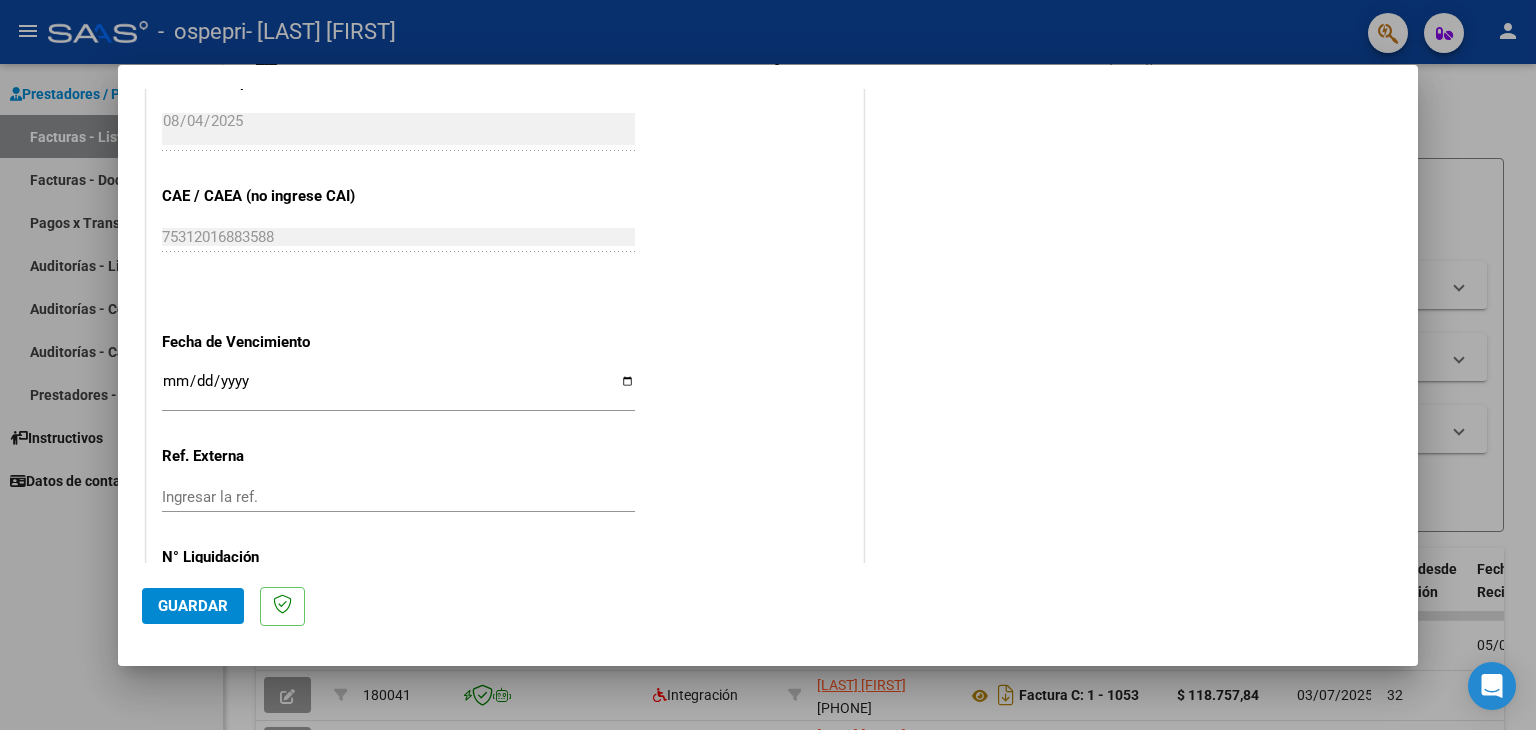 scroll, scrollTop: 1245, scrollLeft: 0, axis: vertical 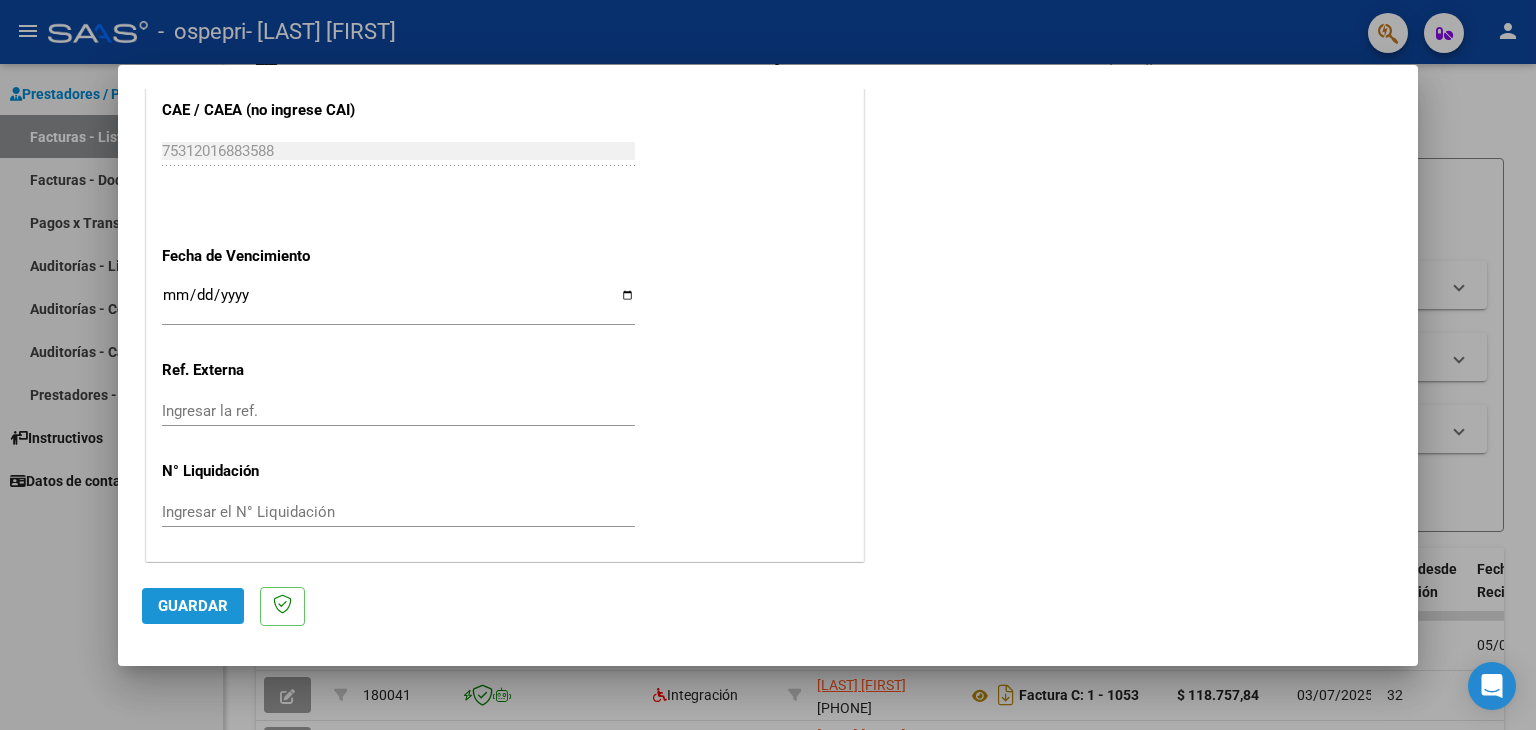 click on "Guardar" 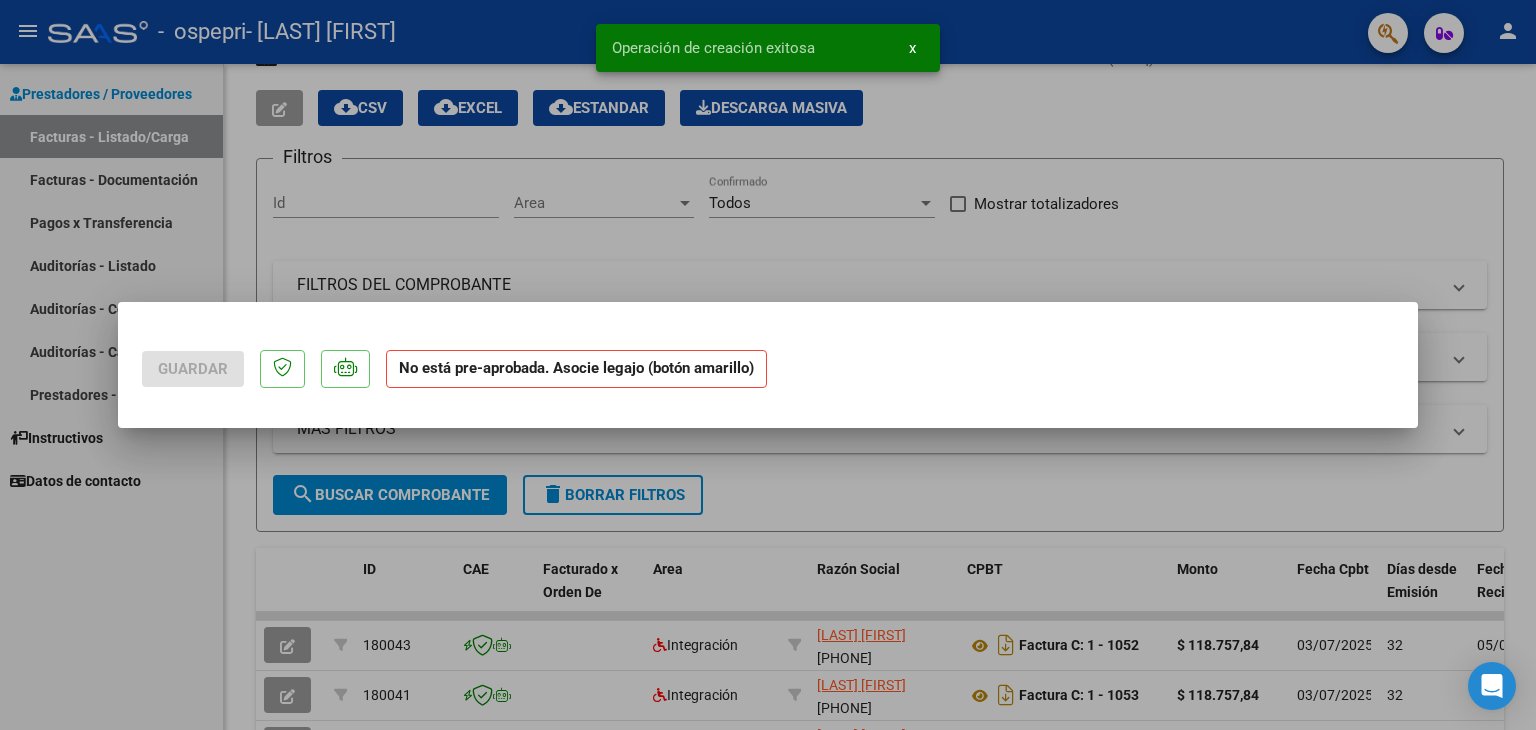 scroll, scrollTop: 0, scrollLeft: 0, axis: both 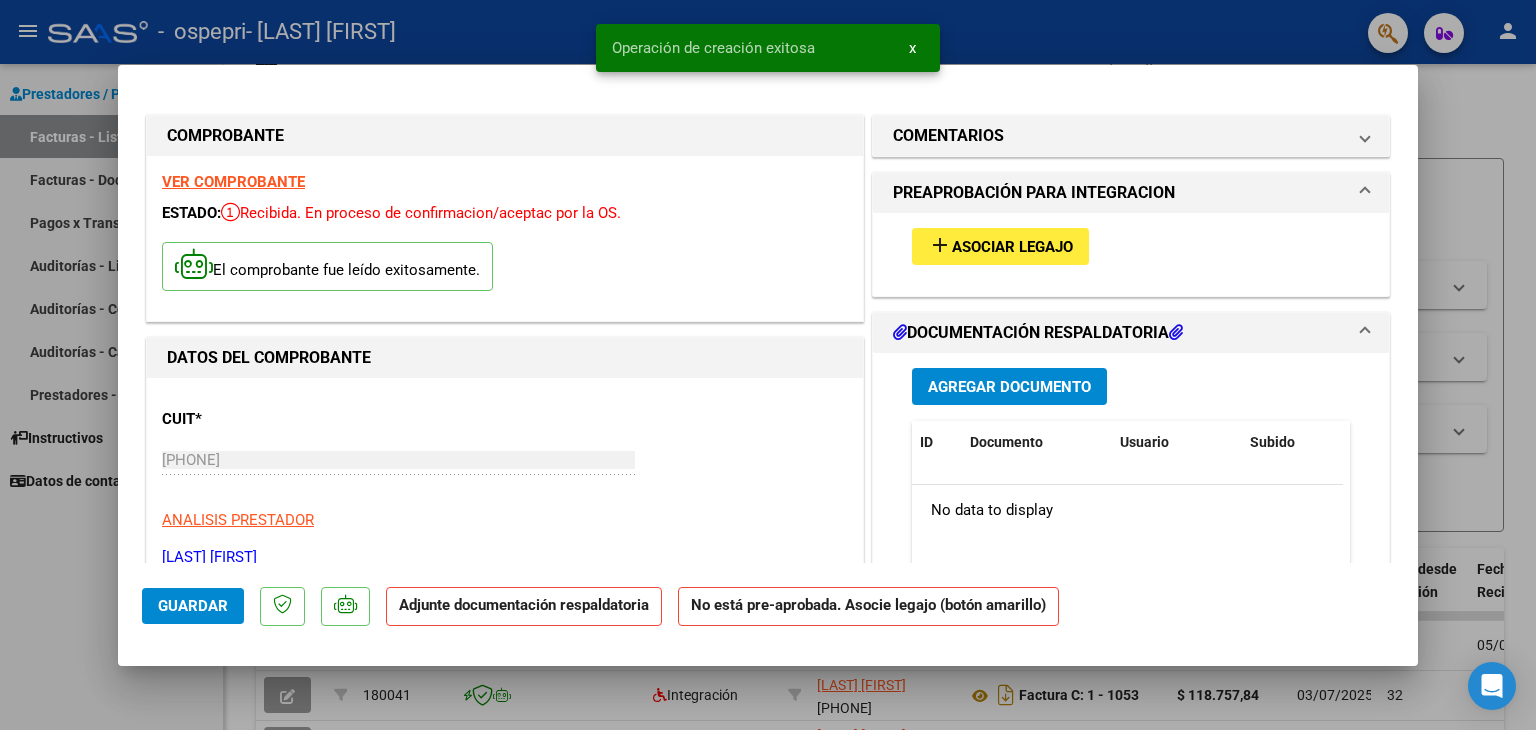 click on "Asociar Legajo" at bounding box center (1012, 247) 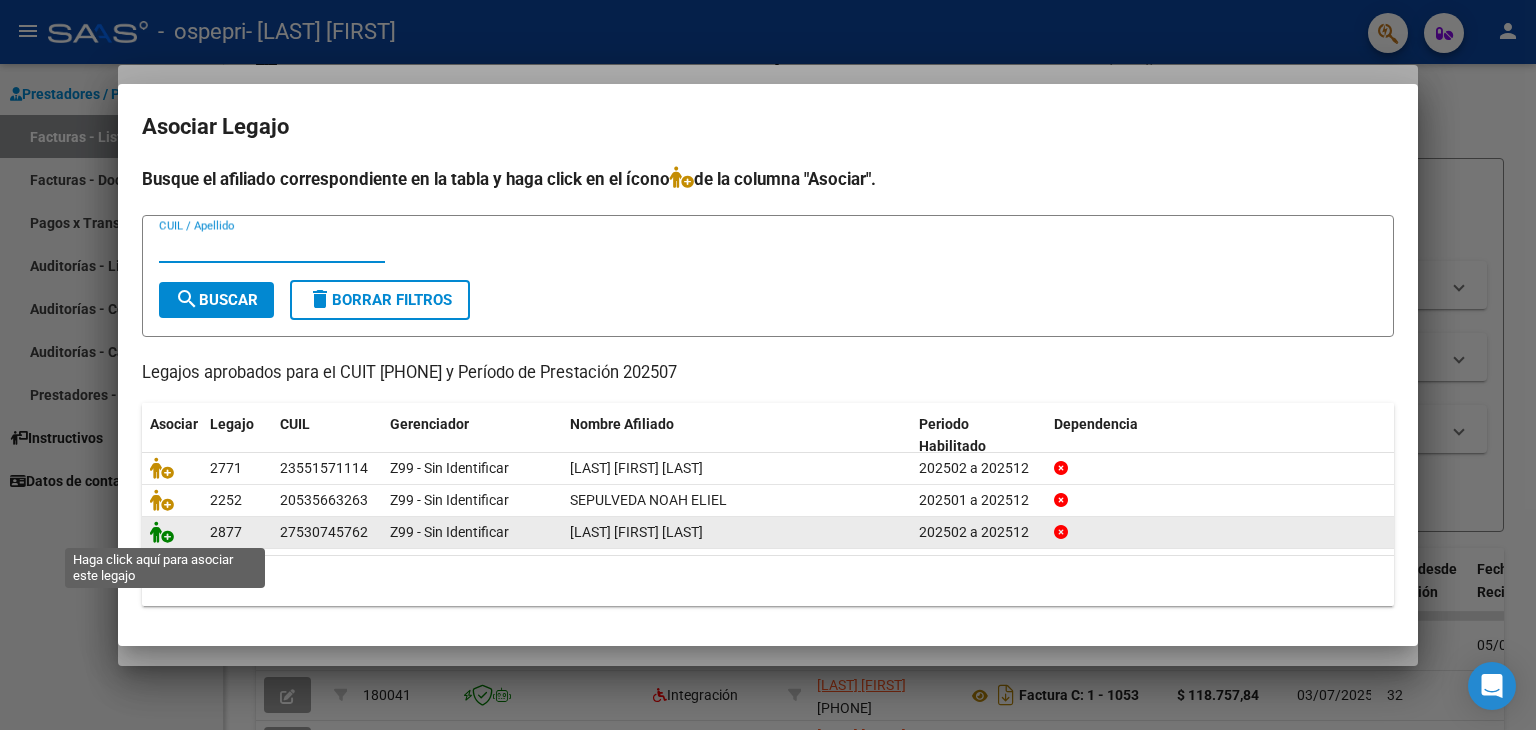 click 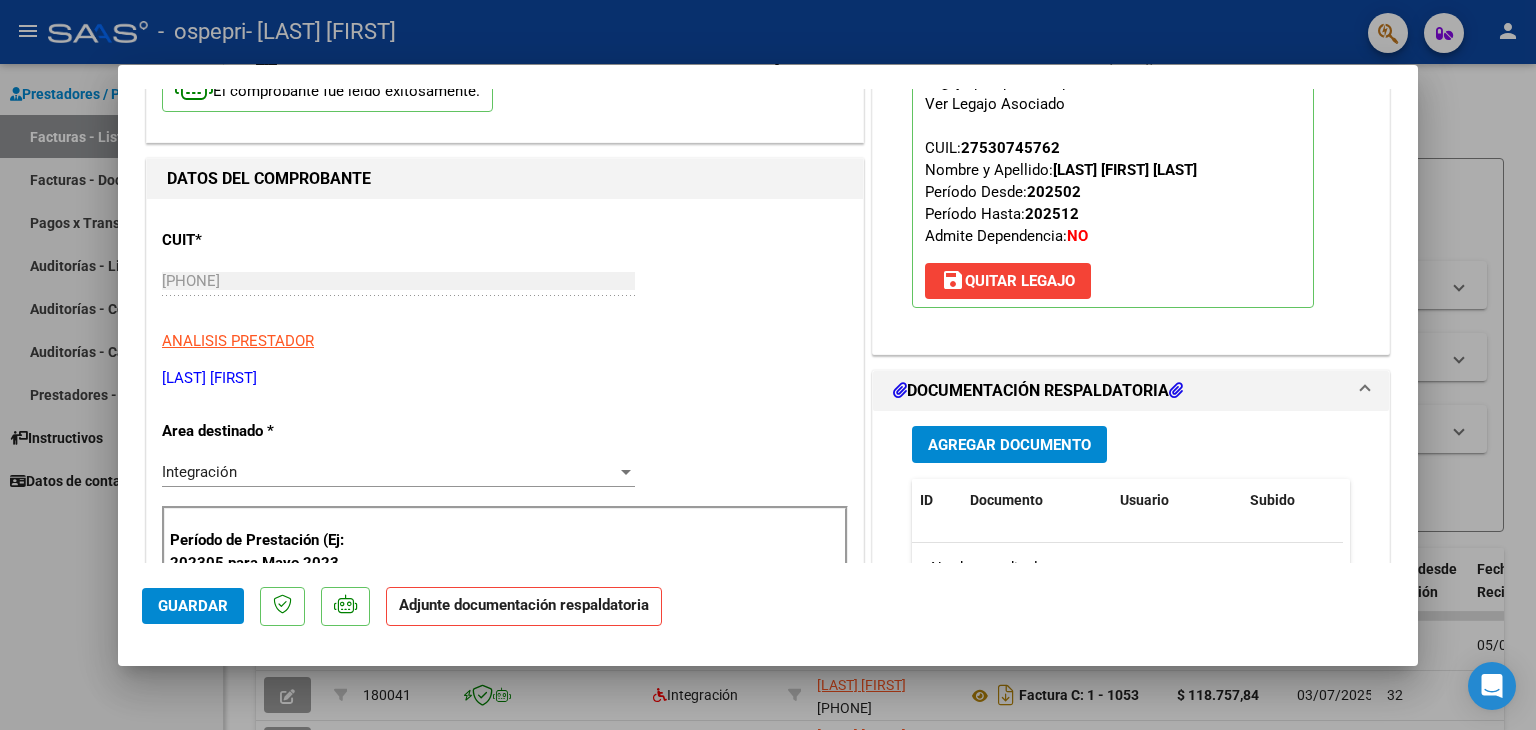 scroll, scrollTop: 244, scrollLeft: 0, axis: vertical 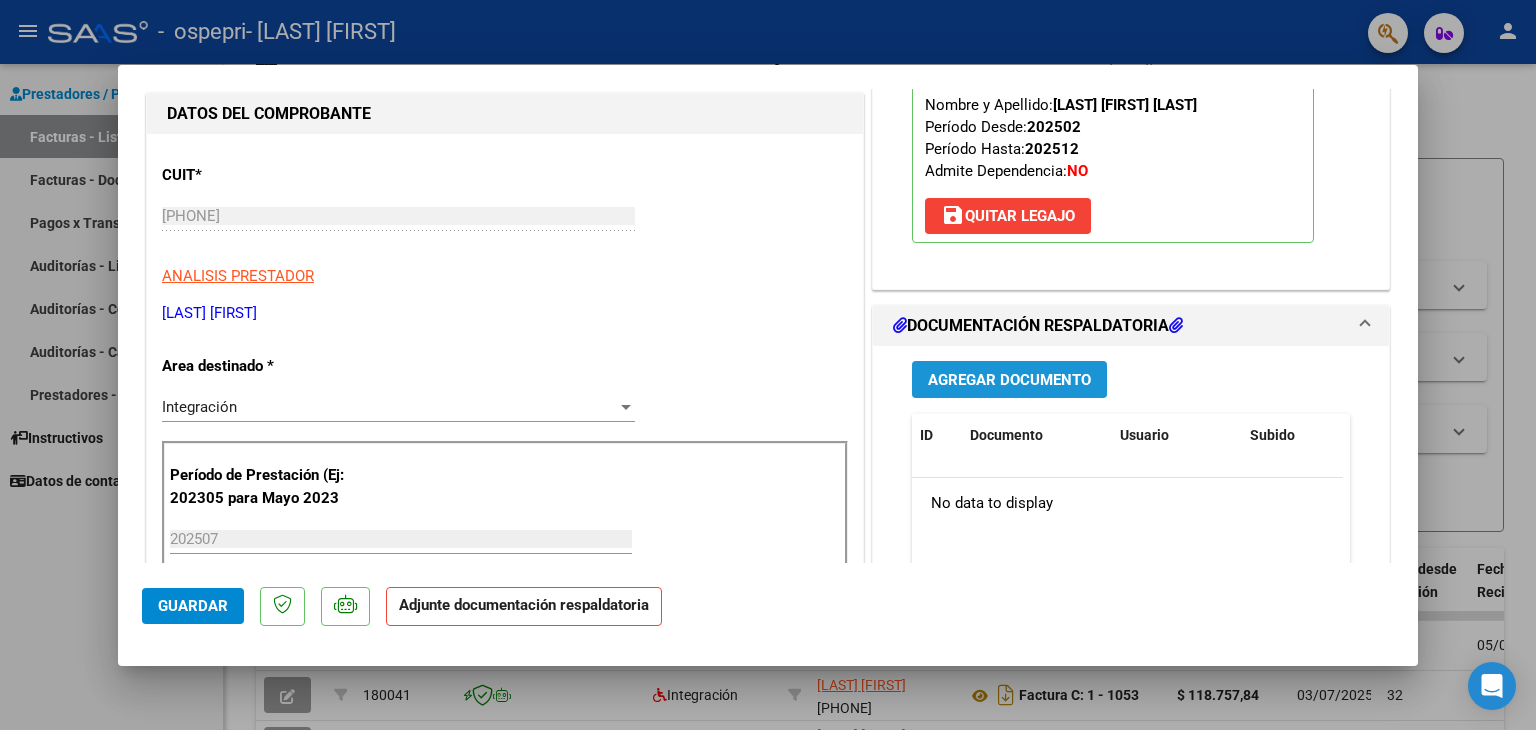 click on "Agregar Documento" at bounding box center [1009, 380] 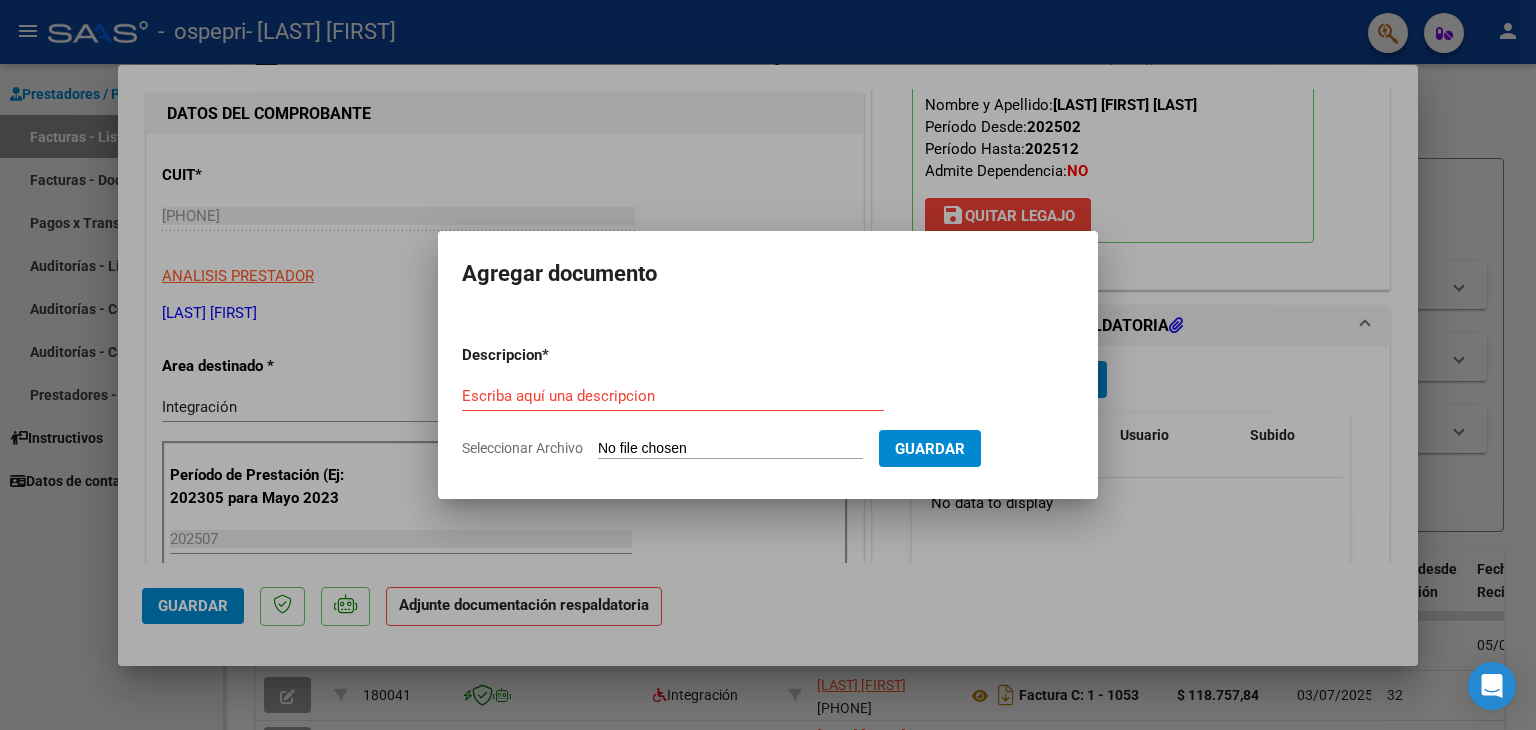 click on "Seleccionar Archivo" at bounding box center [730, 449] 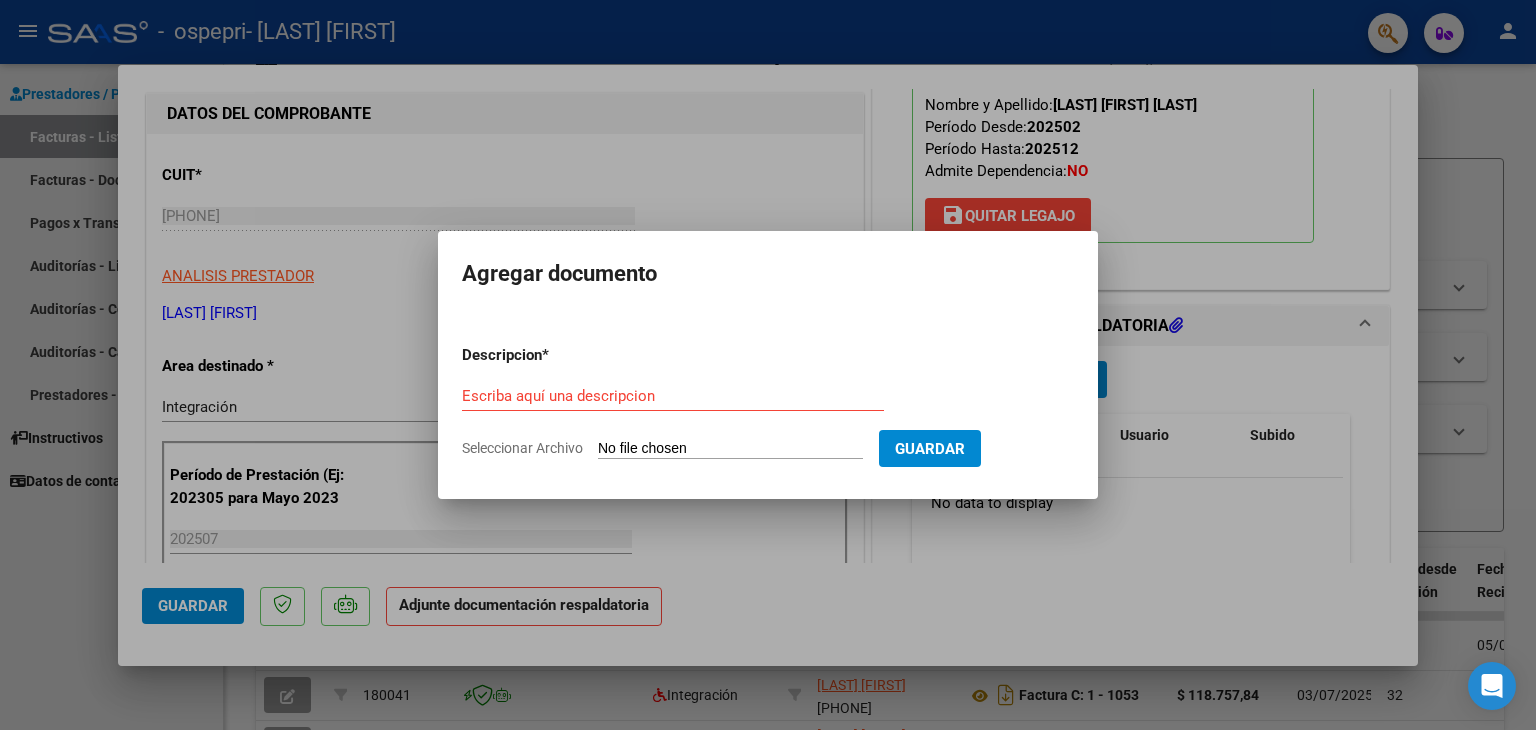 type on "C:\fakepath\ASISTENCIA MORA FLRENCIA JULIO 25.pdf" 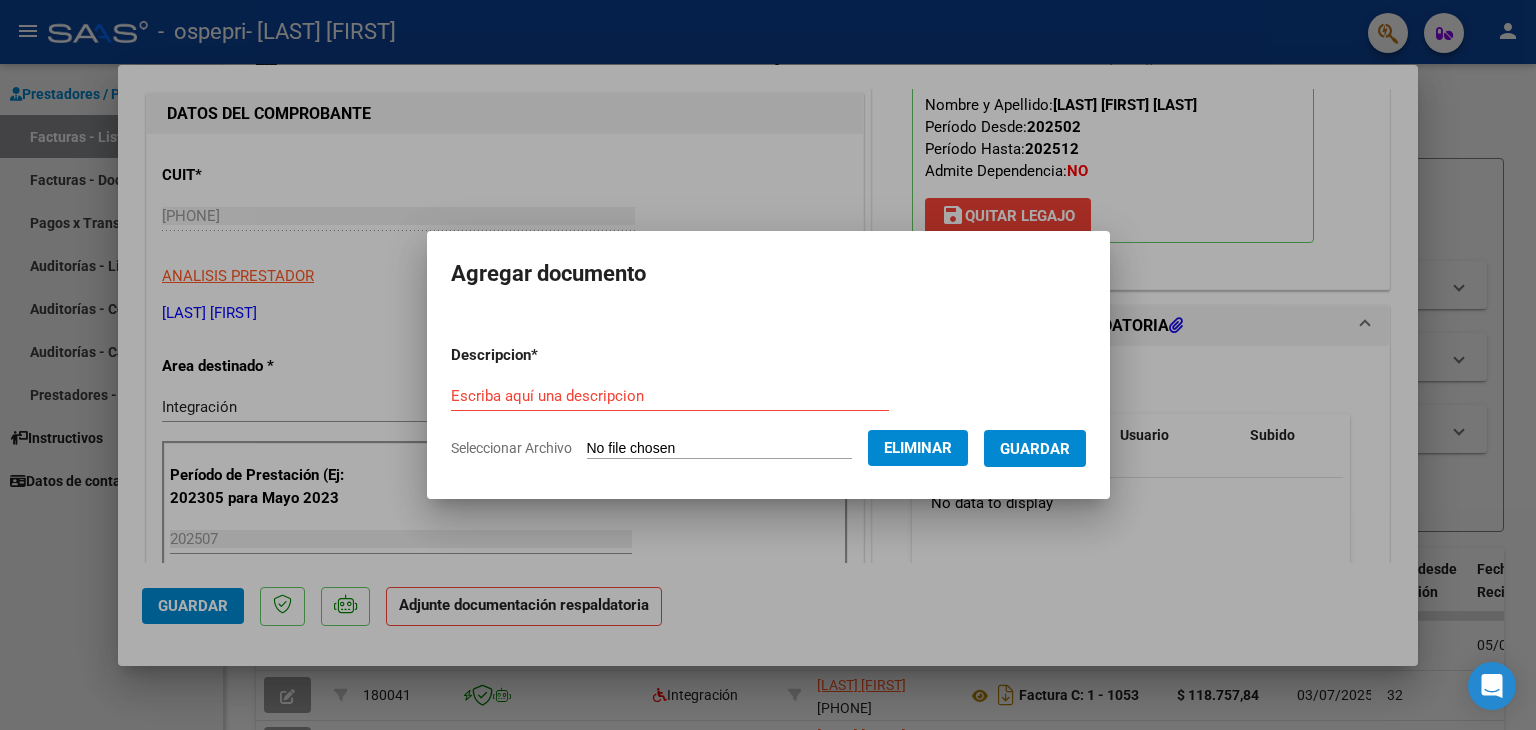 click on "Escriba aquí una descripcion" at bounding box center (670, 396) 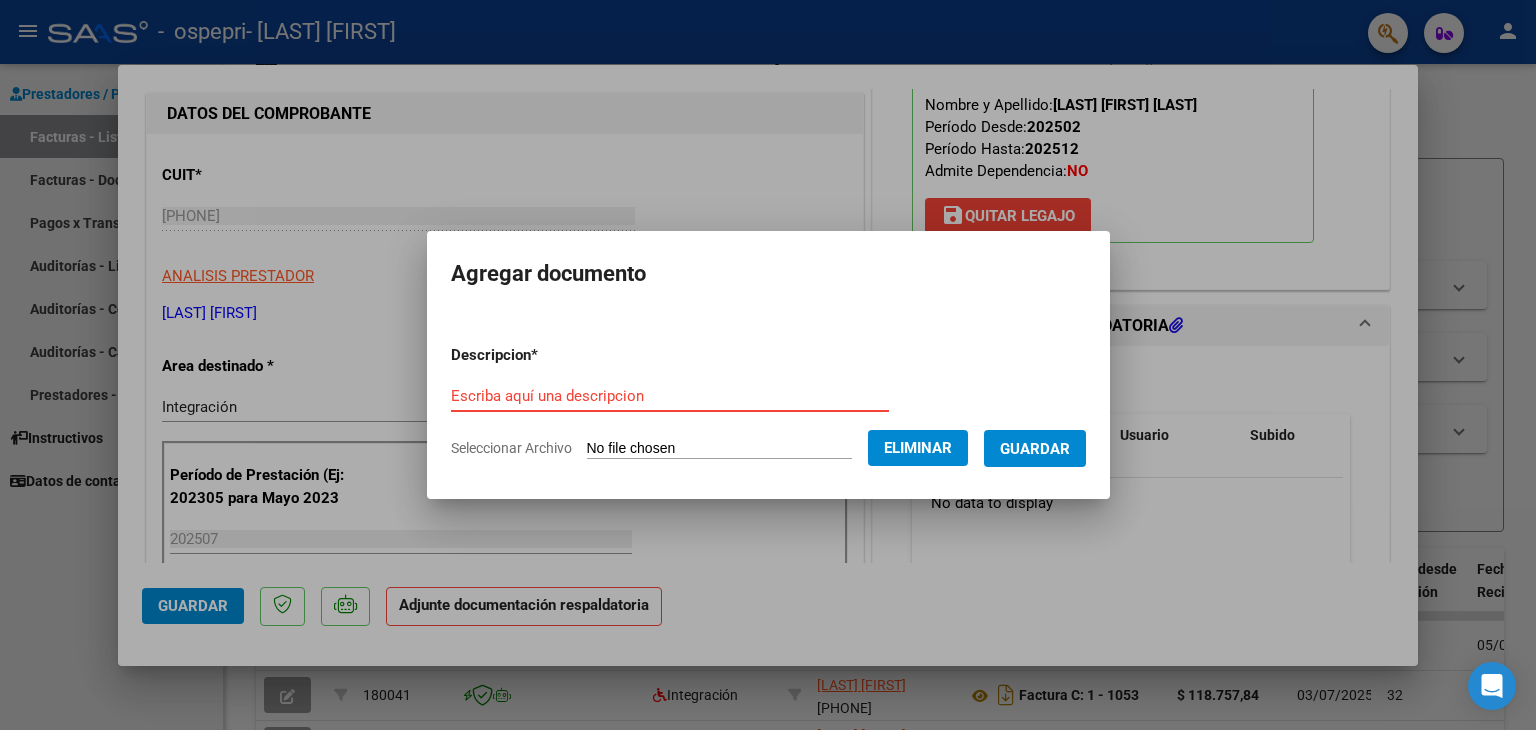 click on "Escriba aquí una descripcion" at bounding box center [670, 396] 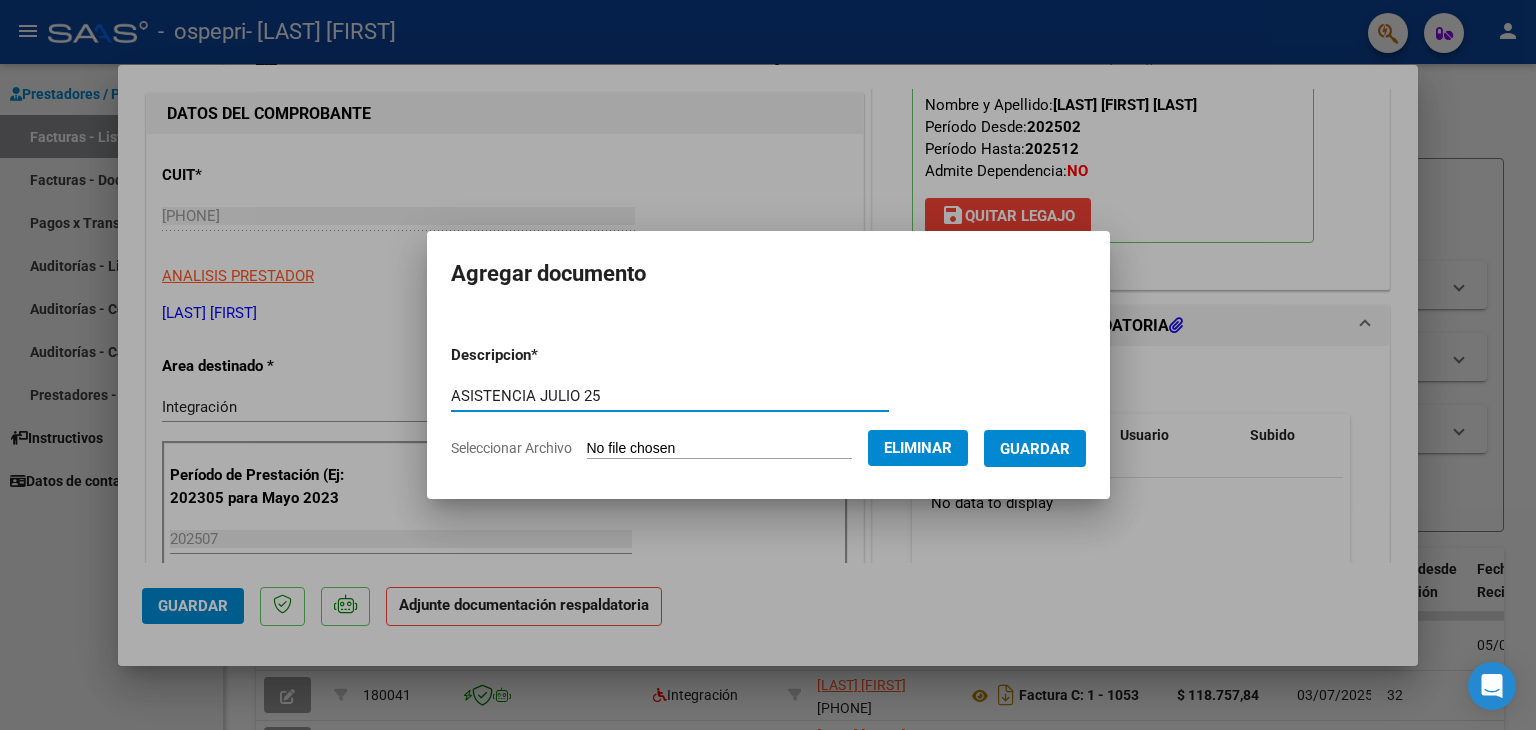type on "ASISTENCIA JULIO 25" 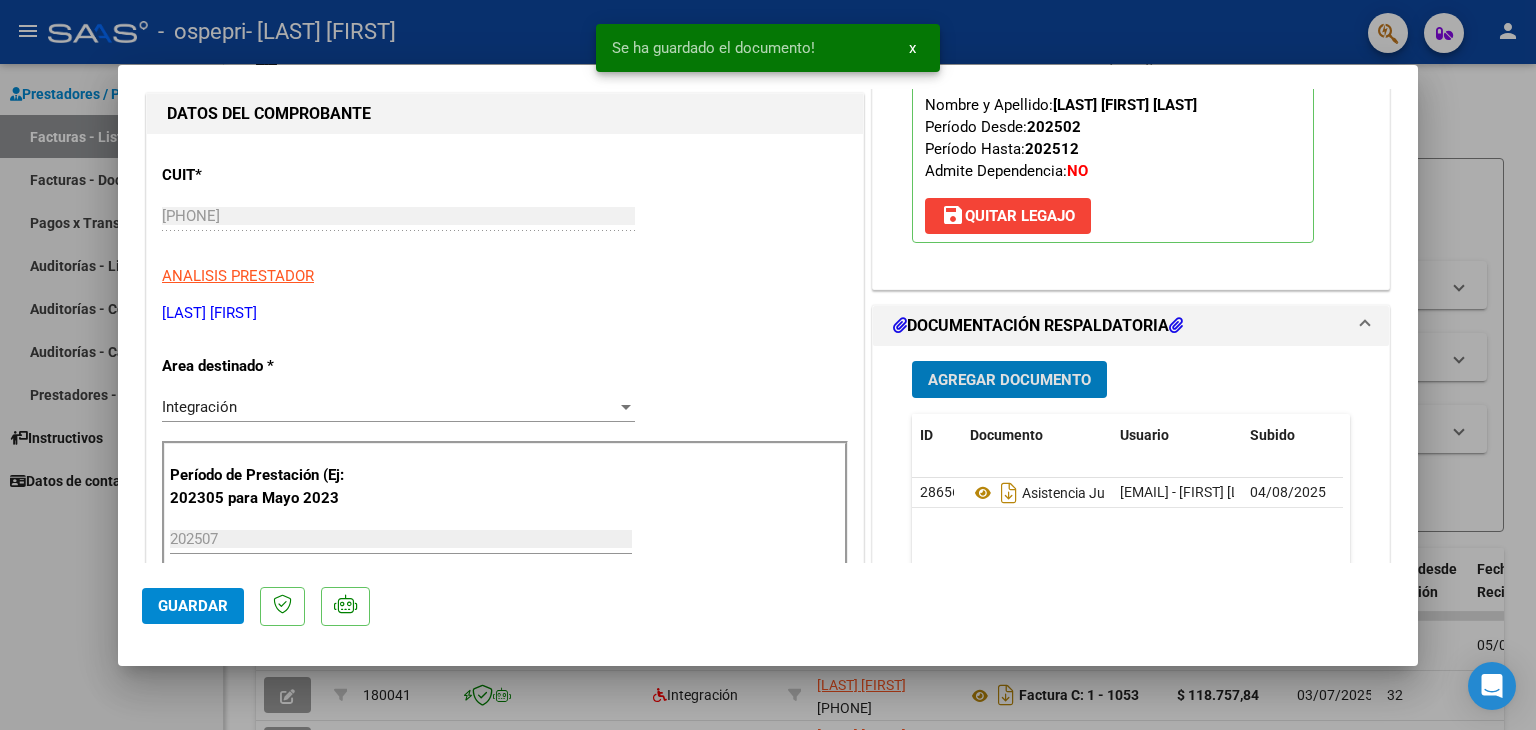 click on "Agregar Documento" at bounding box center [1009, 380] 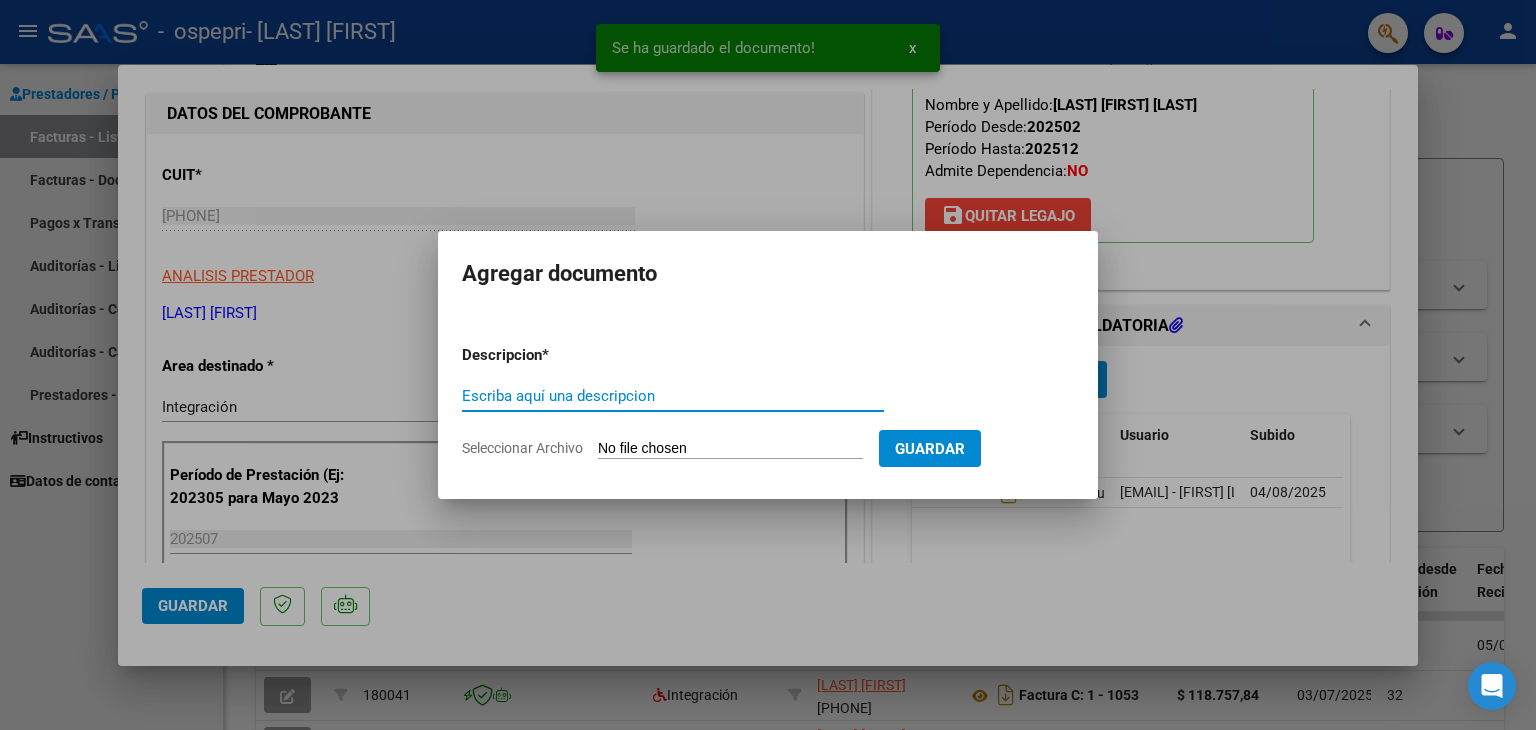 click on "Seleccionar Archivo" at bounding box center (730, 449) 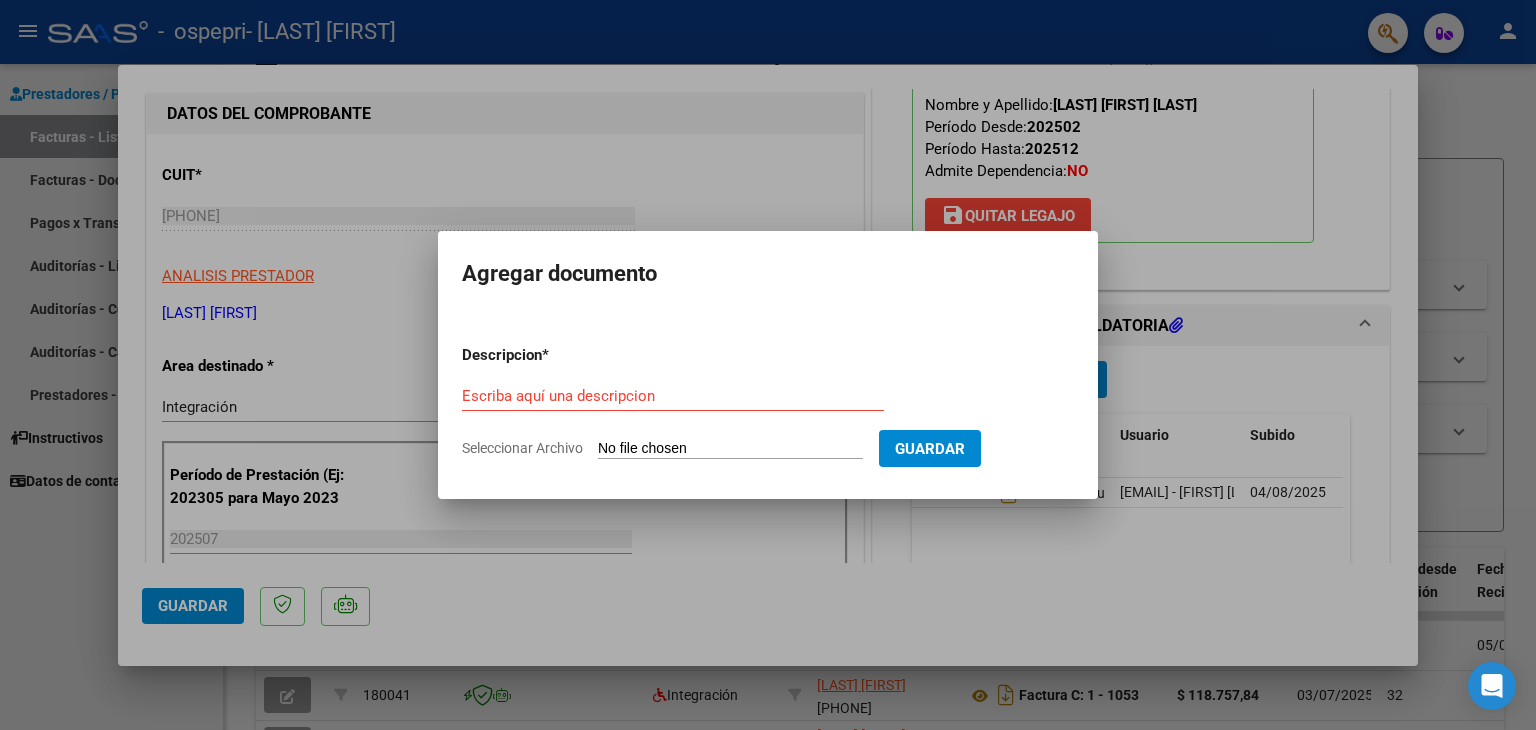 type on "C:\fakepath\apfmimpresionpreliq_mora (18).pdf" 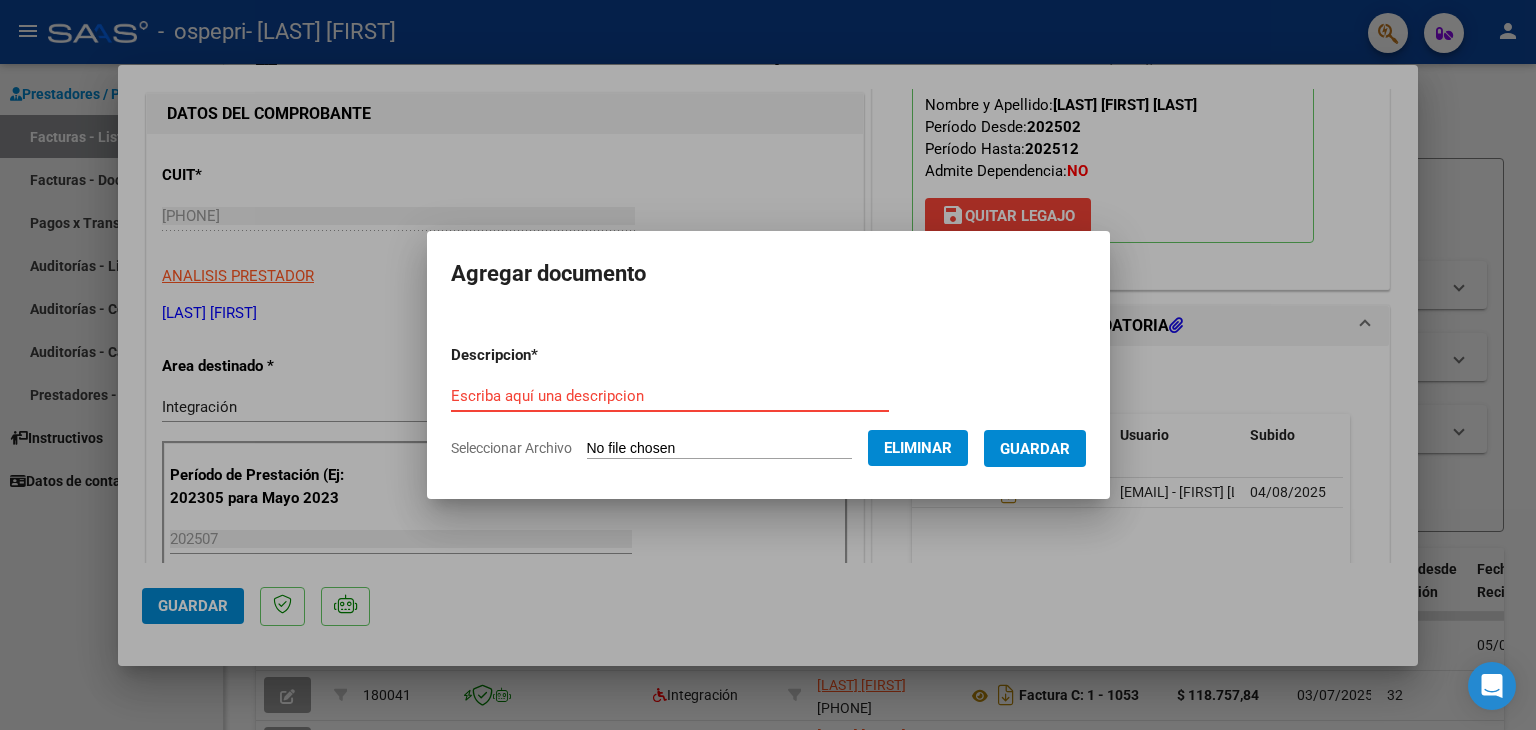 click on "Escriba aquí una descripcion" at bounding box center (670, 396) 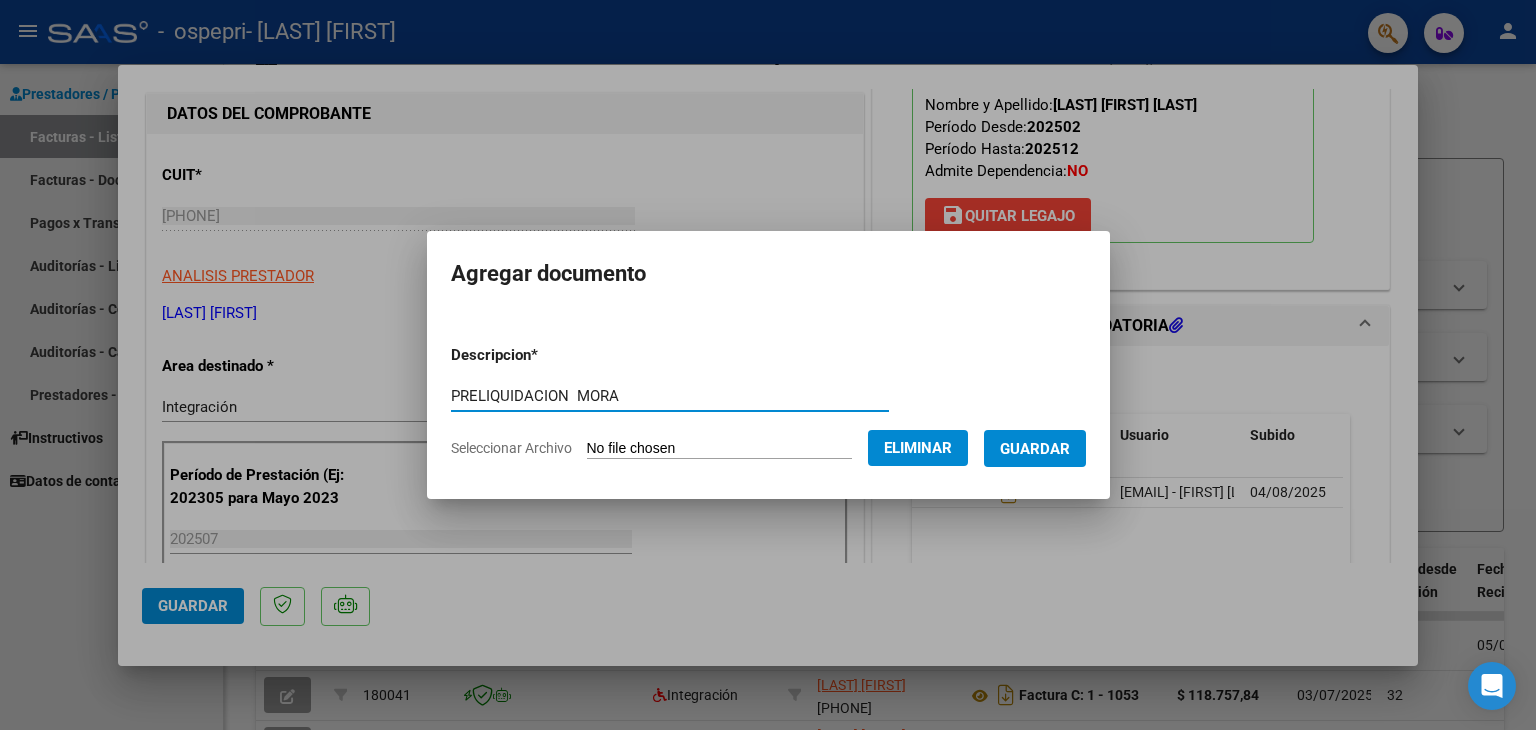 type on "PRELIQUIDACION  MORA" 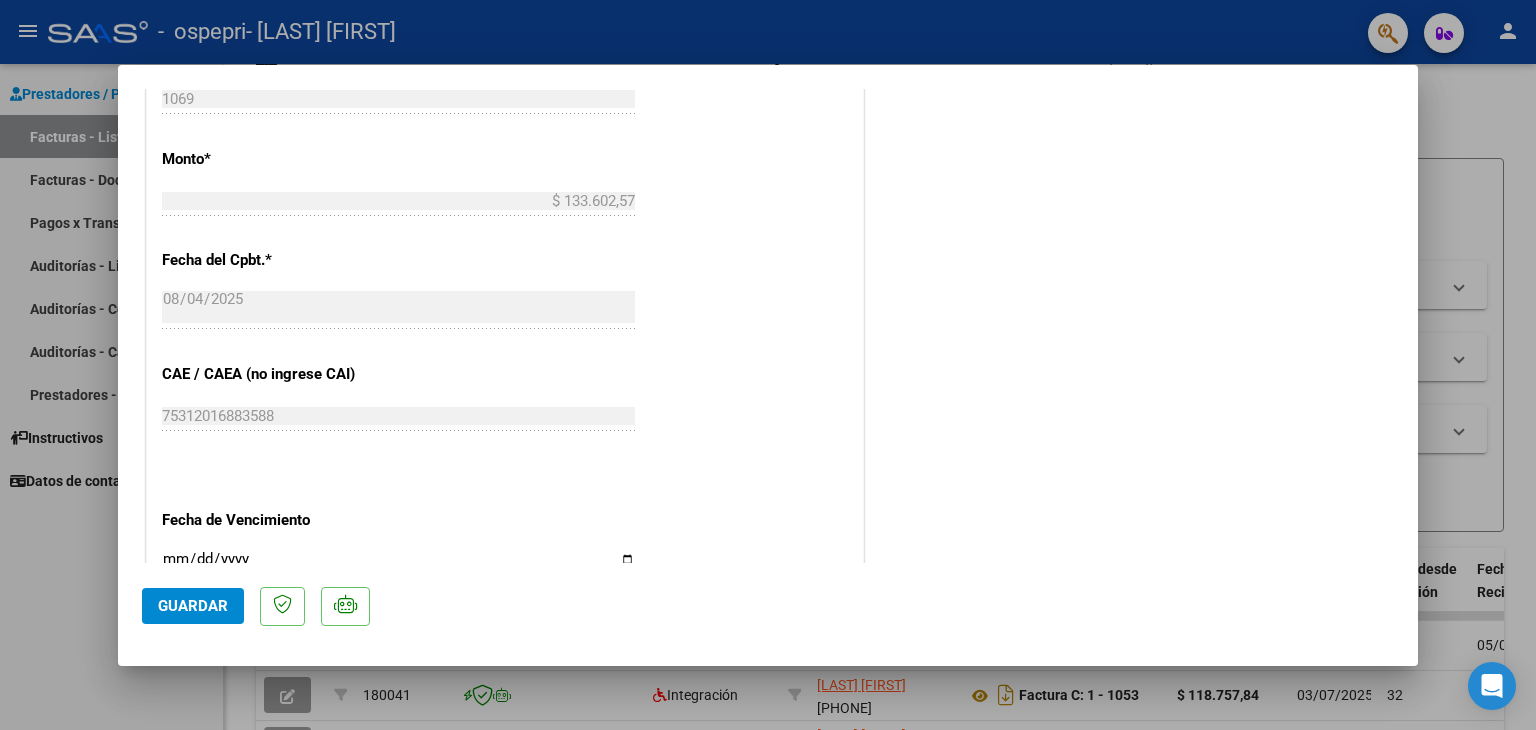 scroll, scrollTop: 1313, scrollLeft: 0, axis: vertical 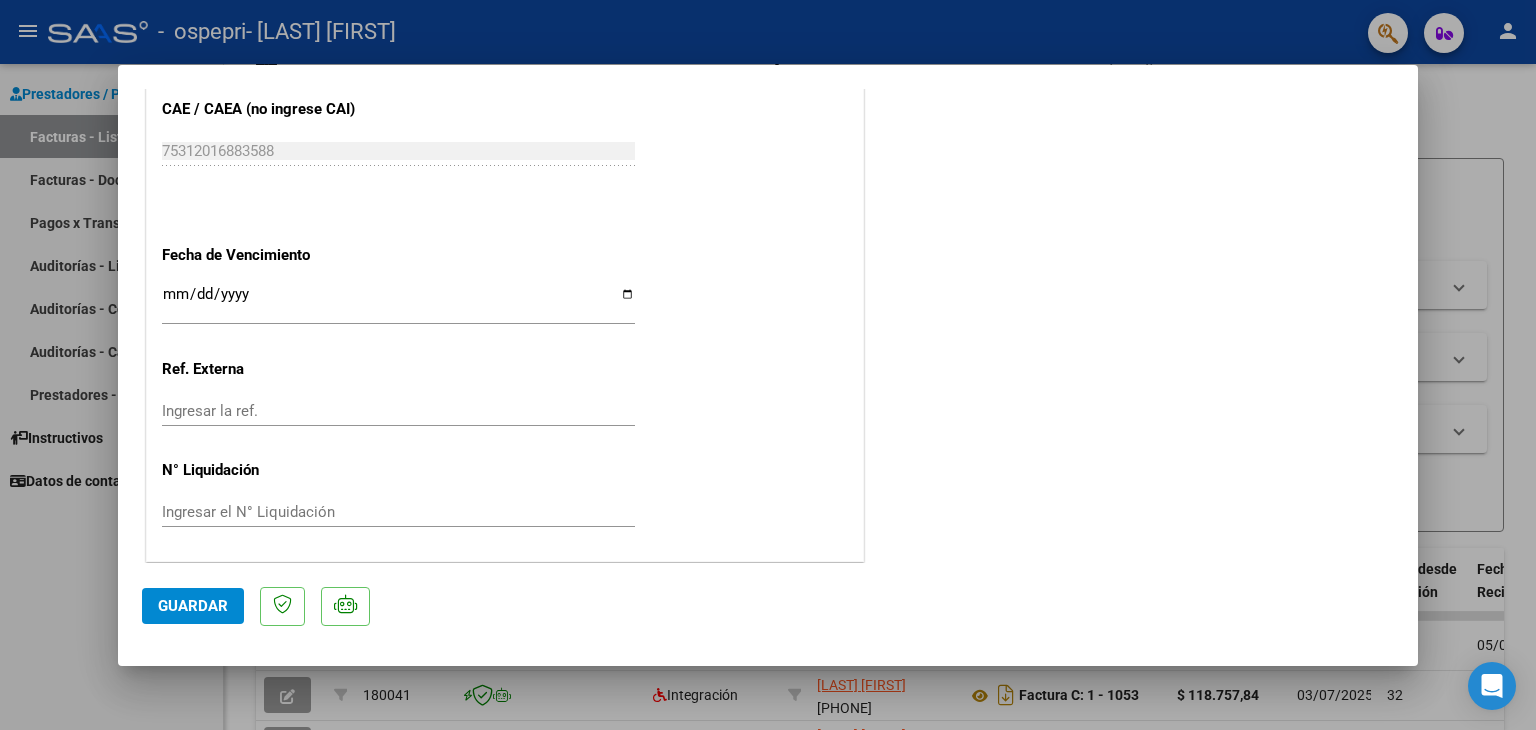 click on "Guardar" 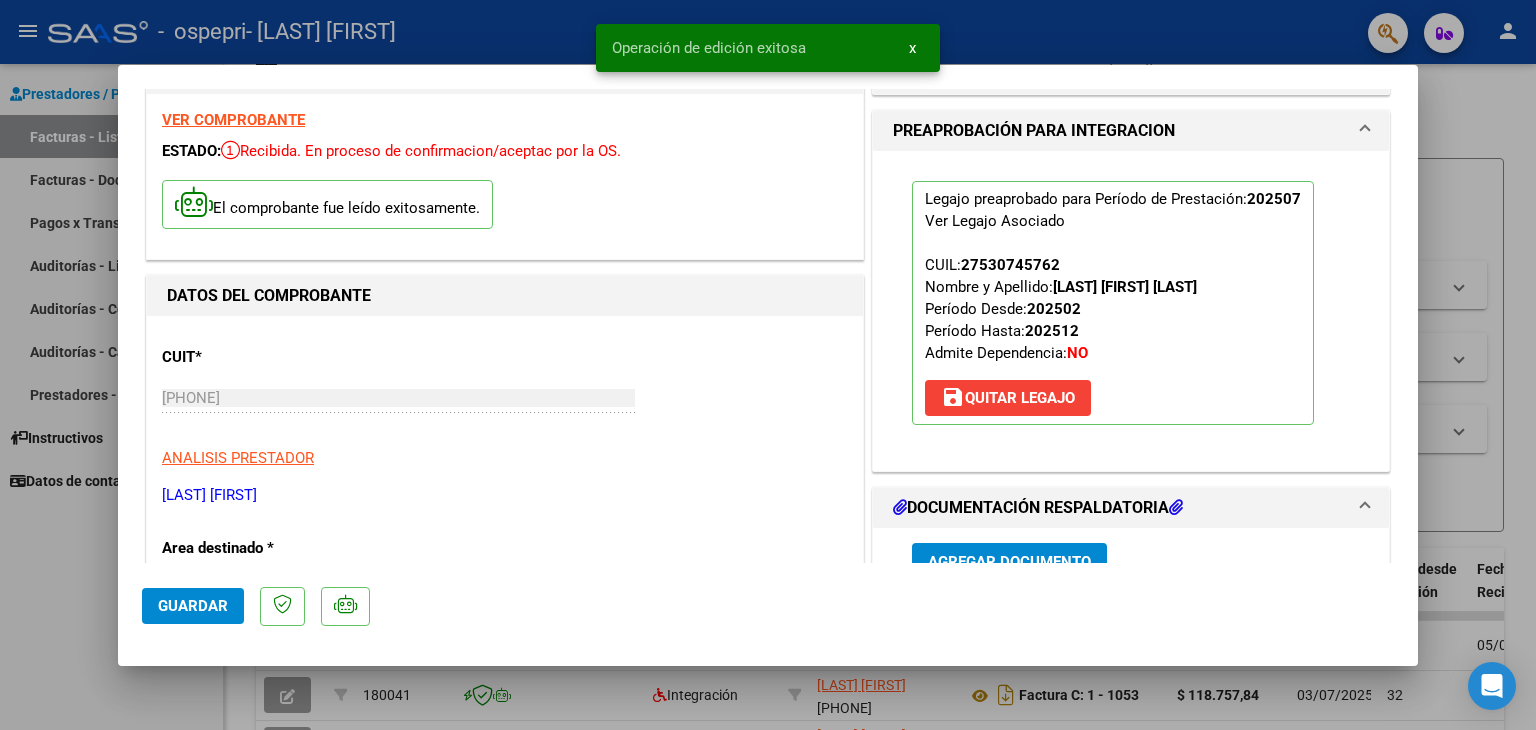 scroll, scrollTop: 0, scrollLeft: 0, axis: both 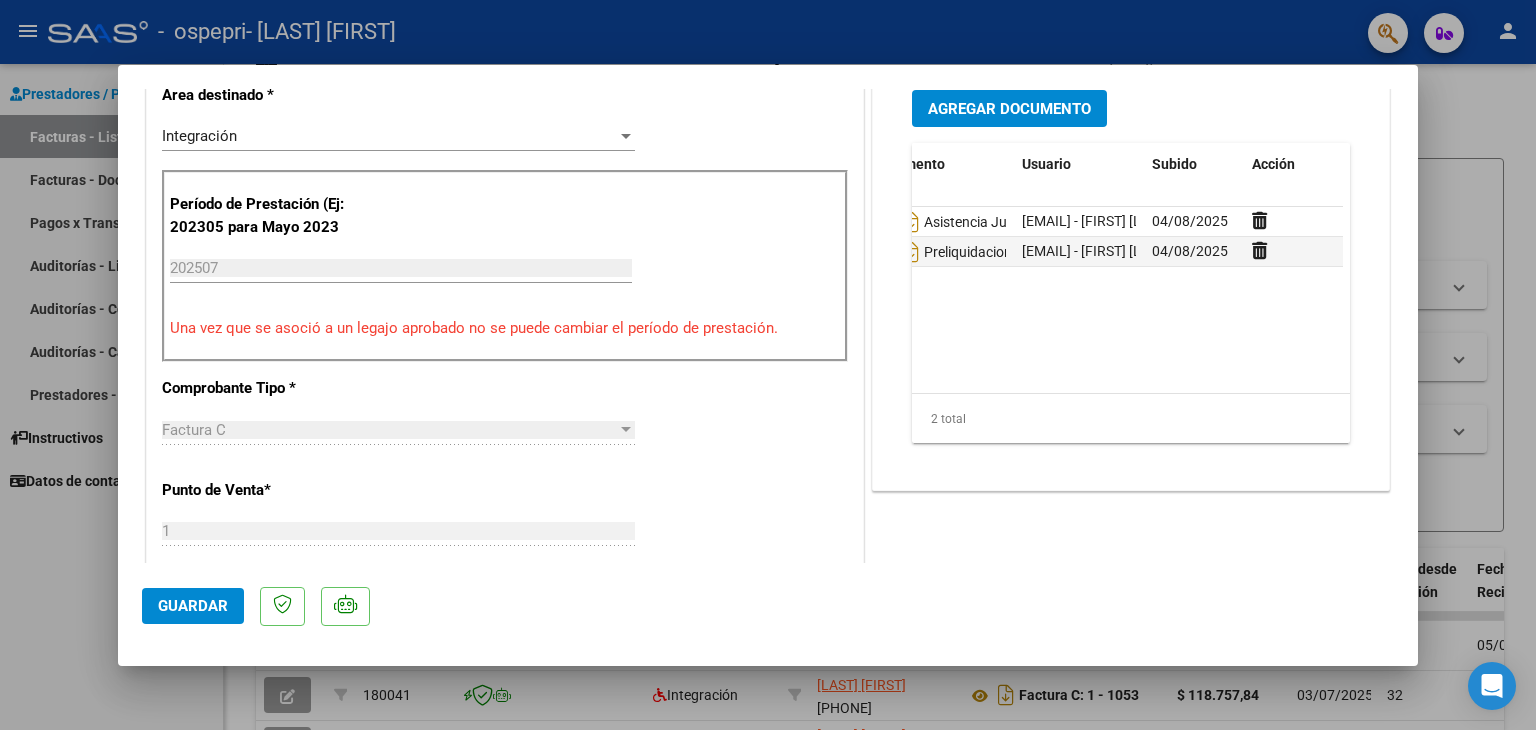 drag, startPoint x: 1341, startPoint y: 378, endPoint x: 916, endPoint y: 355, distance: 425.6219 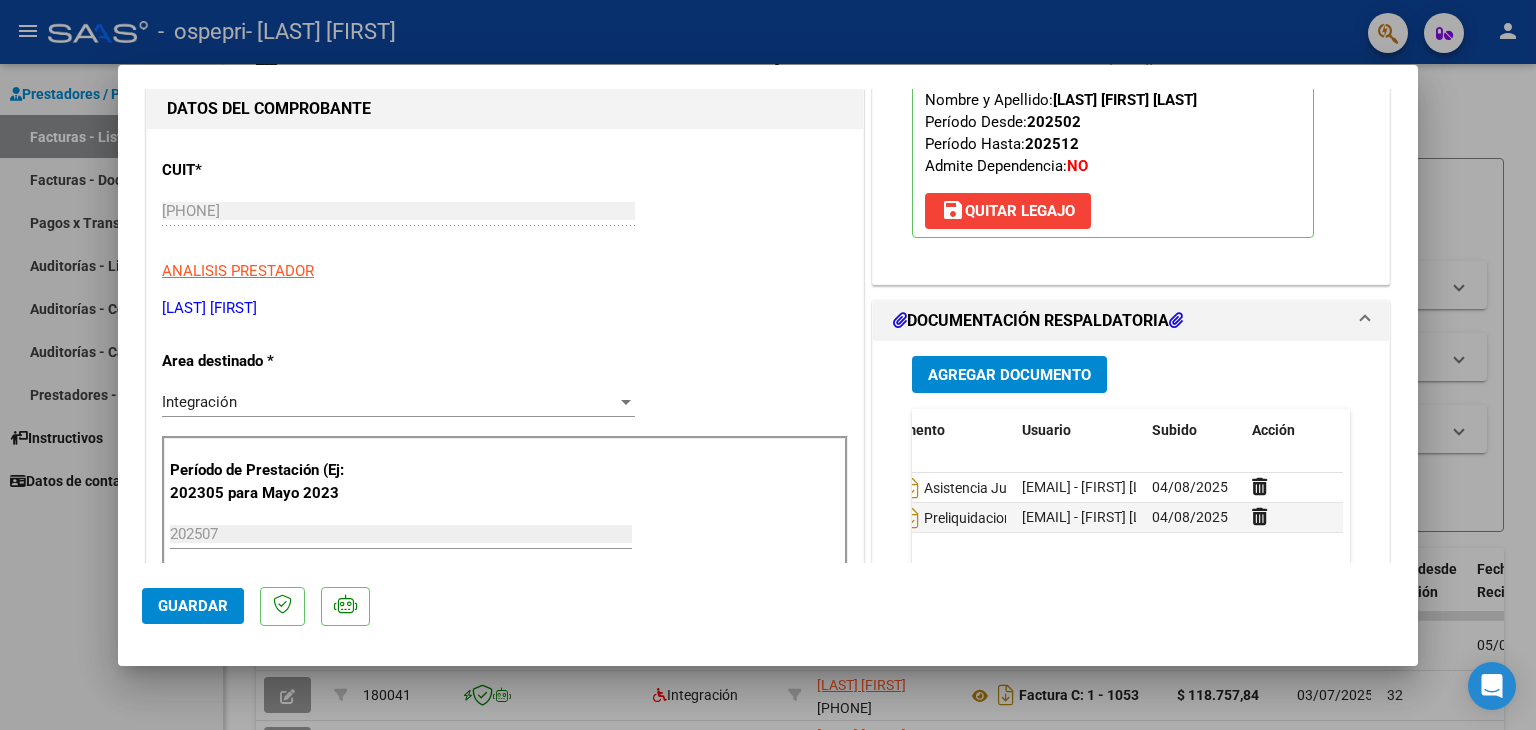 scroll, scrollTop: 0, scrollLeft: 0, axis: both 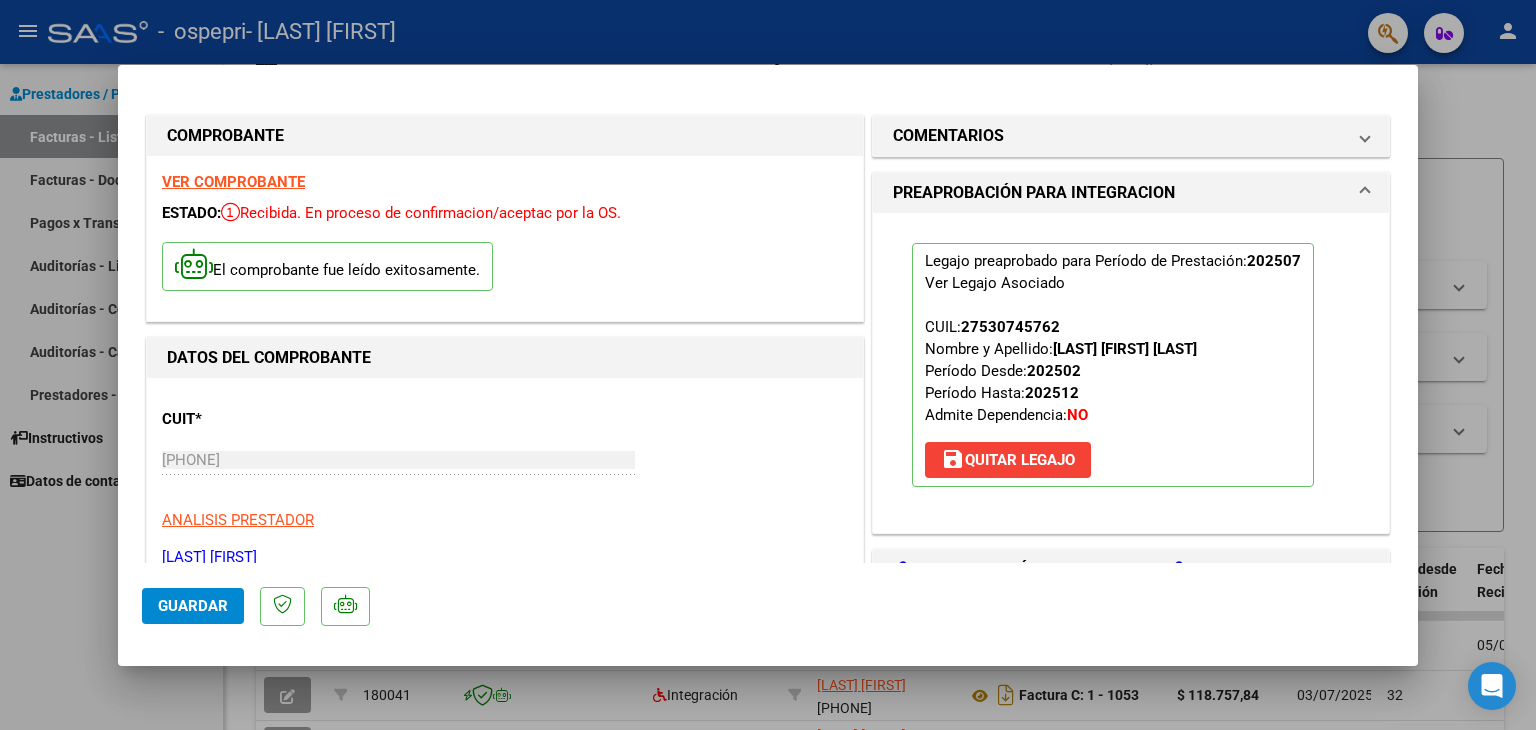 click at bounding box center [768, 365] 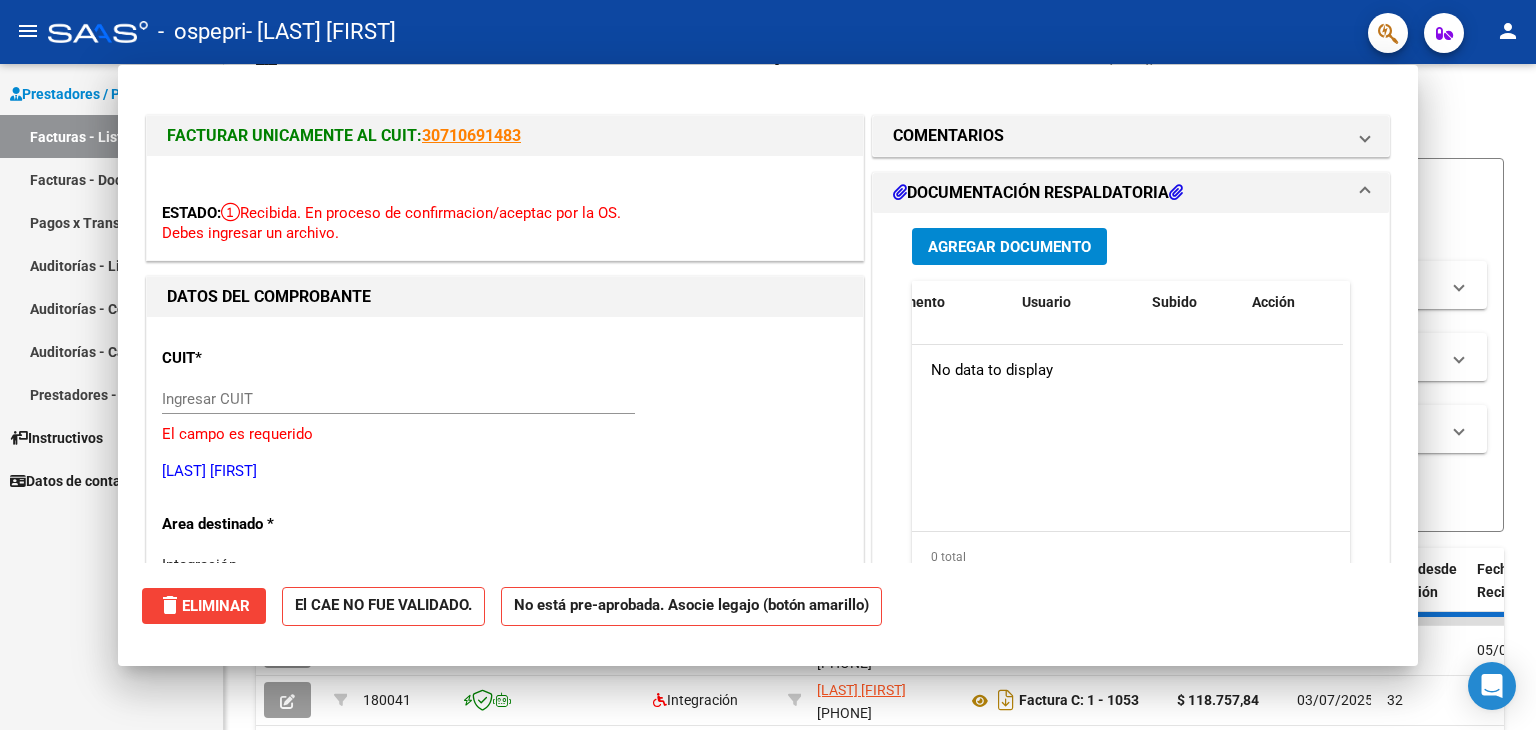 scroll, scrollTop: 0, scrollLeft: 0, axis: both 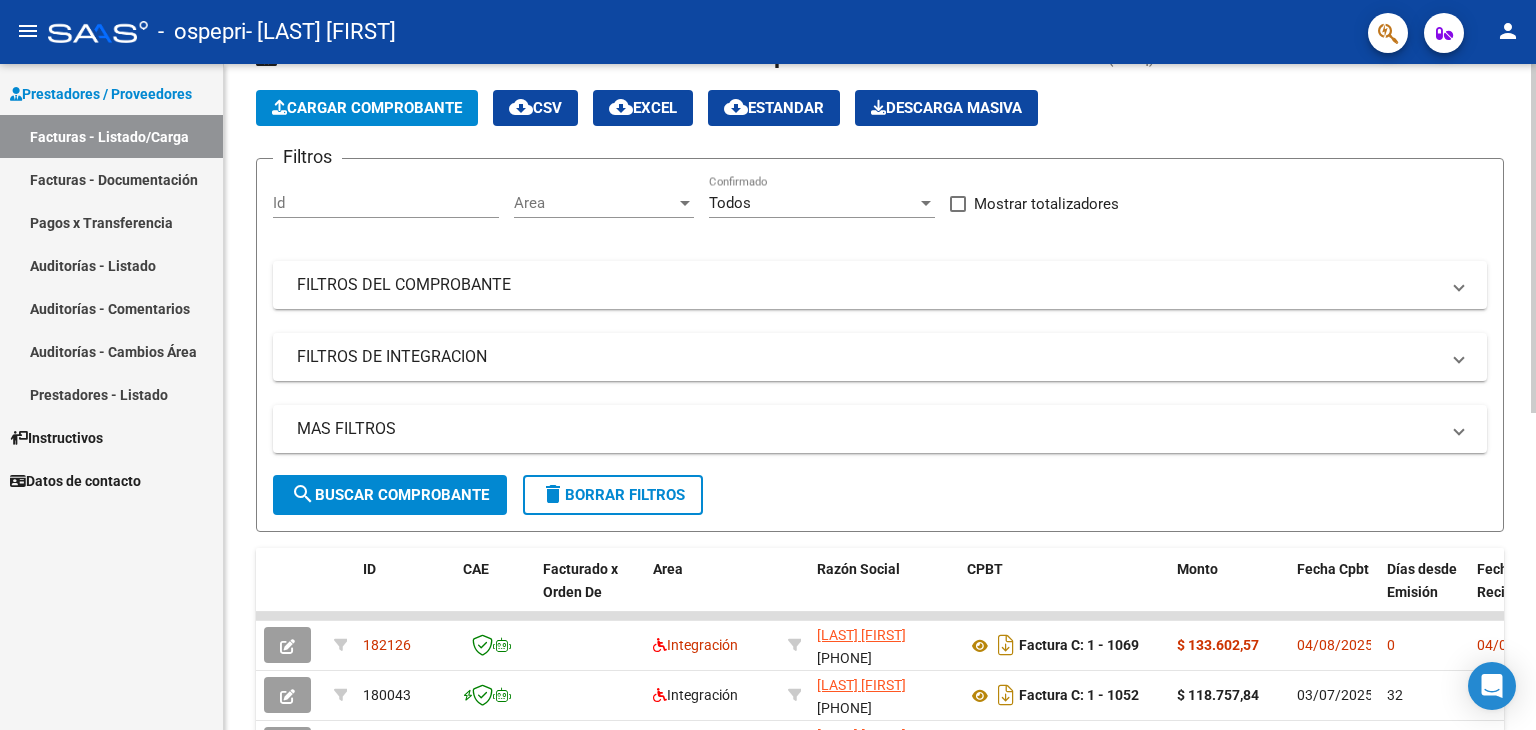 click on "Cargar Comprobante" 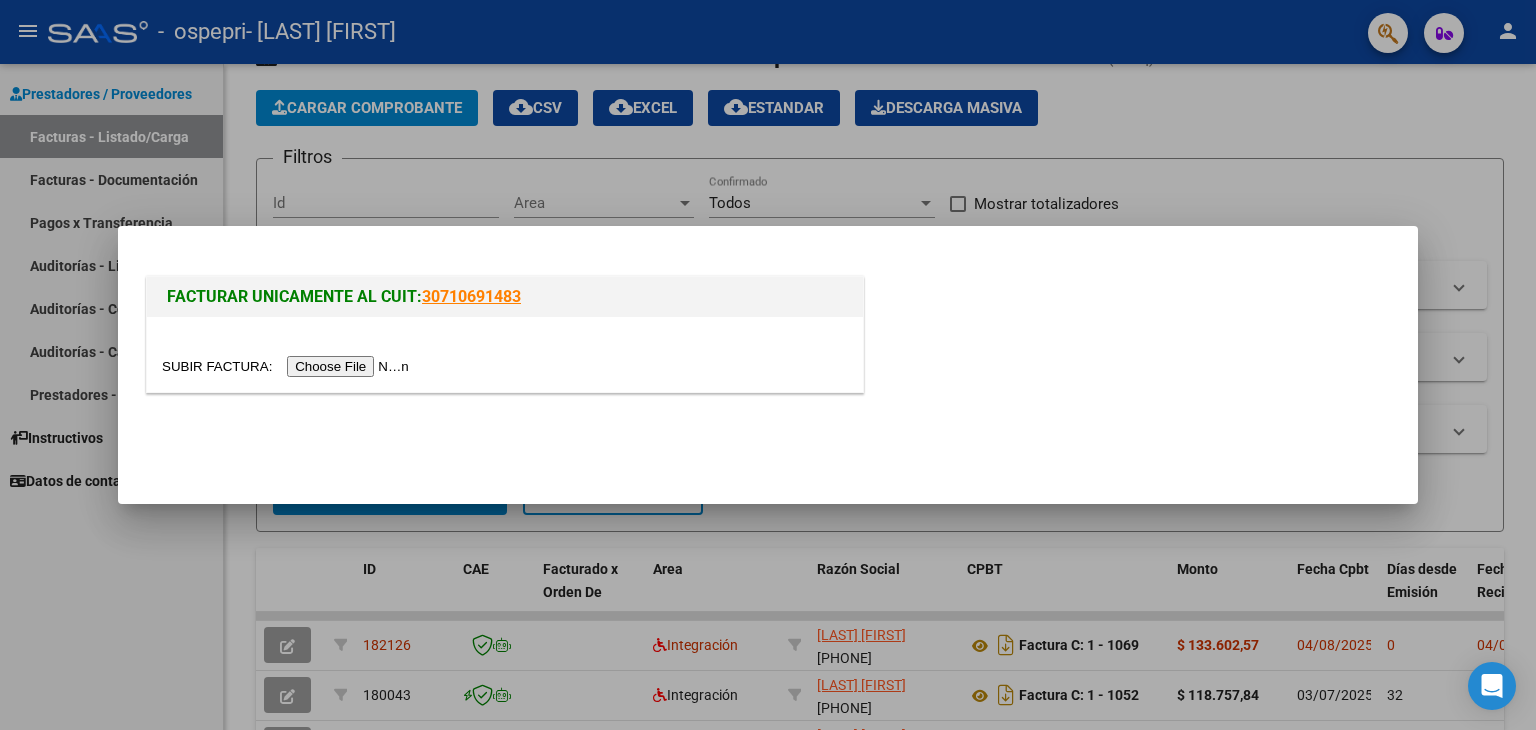click at bounding box center [288, 366] 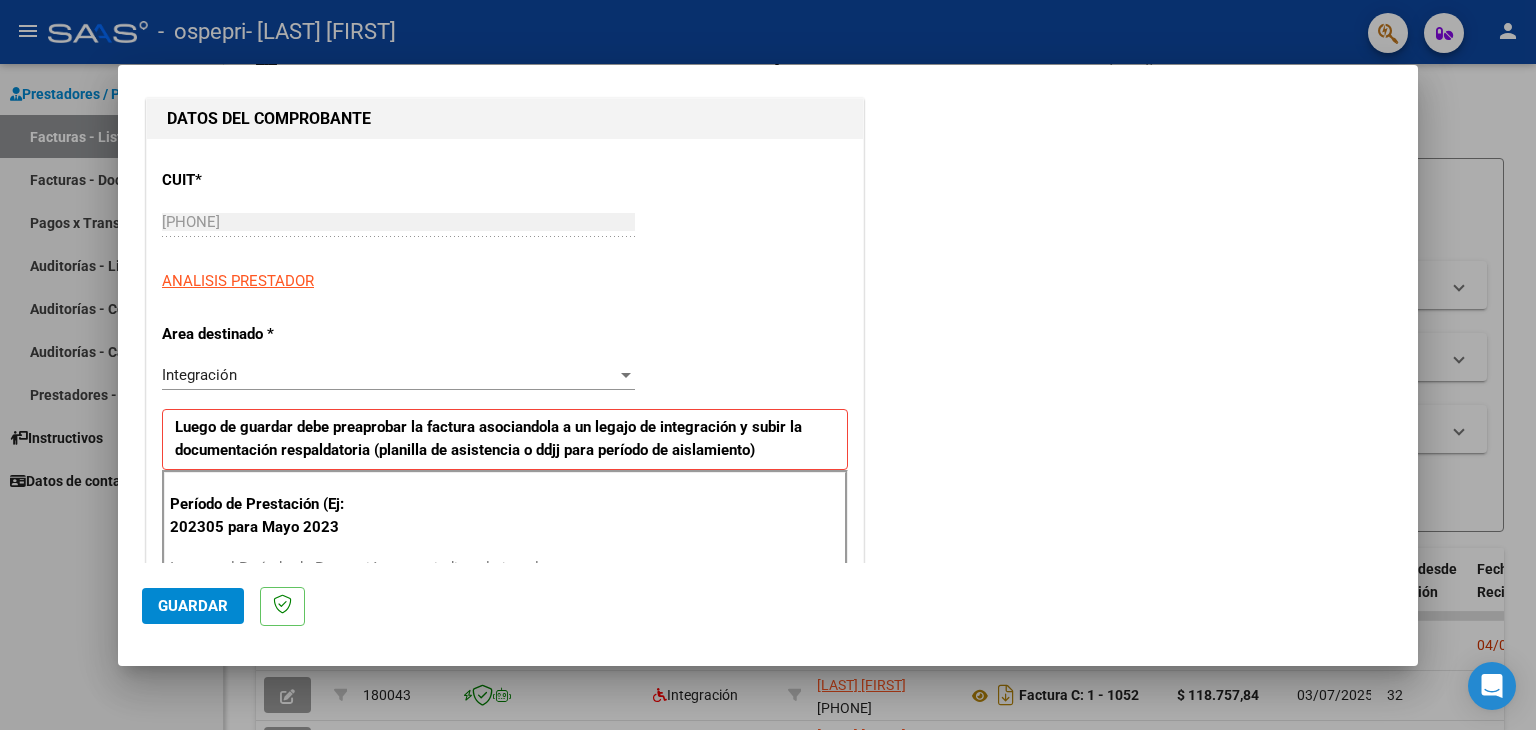 scroll, scrollTop: 207, scrollLeft: 0, axis: vertical 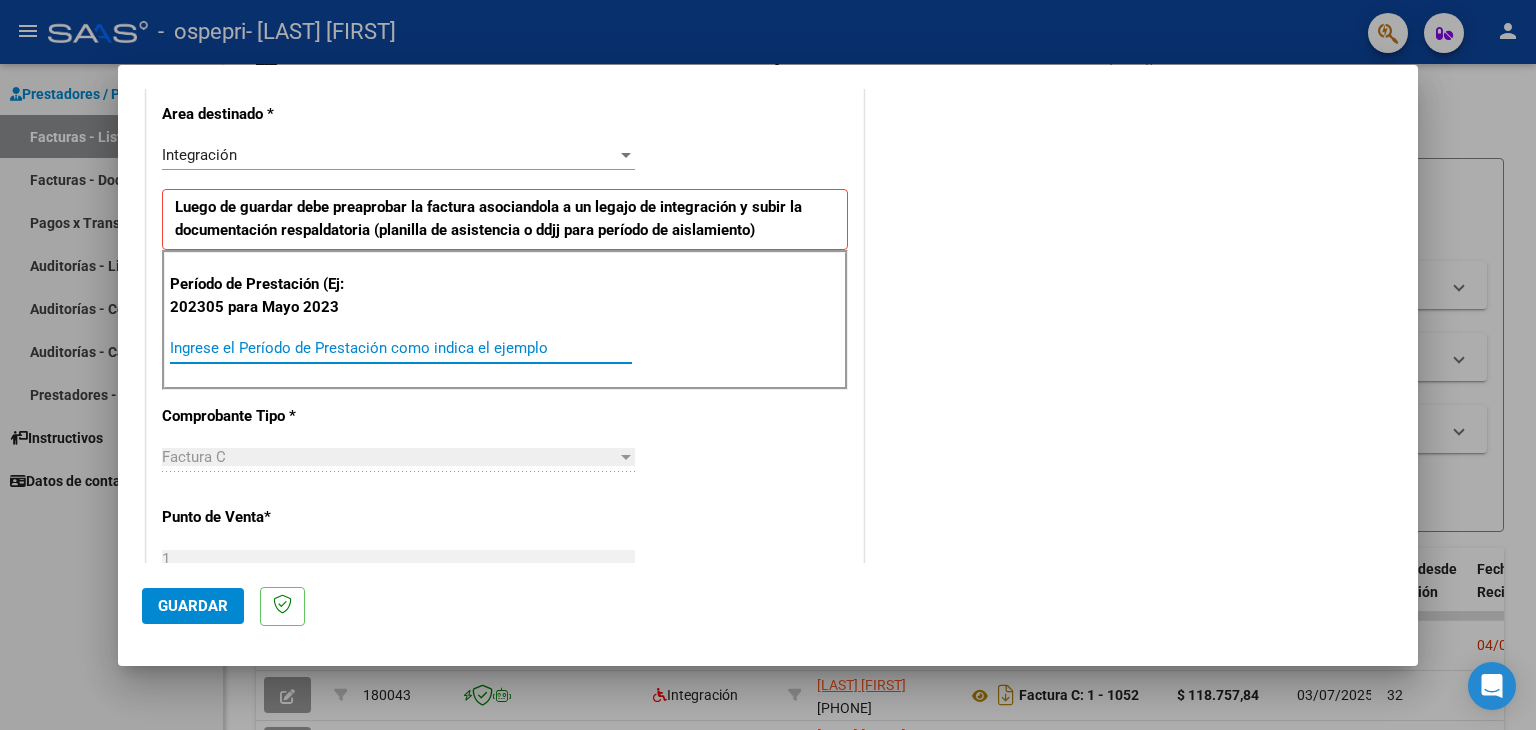 click on "Ingrese el Período de Prestación como indica el ejemplo" at bounding box center (401, 348) 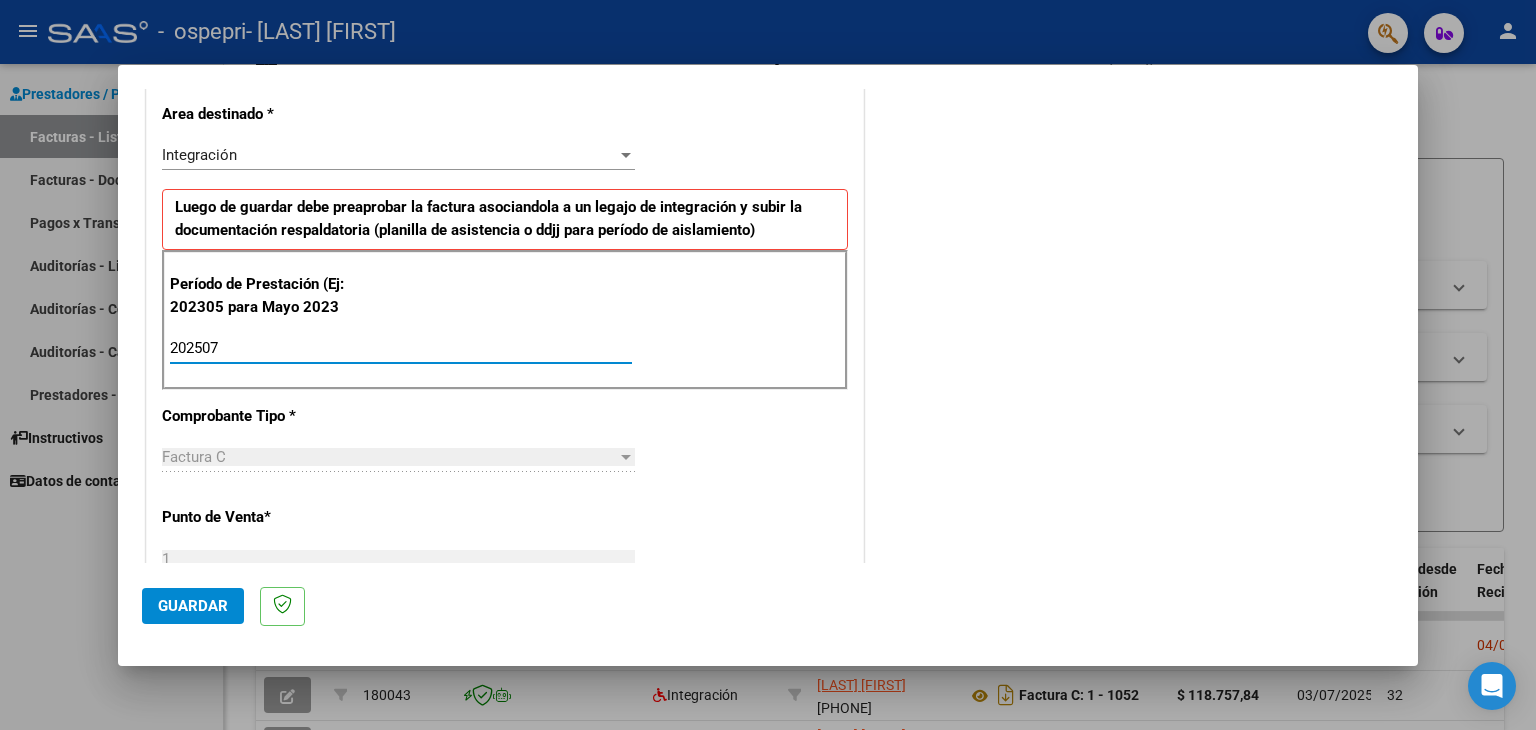 type on "202507" 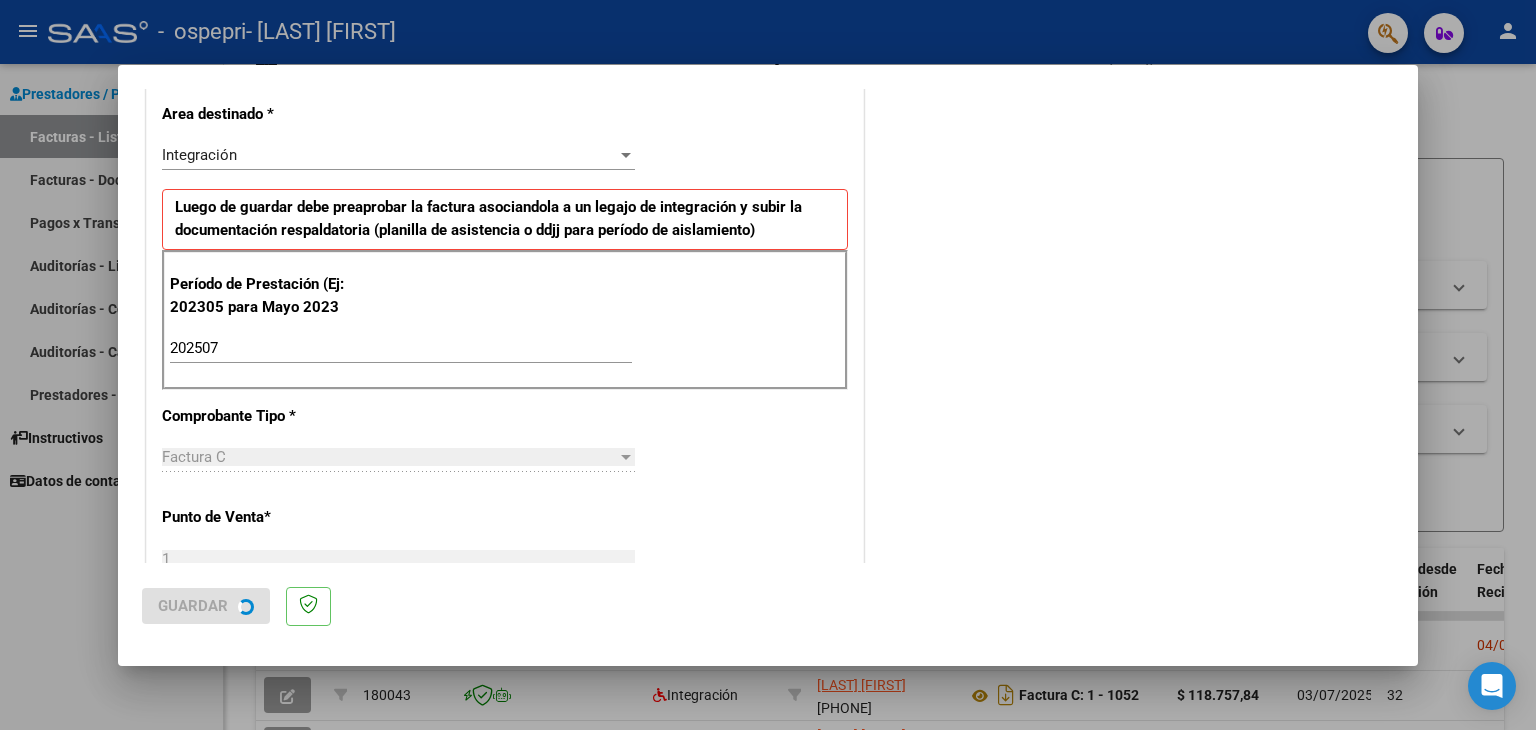 scroll, scrollTop: 0, scrollLeft: 0, axis: both 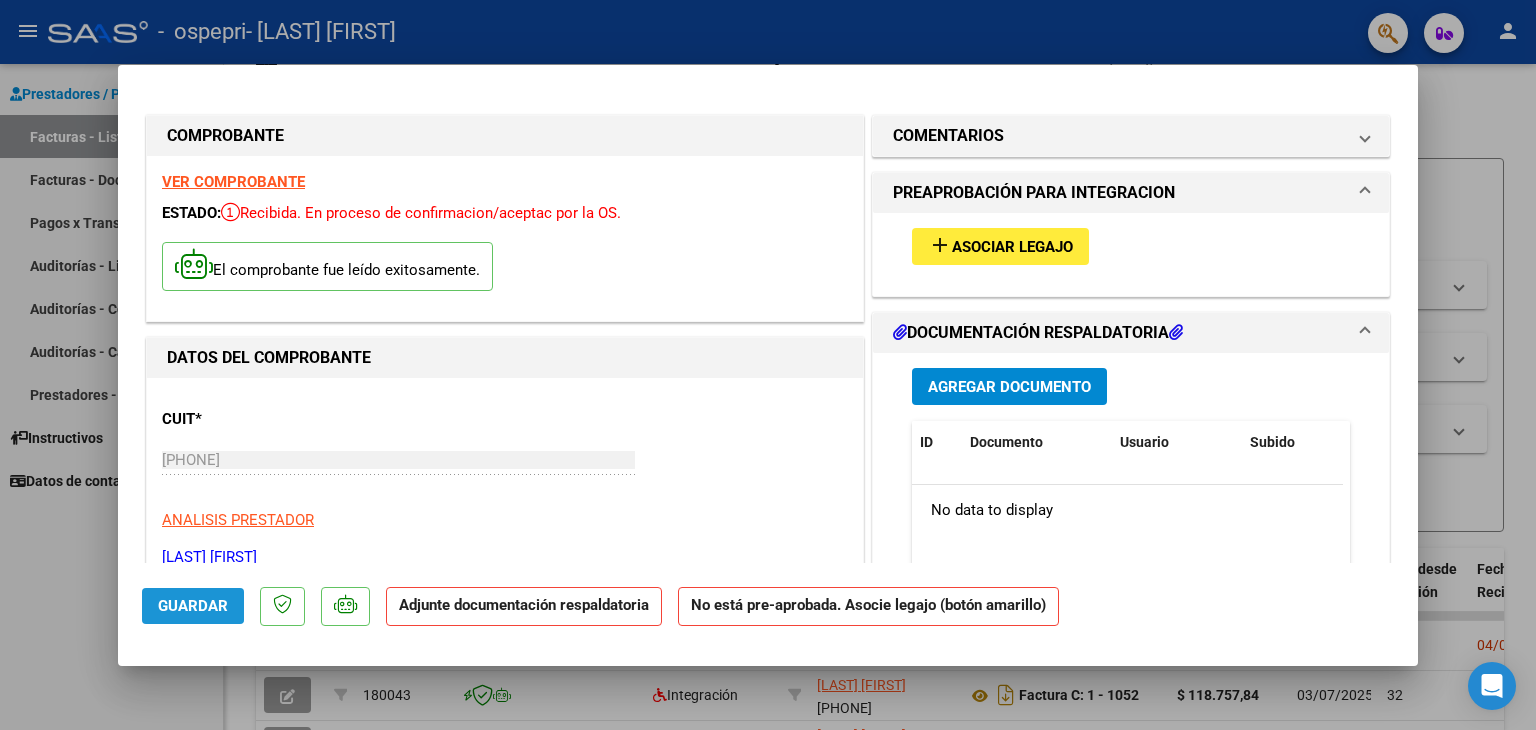 click on "Guardar" 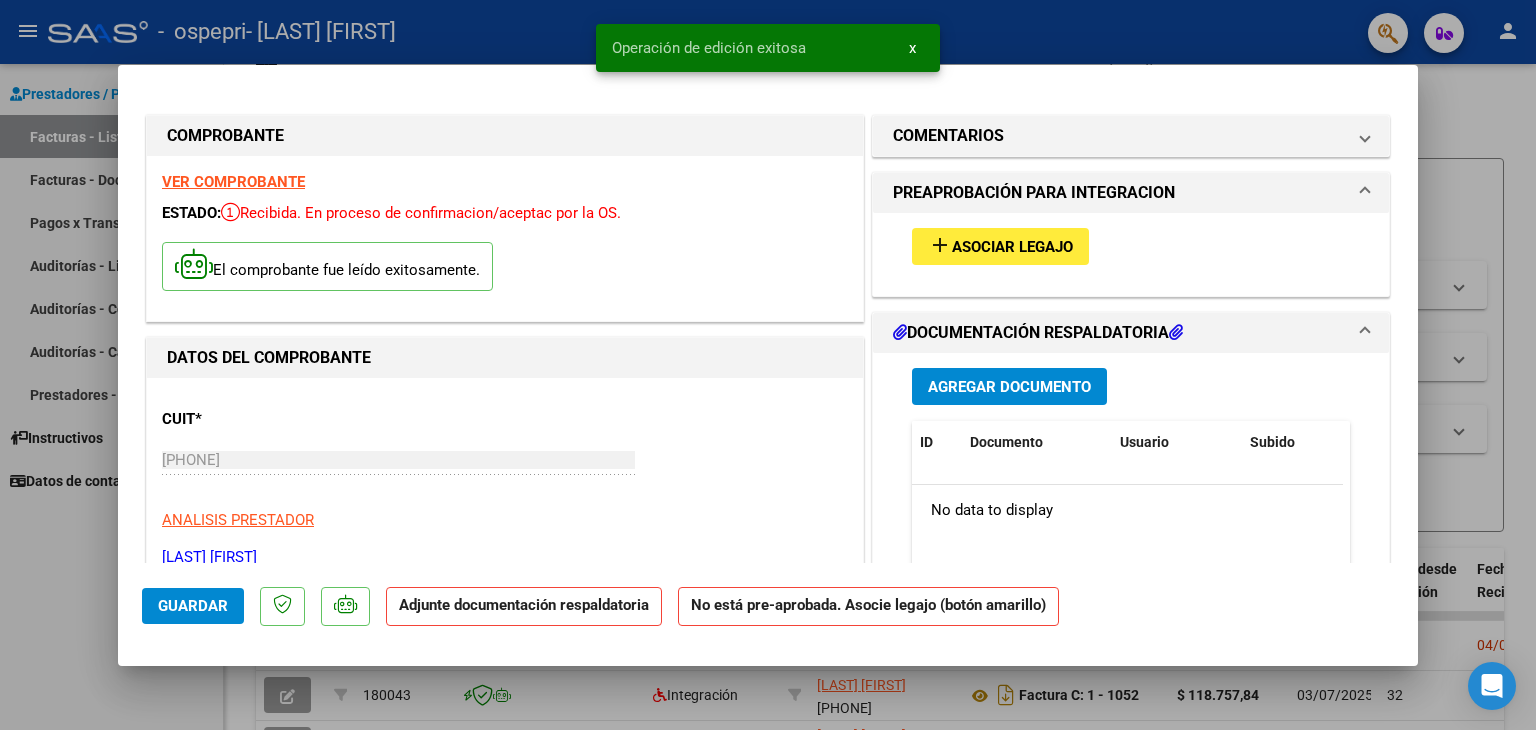 click on "Asociar Legajo" at bounding box center (1012, 247) 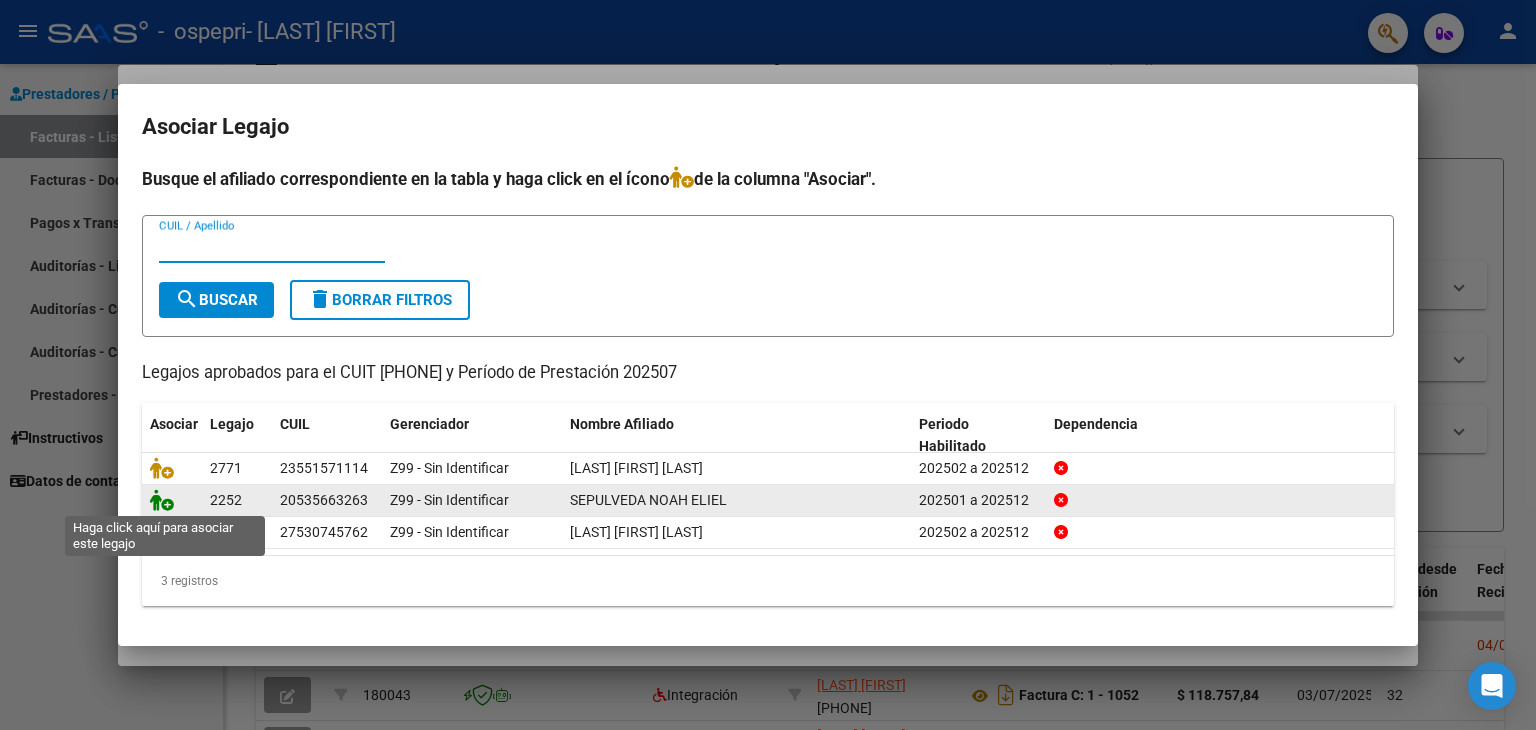 click 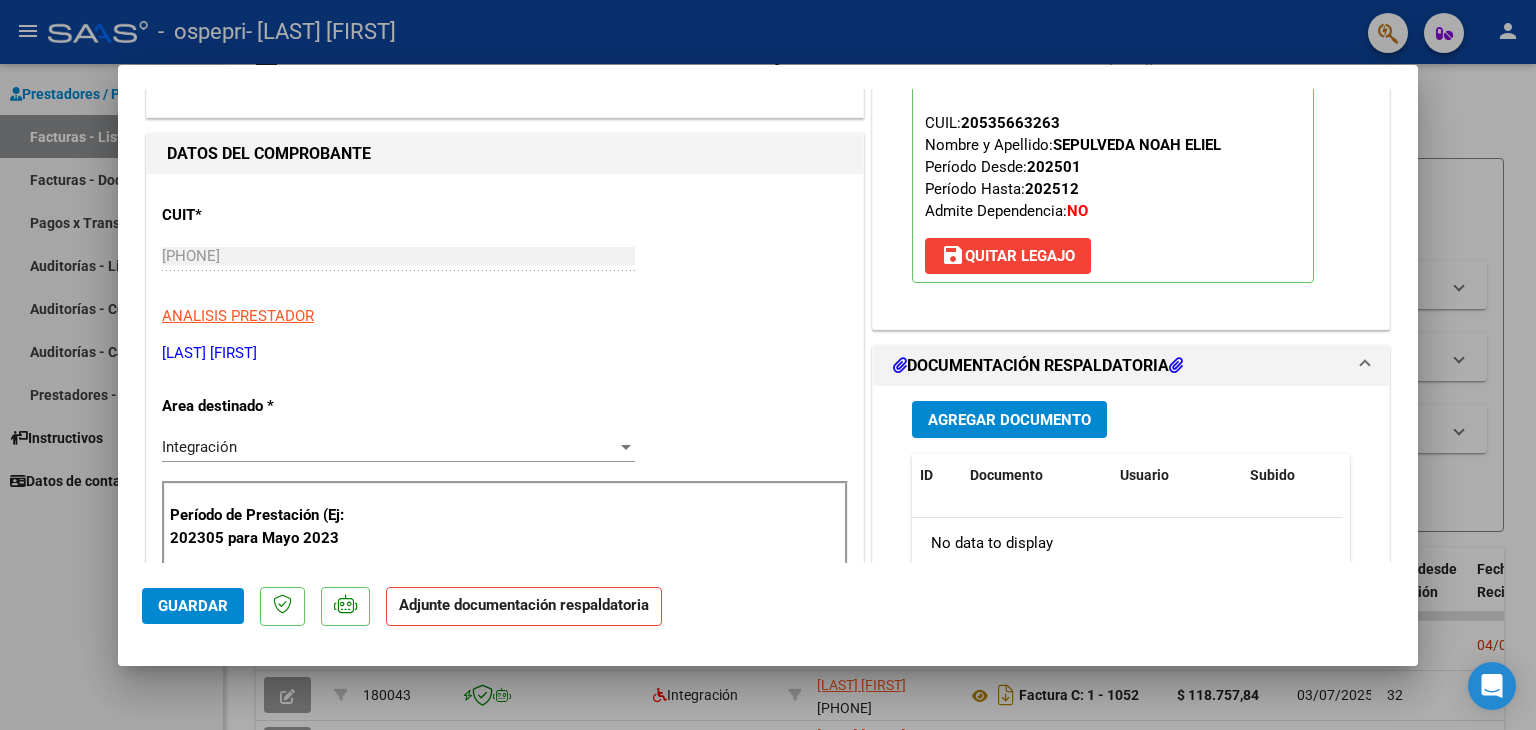 scroll, scrollTop: 250, scrollLeft: 0, axis: vertical 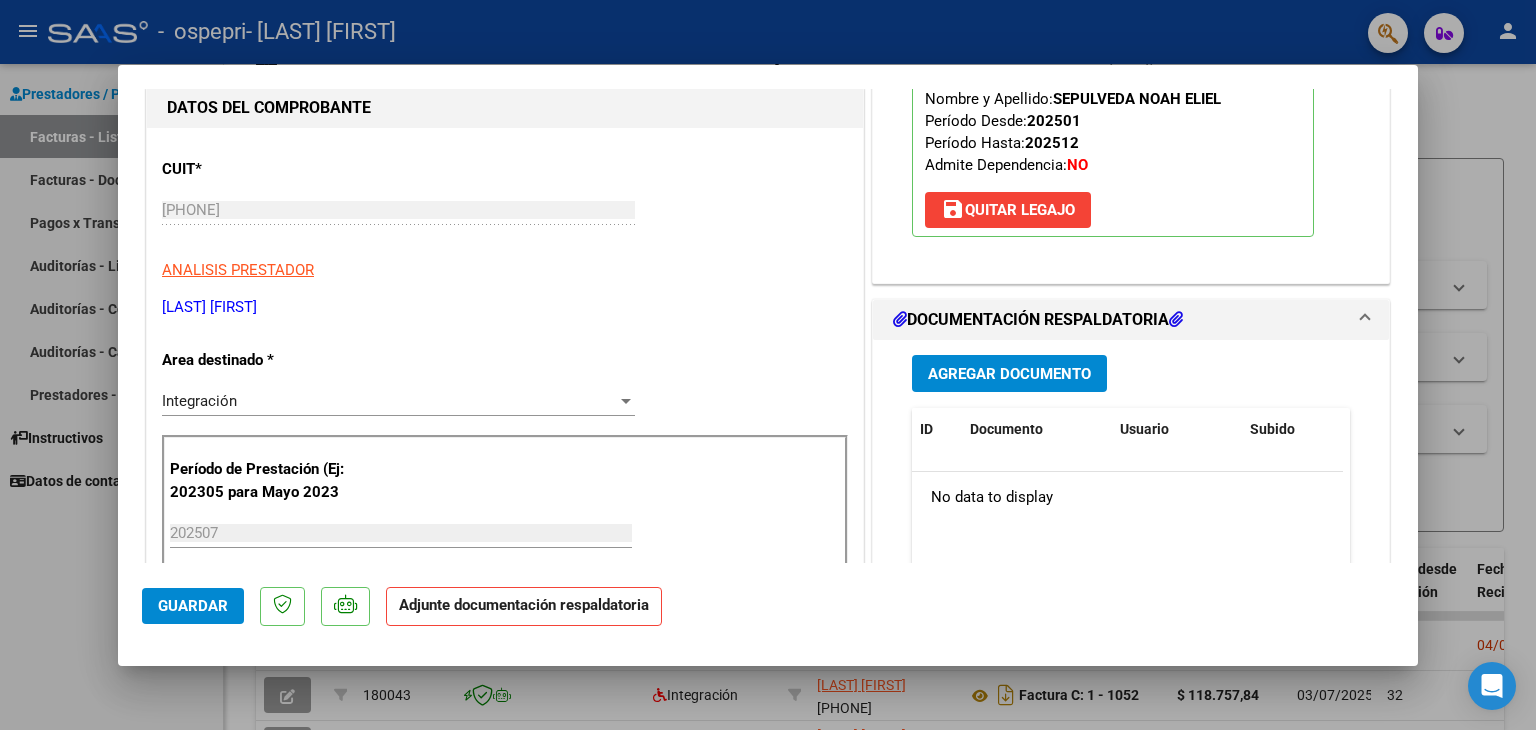 click on "Agregar Documento" at bounding box center (1009, 374) 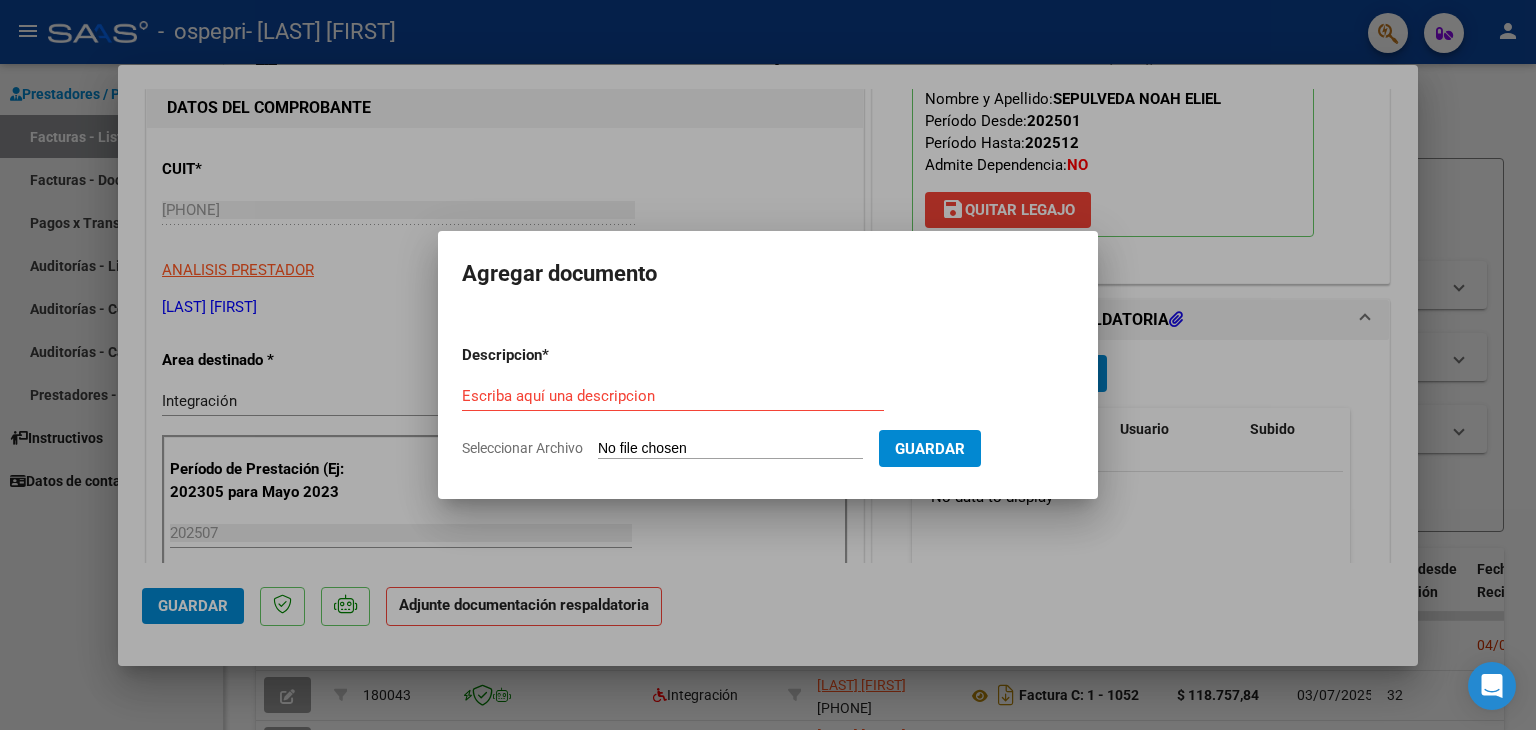 click on "Seleccionar Archivo" at bounding box center [730, 449] 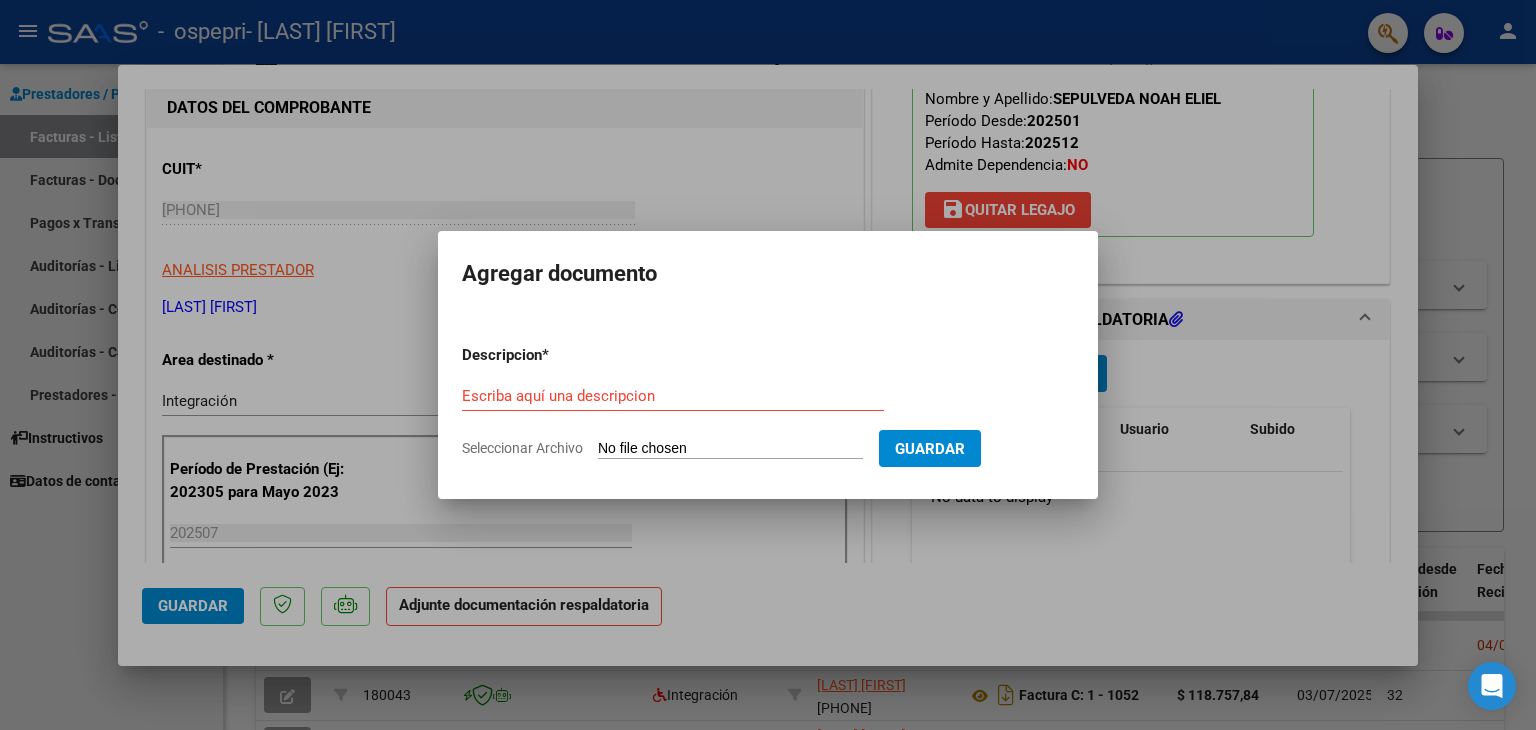type on "C:\fakepath\ASISTENCIA [LAST] [FIRST] JULIO 25.pdf" 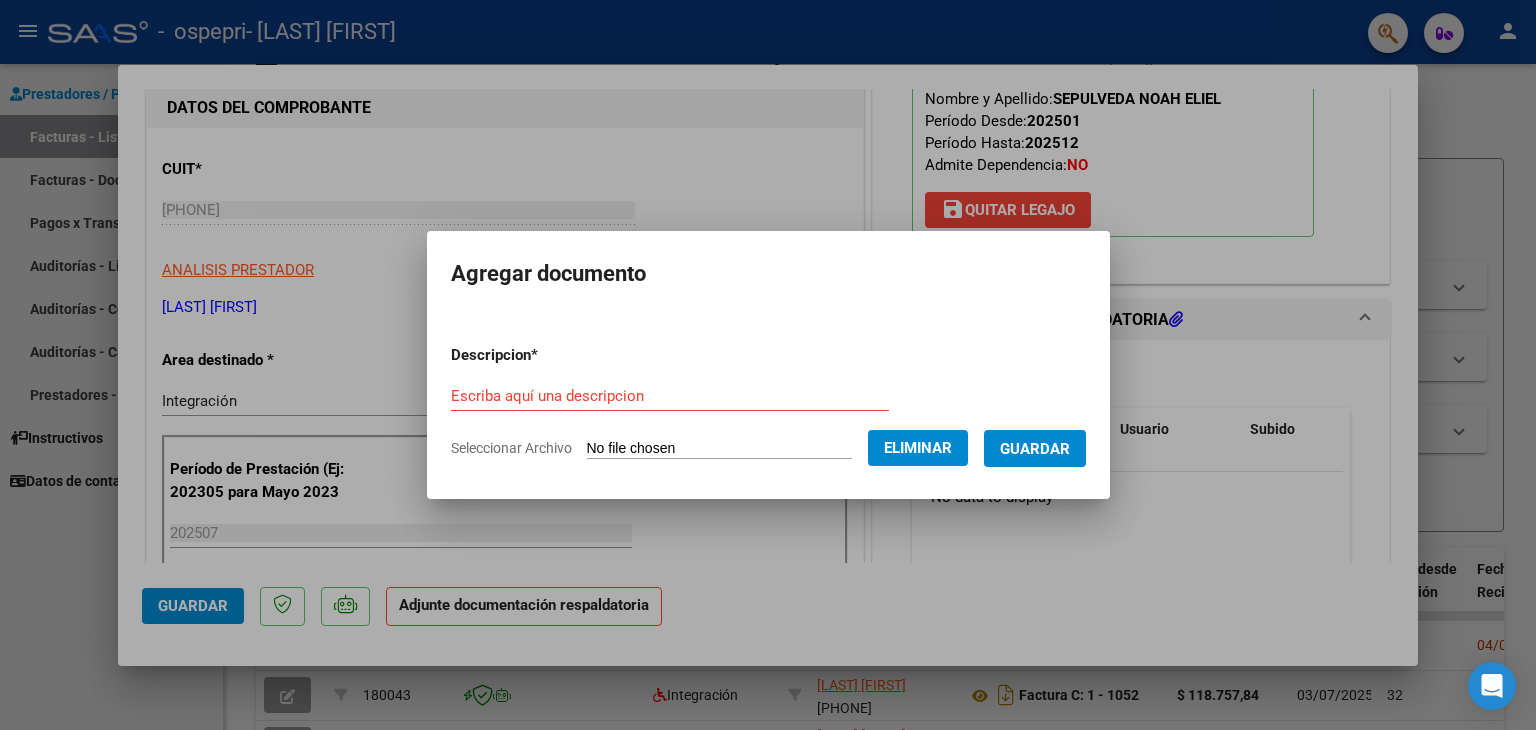 click on "Escriba aquí una descripcion" at bounding box center [670, 396] 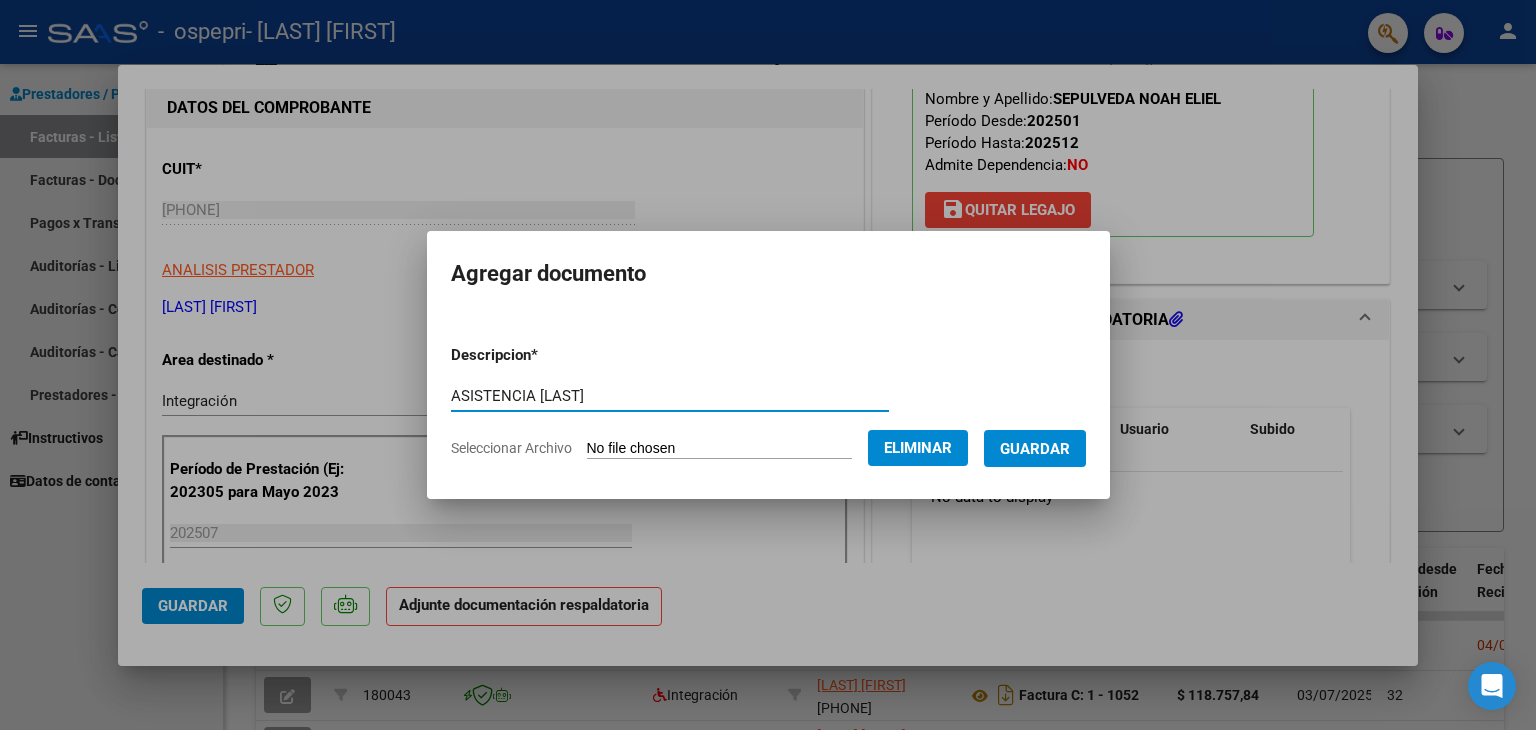 type on "ASISTENCIA [LAST]" 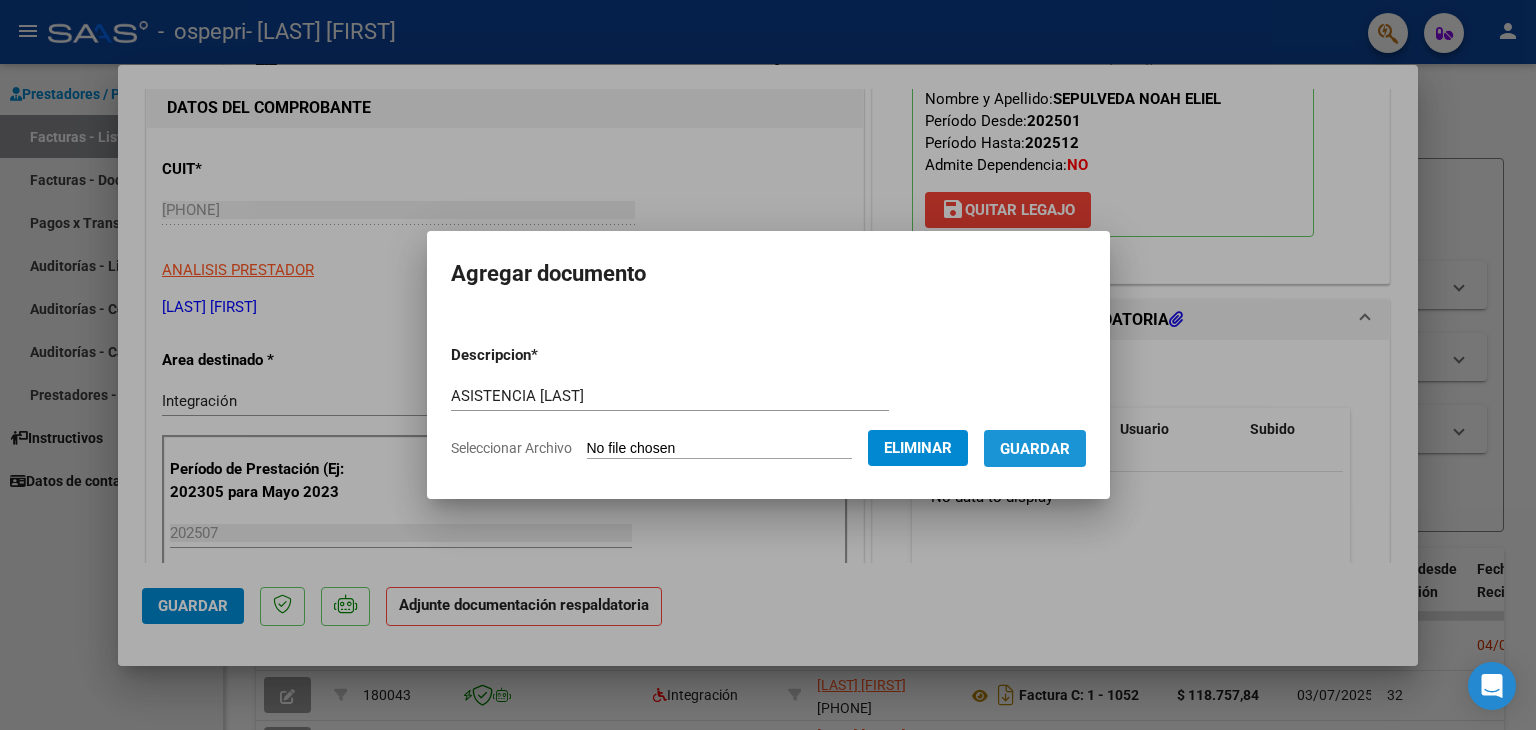click on "Guardar" at bounding box center [1035, 449] 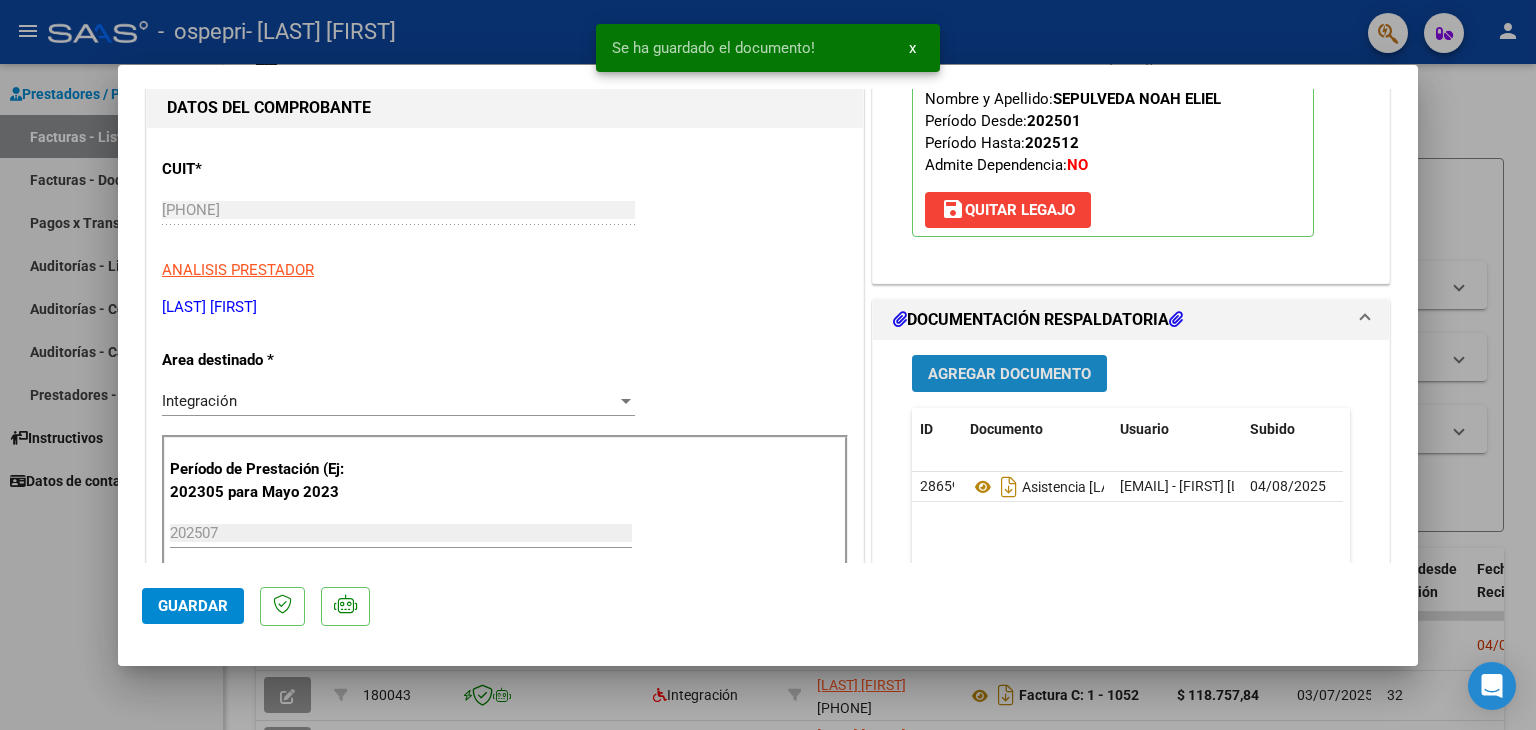 click on "Agregar Documento" at bounding box center (1009, 374) 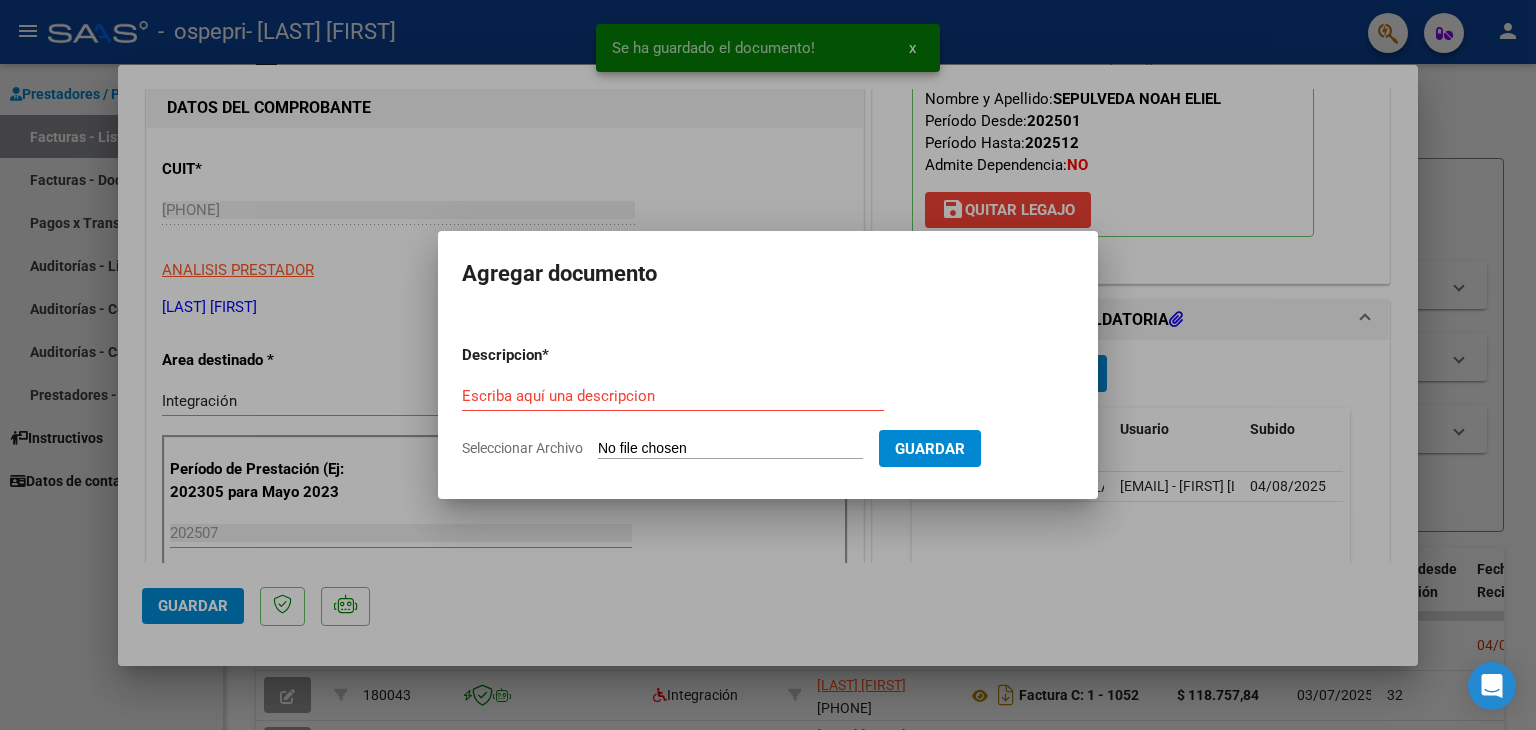 click on "Seleccionar Archivo" at bounding box center (730, 449) 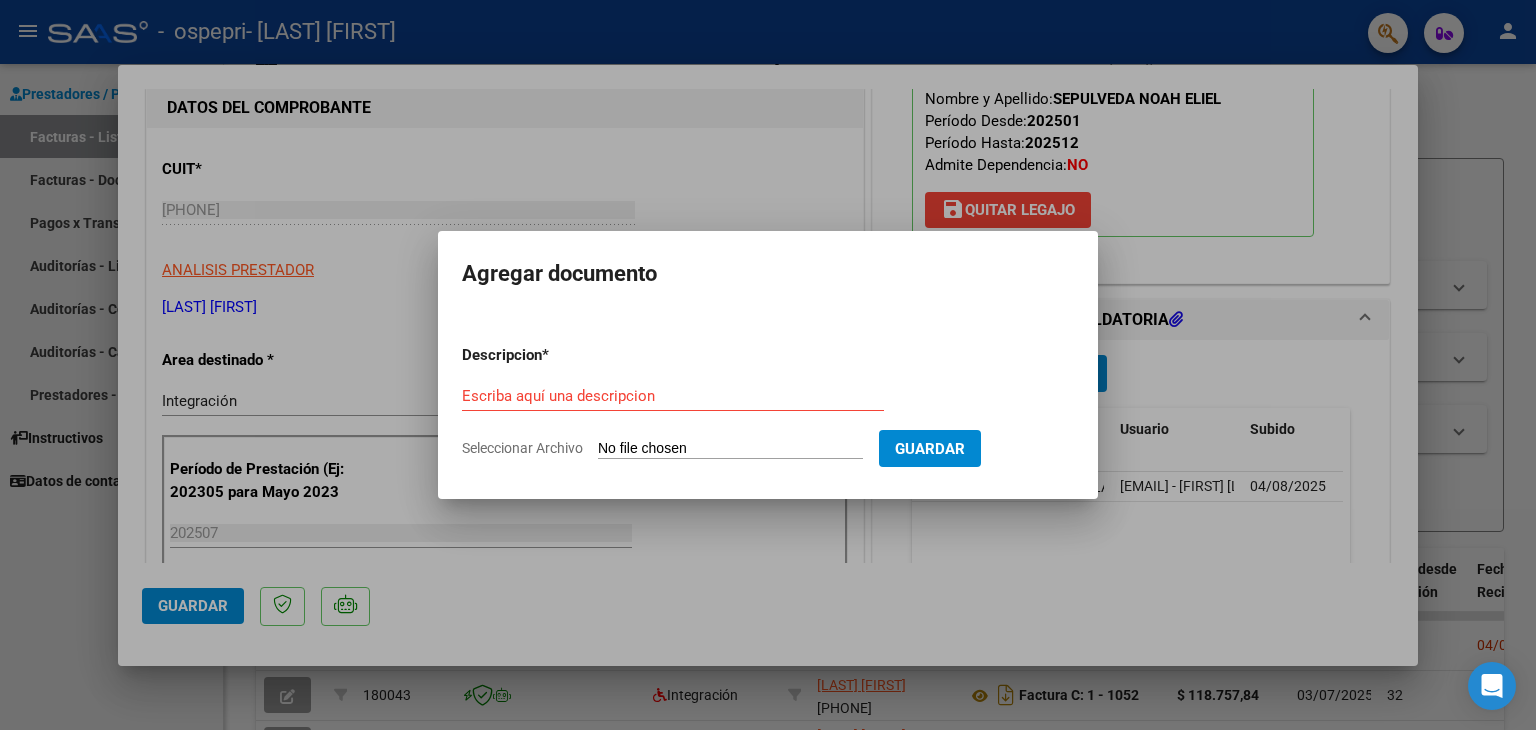 type on "C:\fakepath\ASISTENCIA [LAST] [FIRST] JULIO 25.pdf" 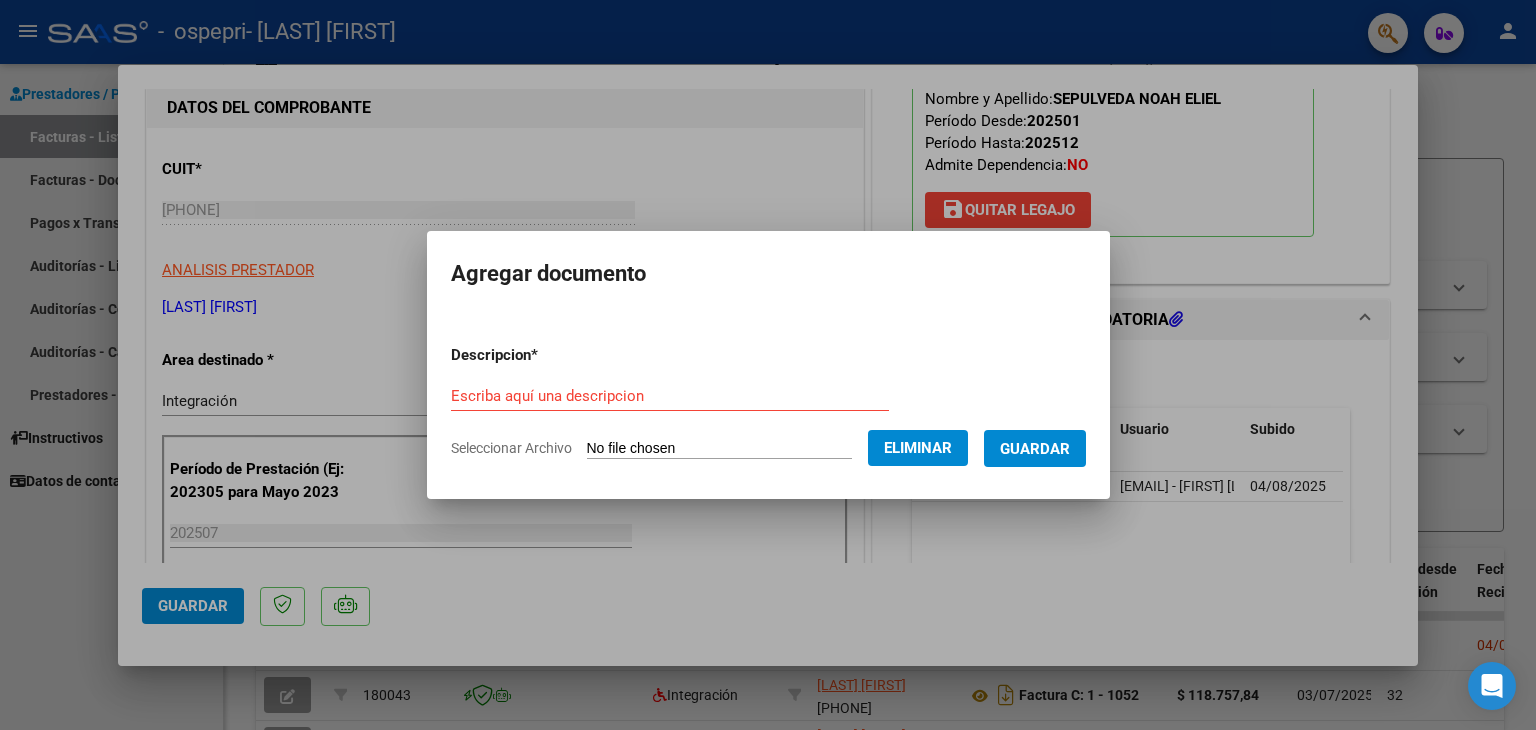 click on "Escriba aquí una descripcion" at bounding box center (670, 396) 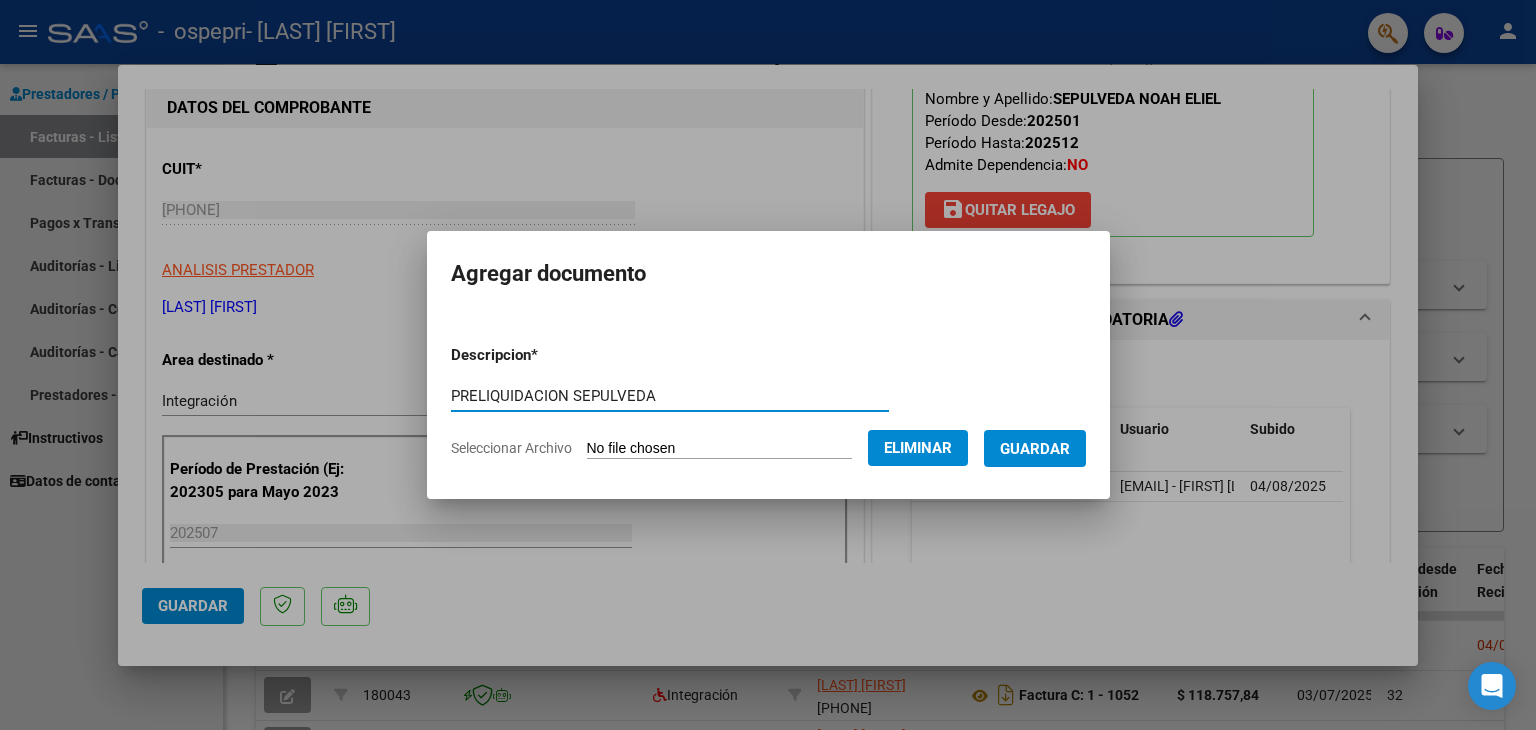 type on "PRELIQUIDACION SEPULVEDA" 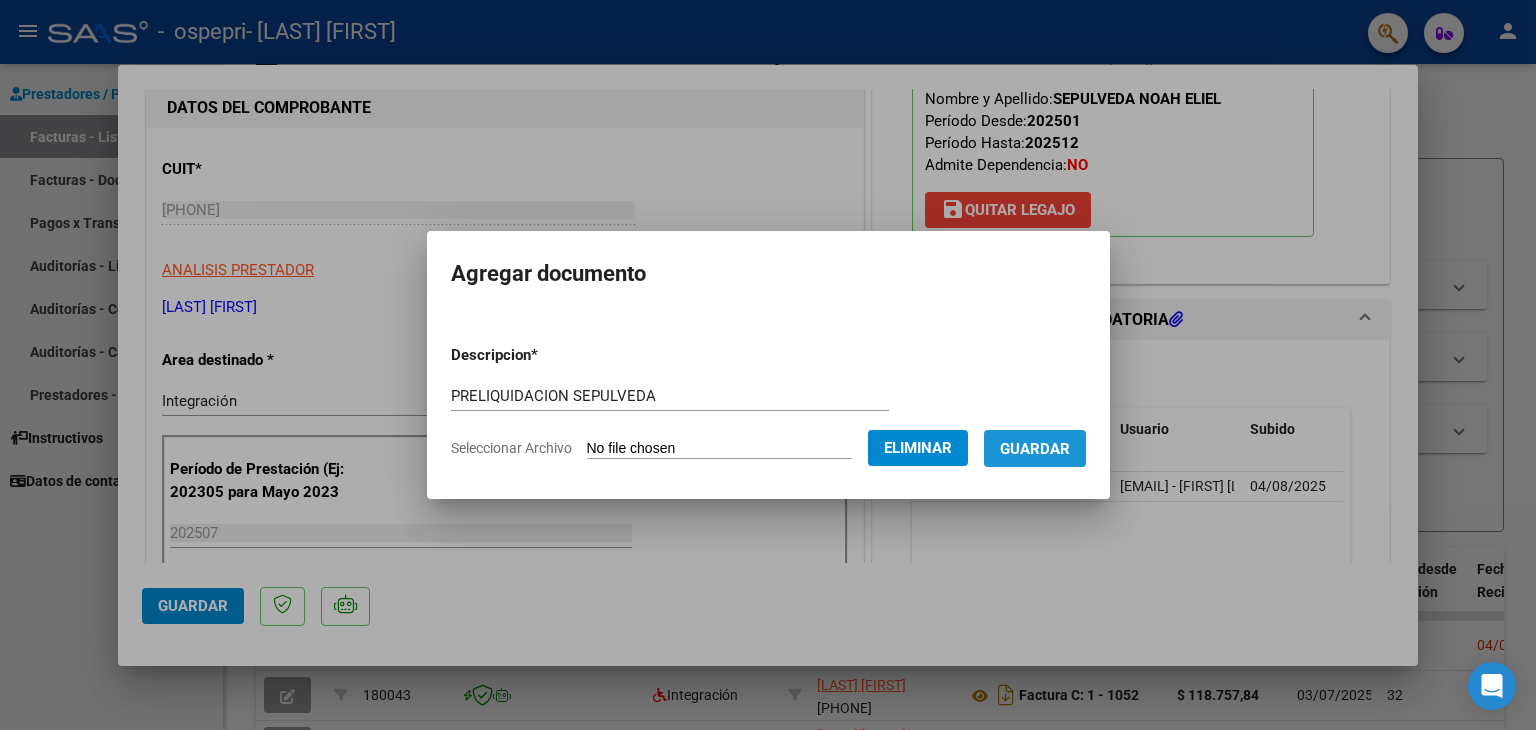 click on "Guardar" at bounding box center (1035, 449) 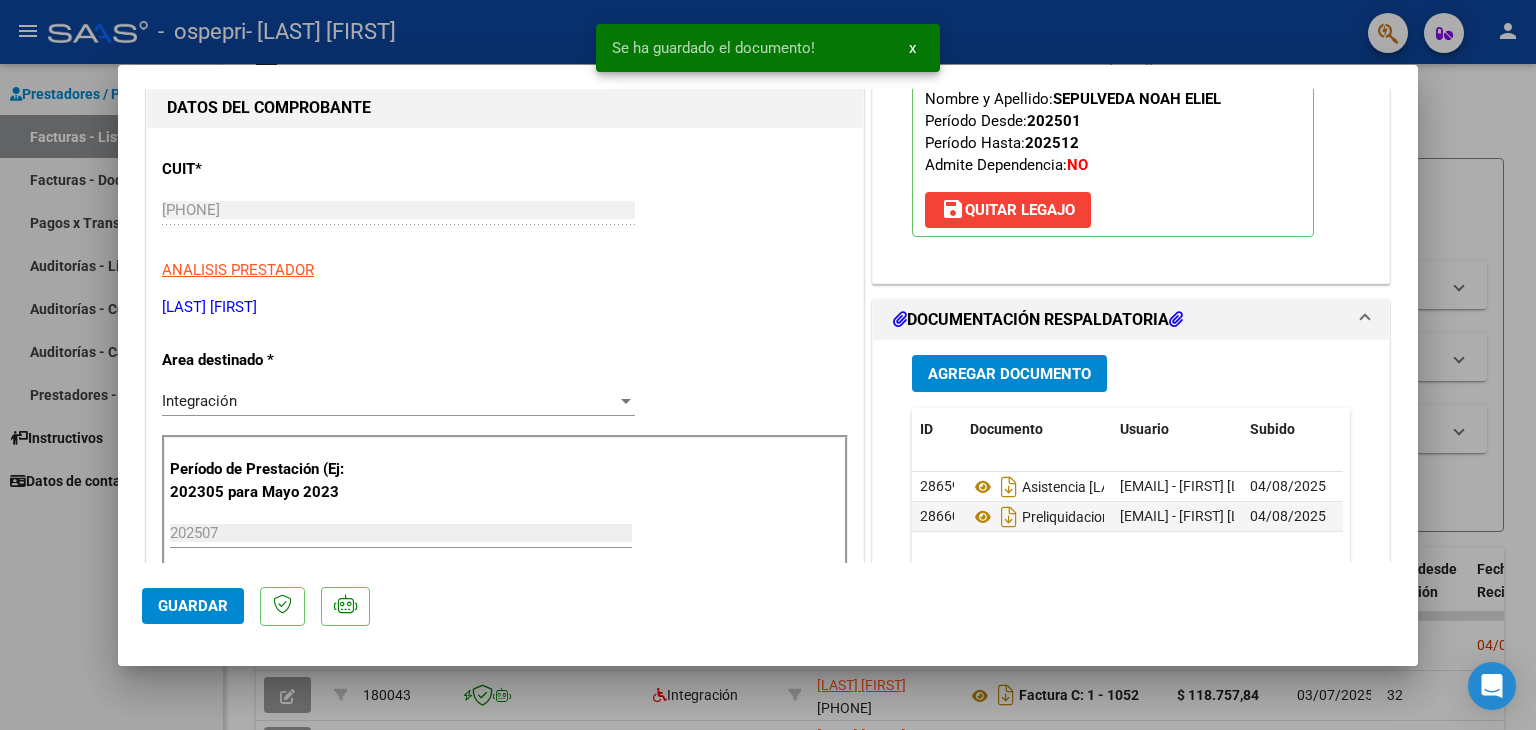 scroll, scrollTop: 415, scrollLeft: 0, axis: vertical 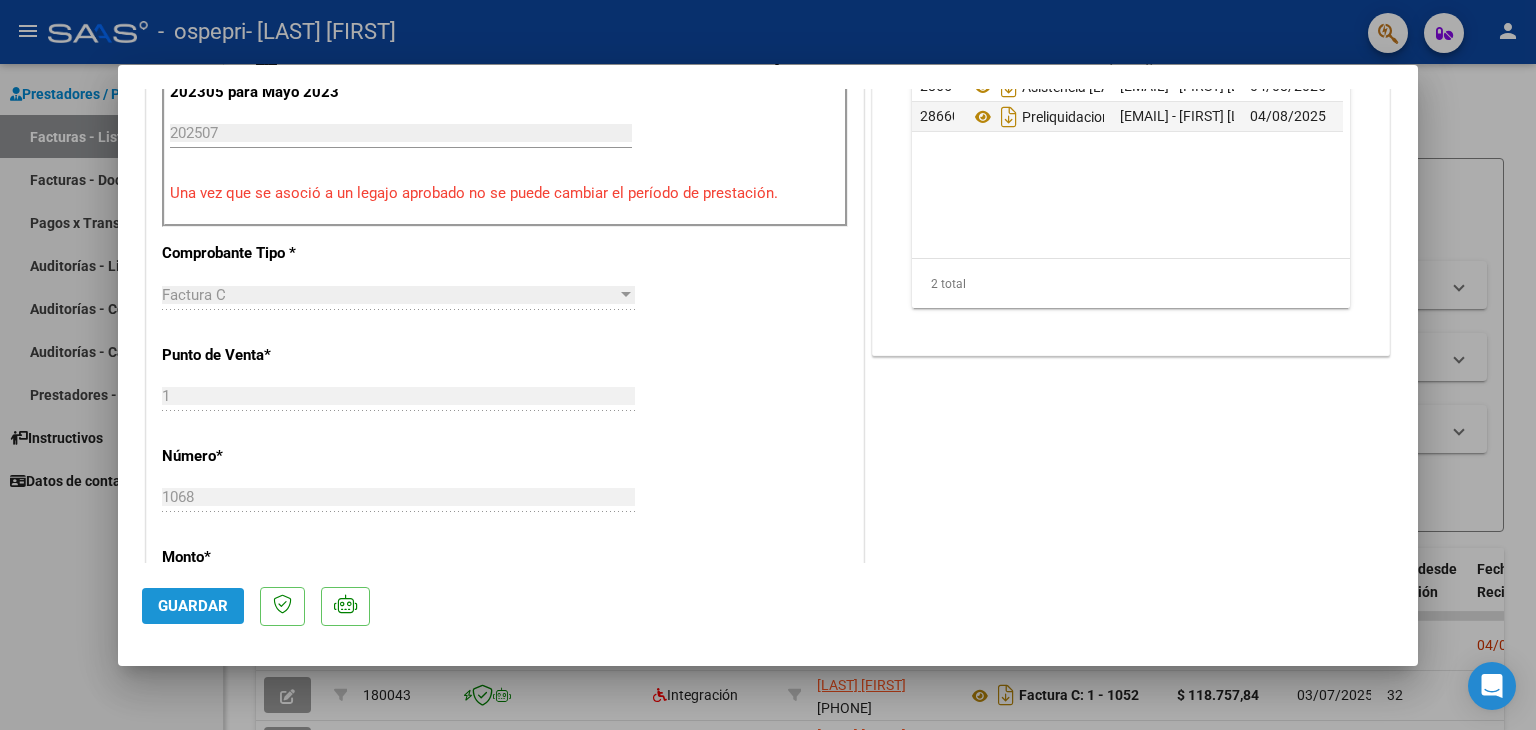 click on "Guardar" 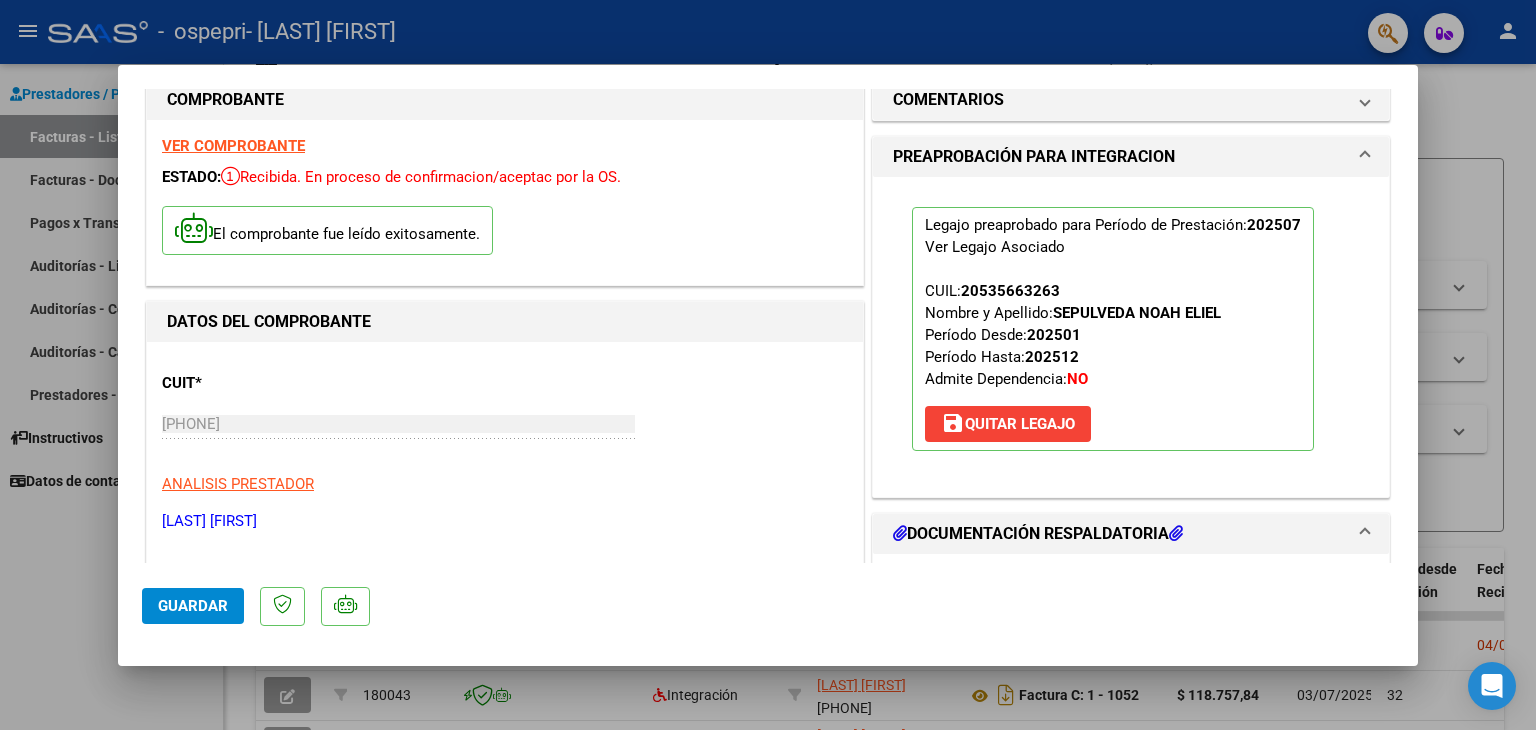 scroll, scrollTop: 0, scrollLeft: 0, axis: both 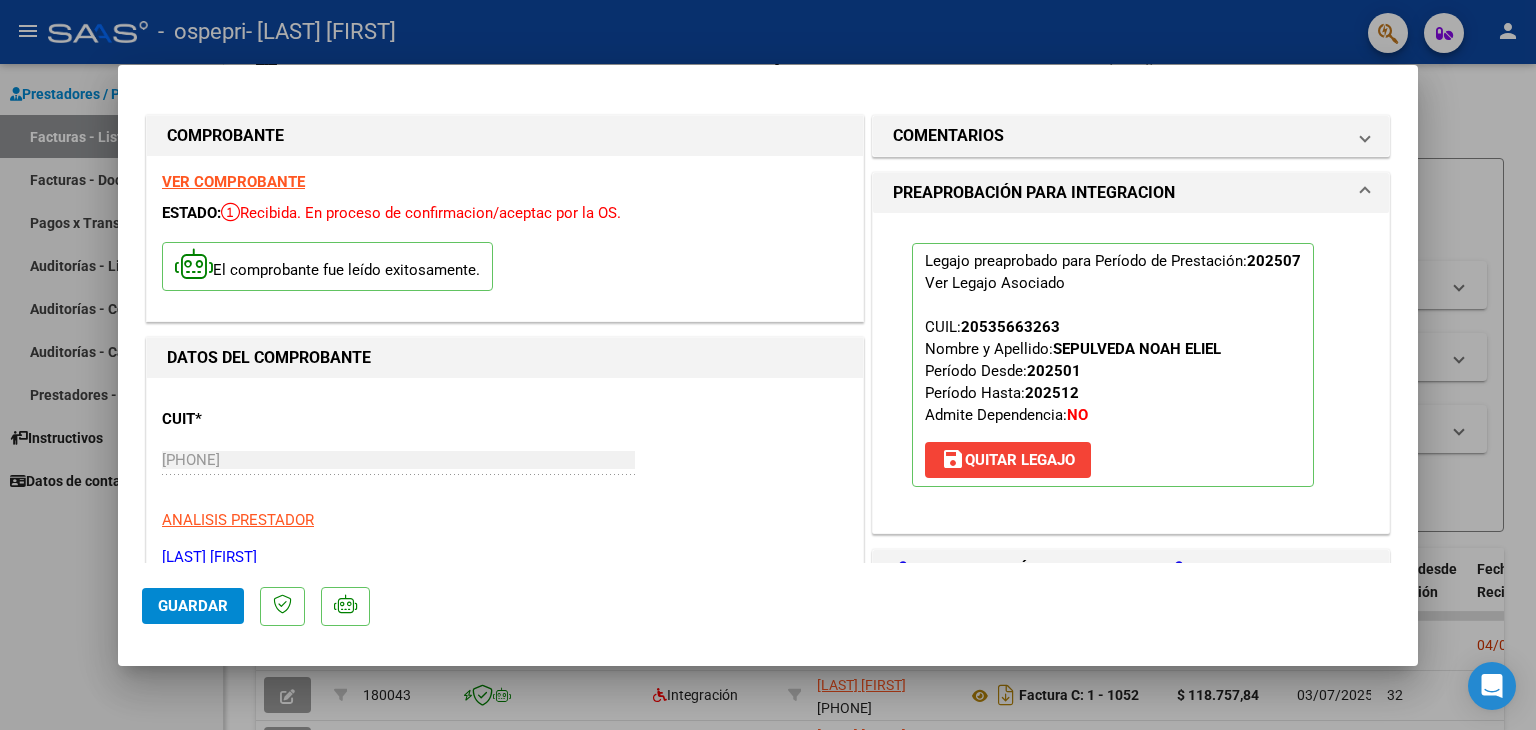click at bounding box center [768, 365] 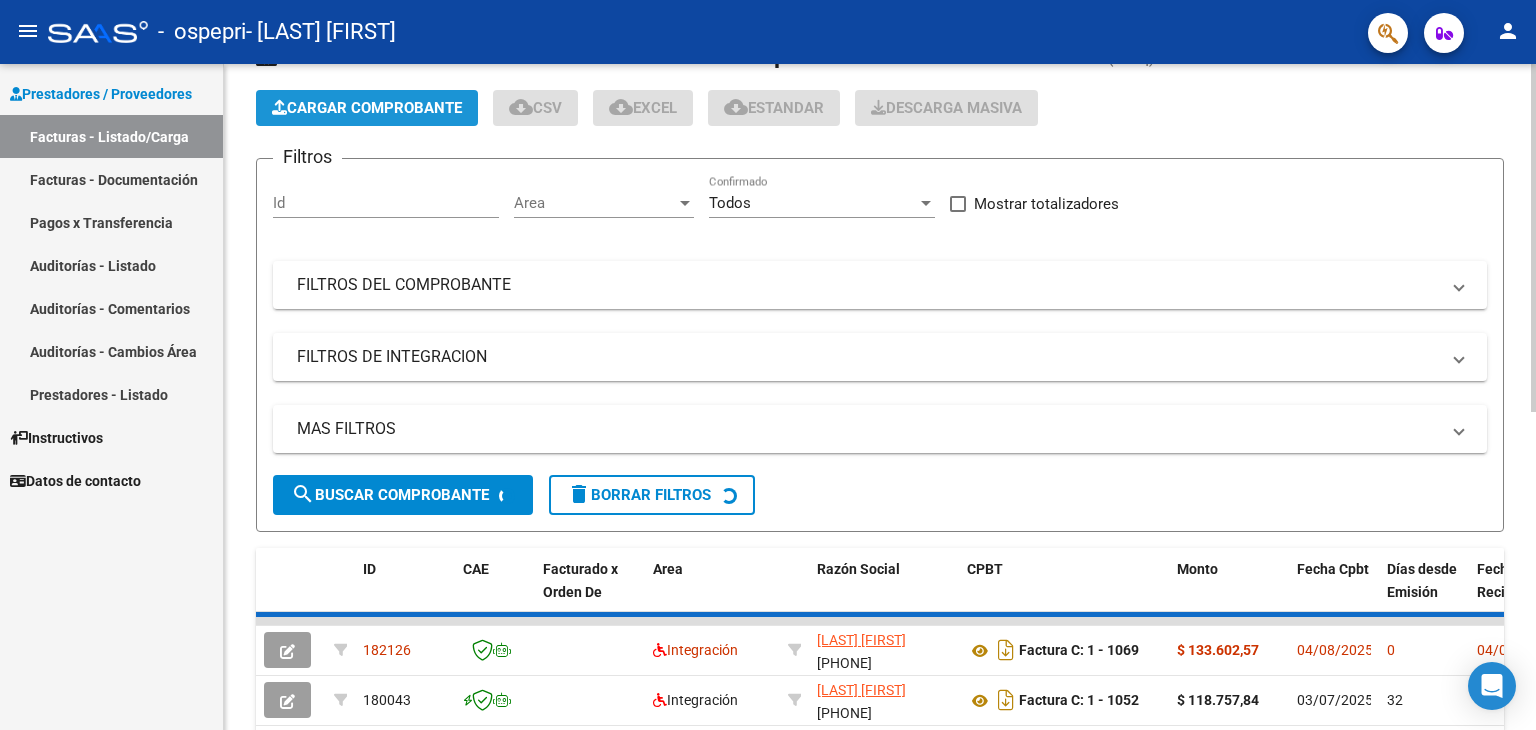 click on "Cargar Comprobante" 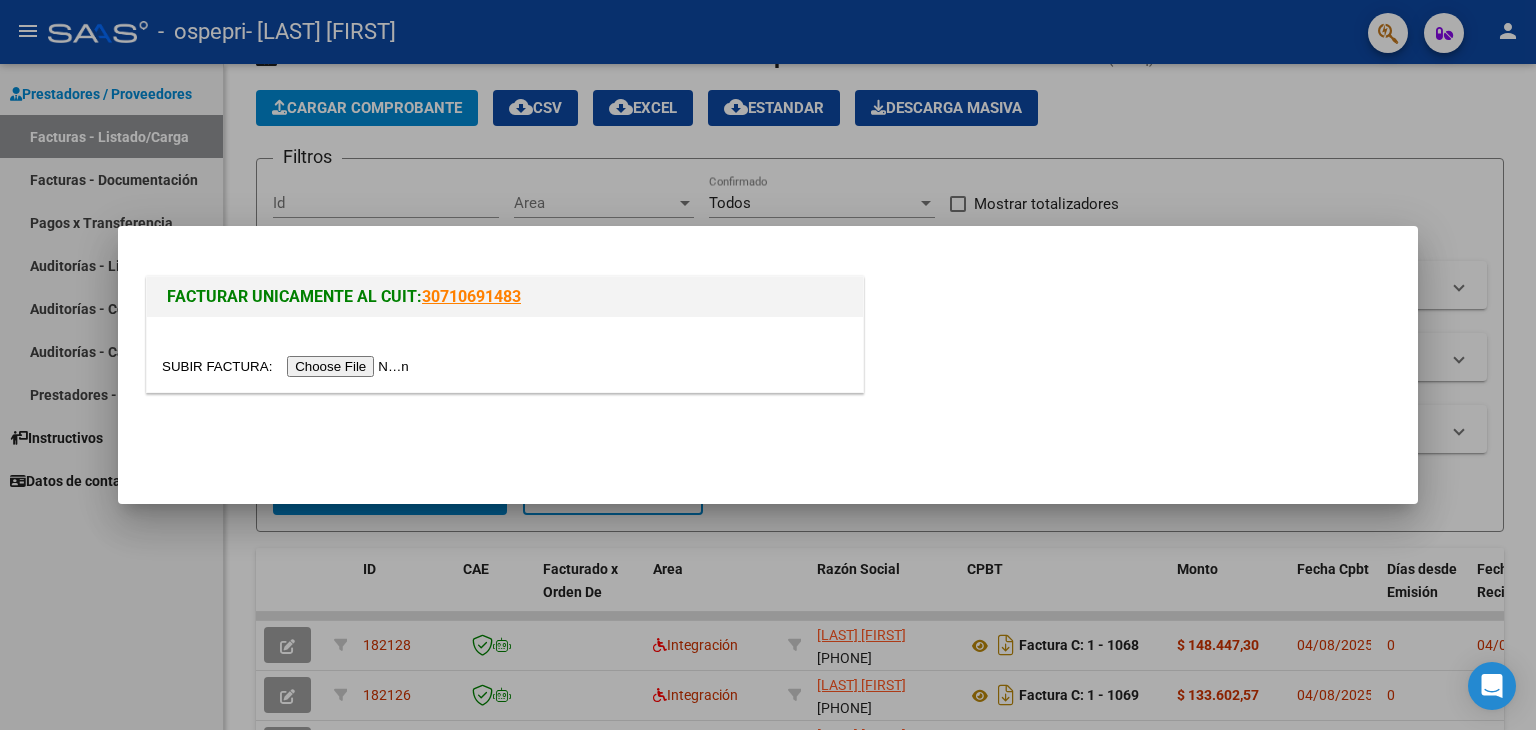 click at bounding box center [288, 366] 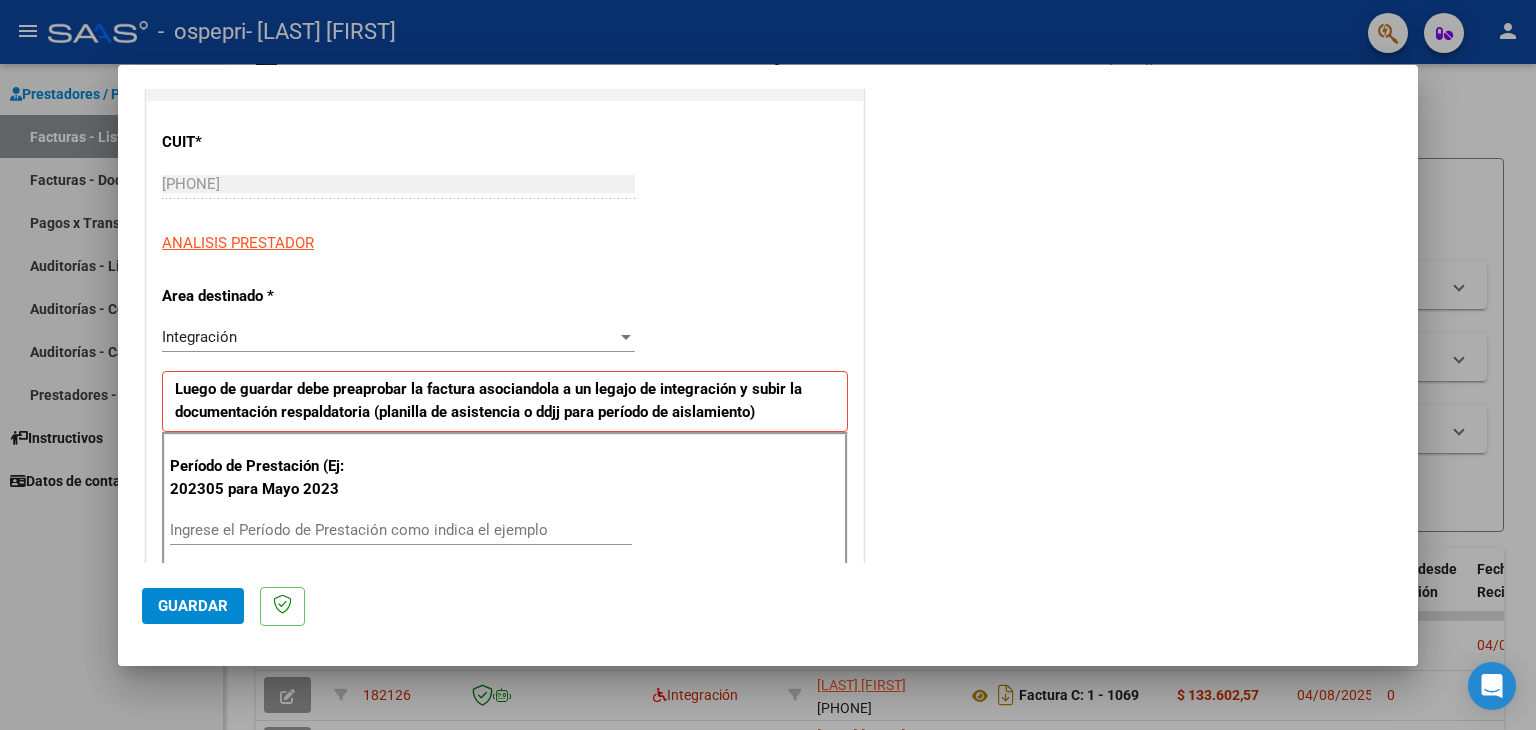 scroll, scrollTop: 373, scrollLeft: 0, axis: vertical 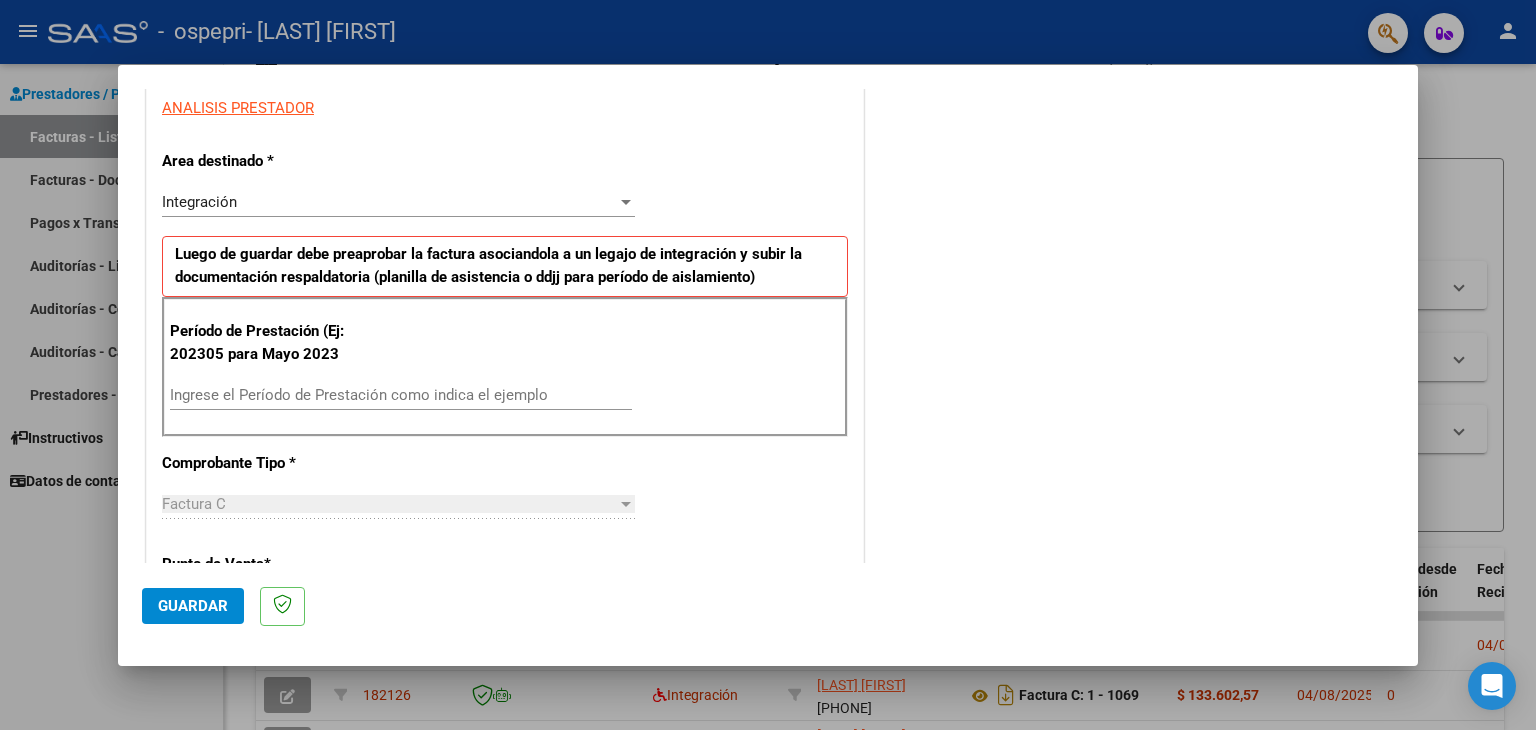 click on "Ingrese el Período de Prestación como indica el ejemplo" at bounding box center (401, 395) 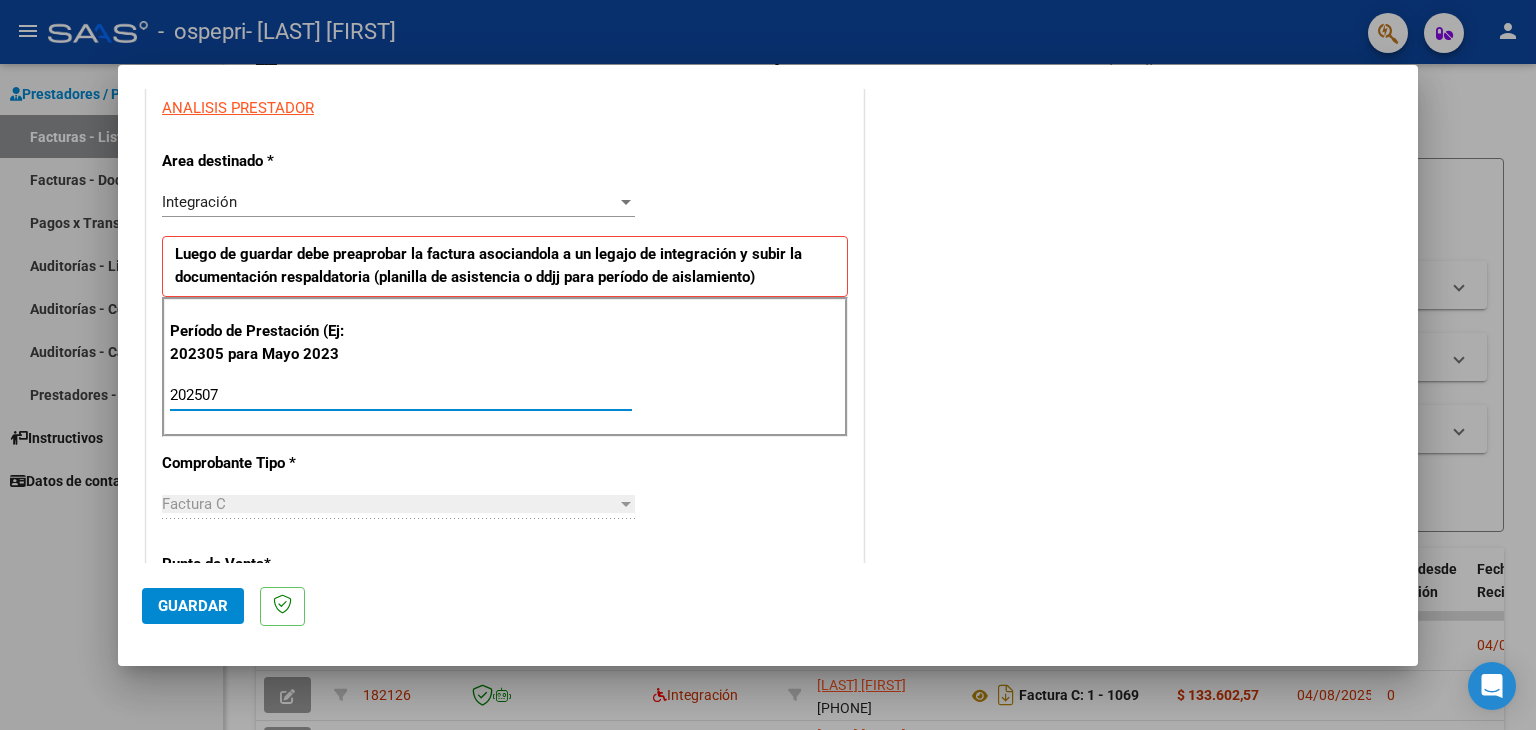 type on "202507" 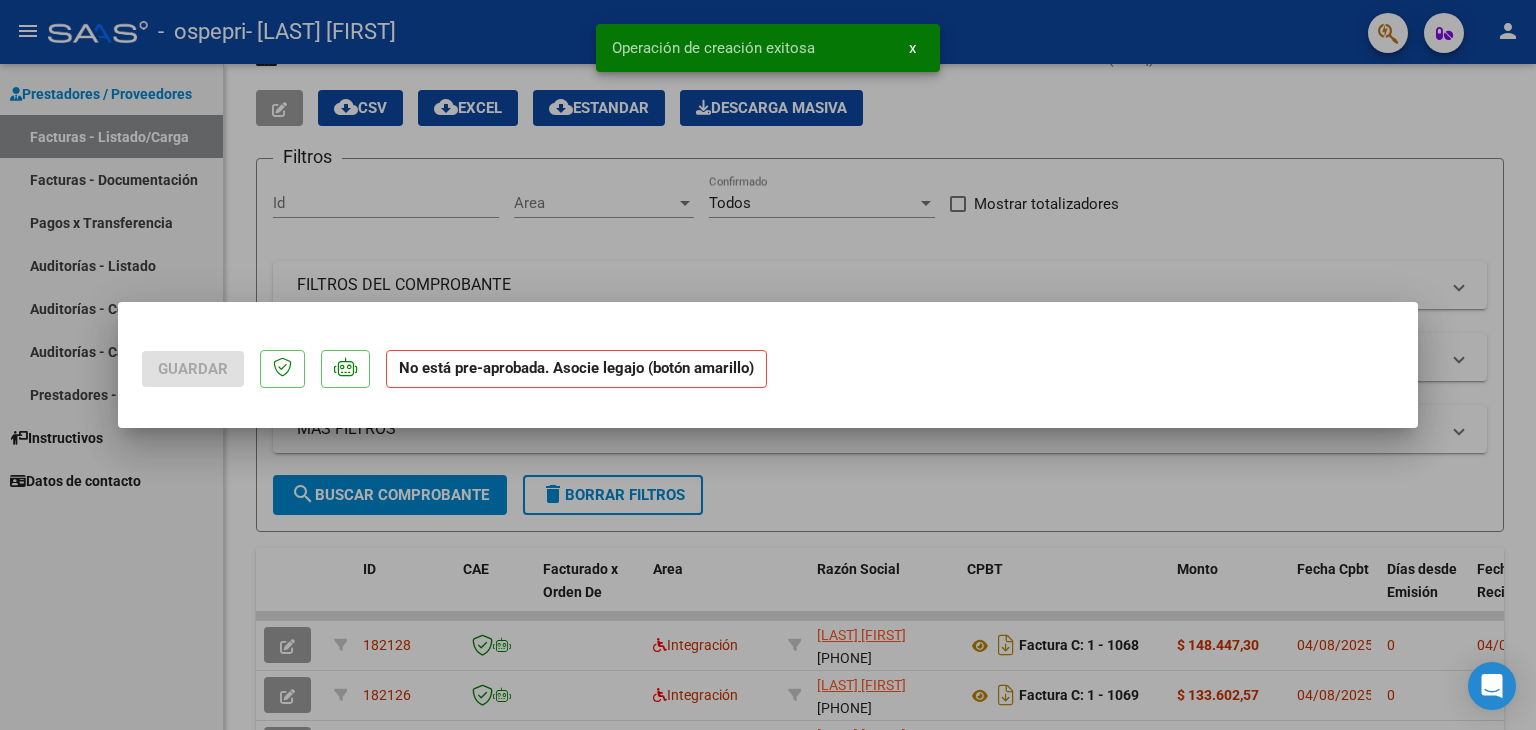 scroll, scrollTop: 0, scrollLeft: 0, axis: both 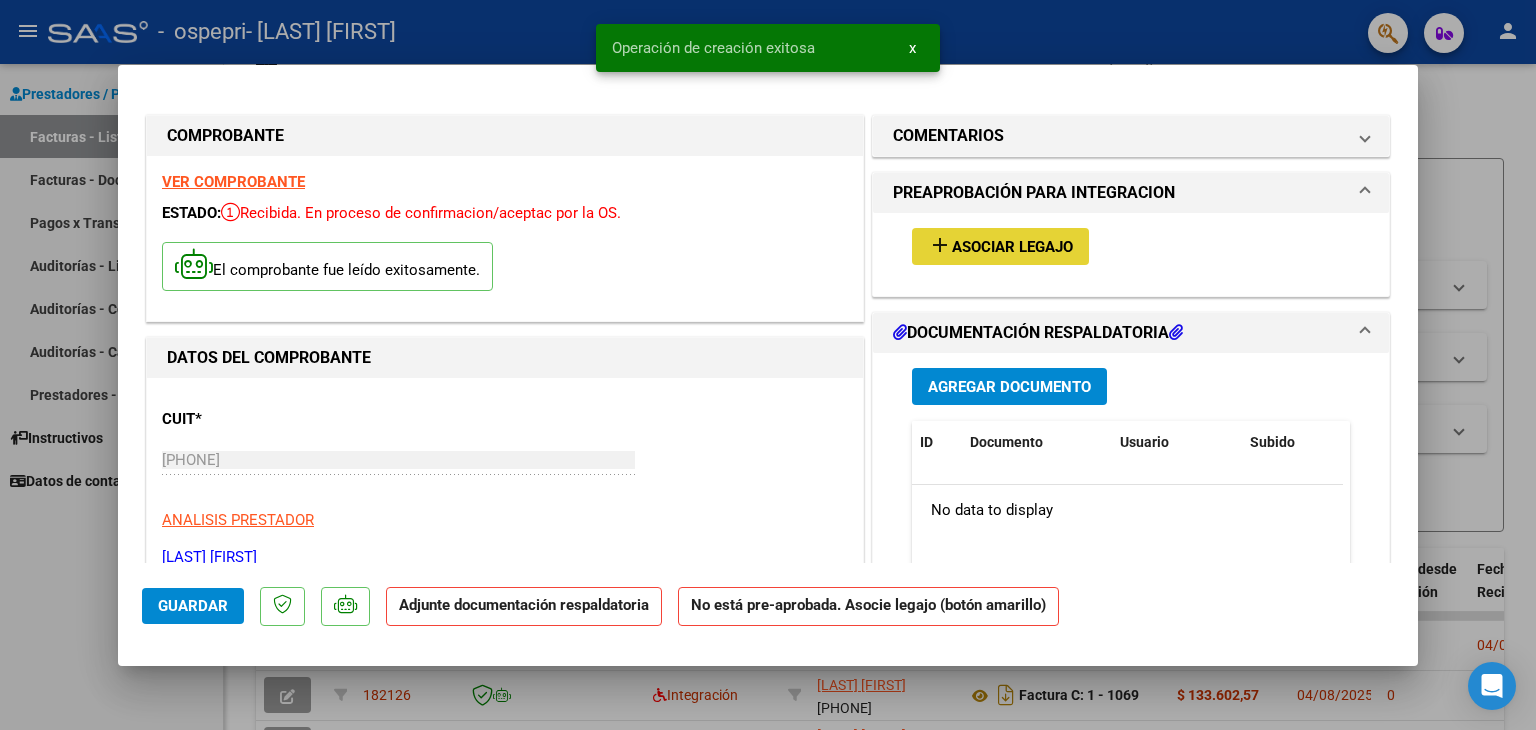 click on "Asociar Legajo" at bounding box center (1012, 247) 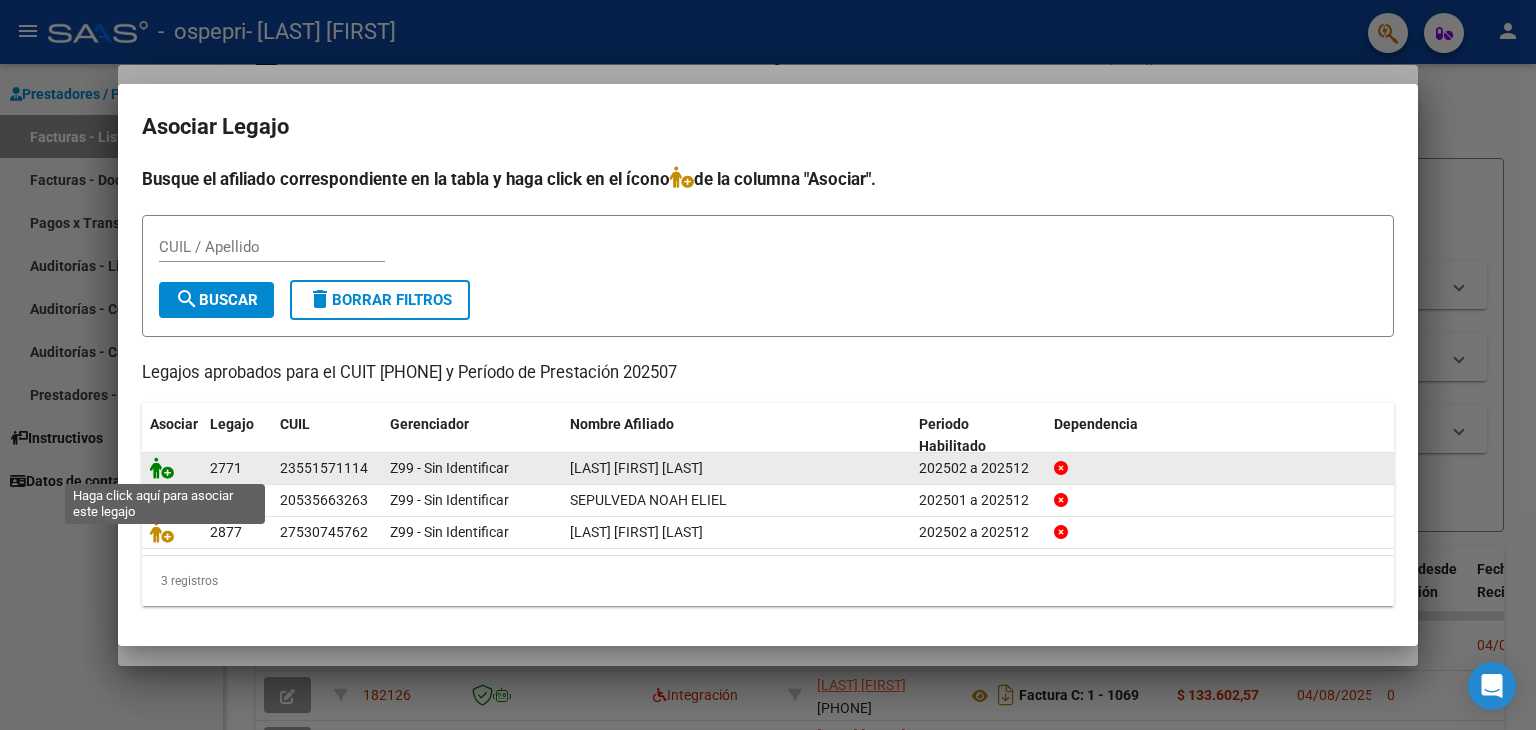 click 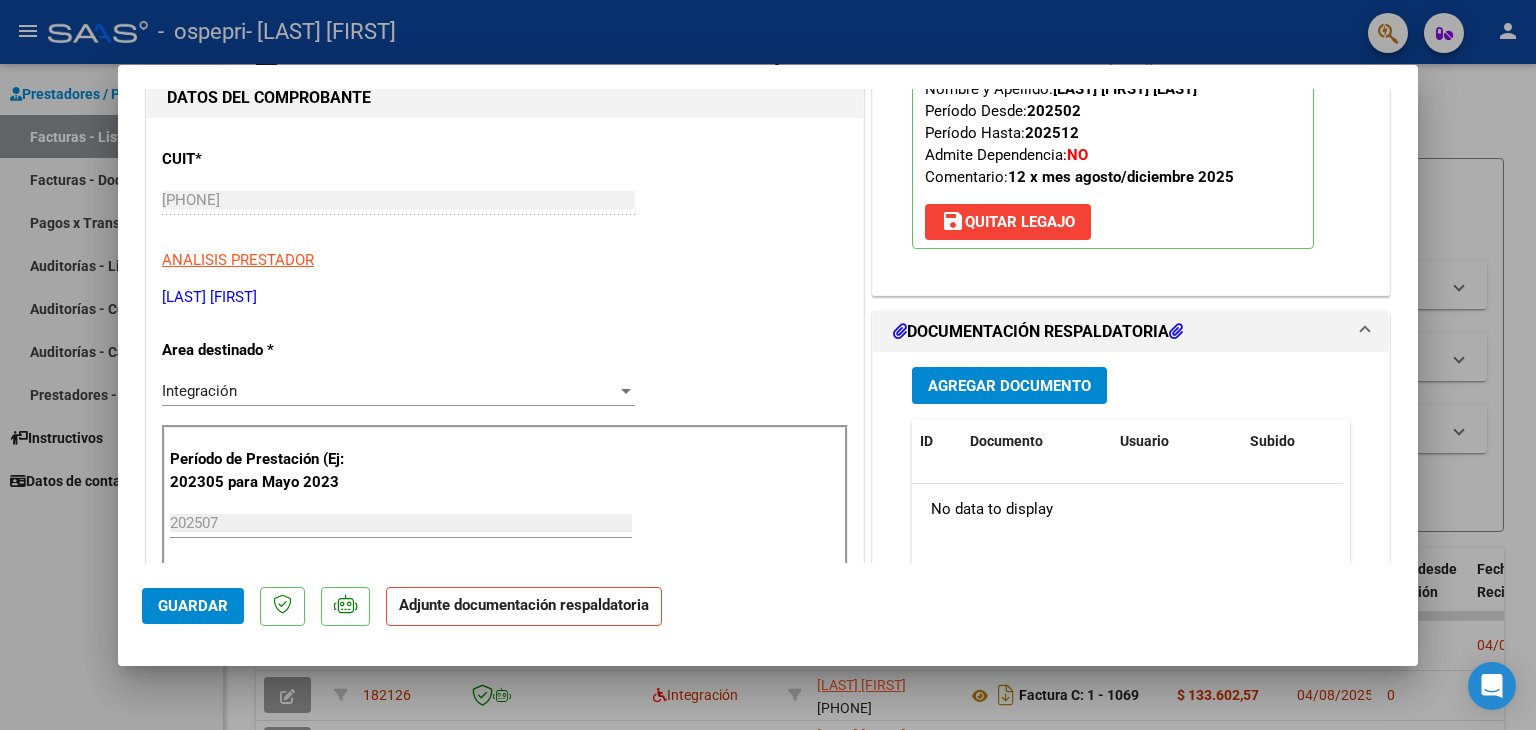 scroll, scrollTop: 247, scrollLeft: 0, axis: vertical 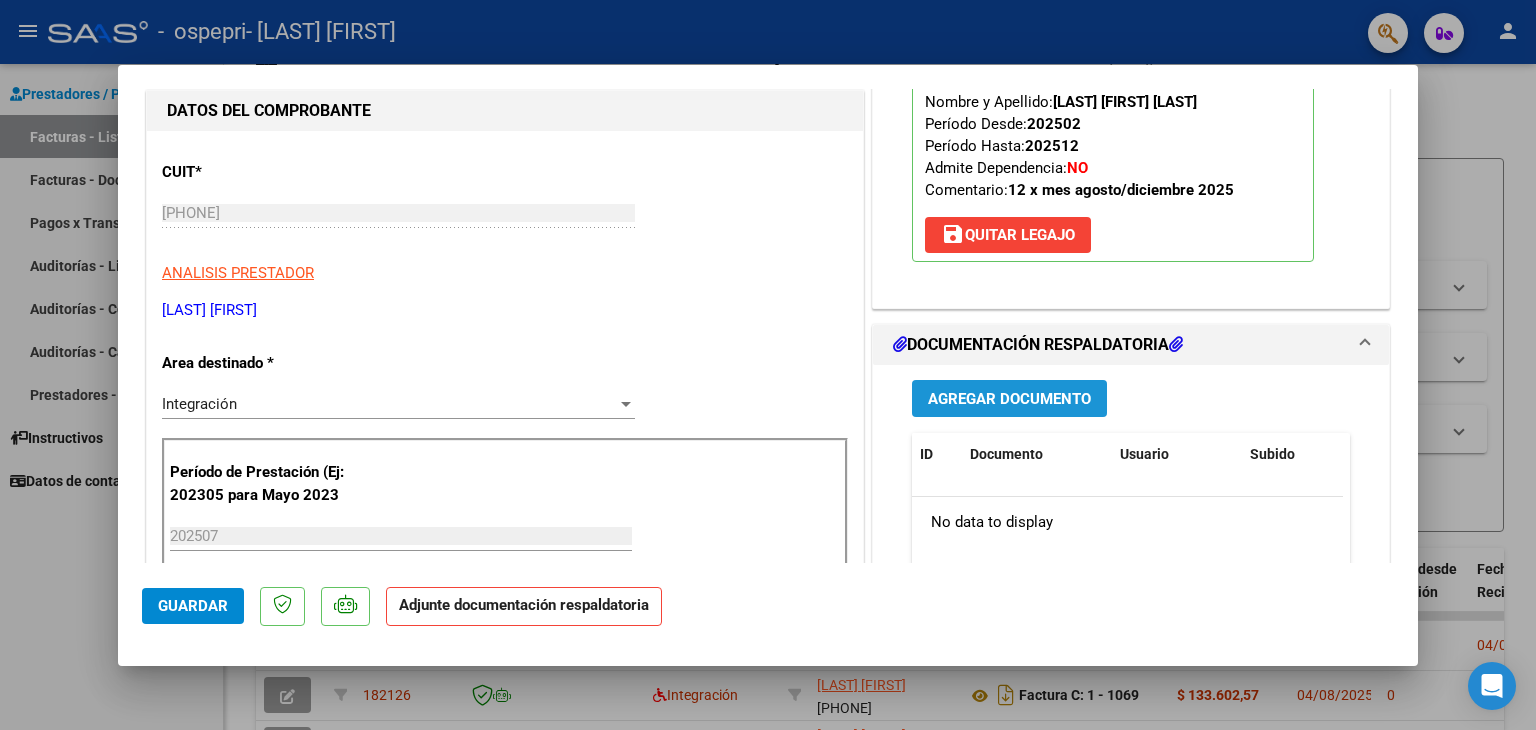 click on "Agregar Documento" at bounding box center (1009, 399) 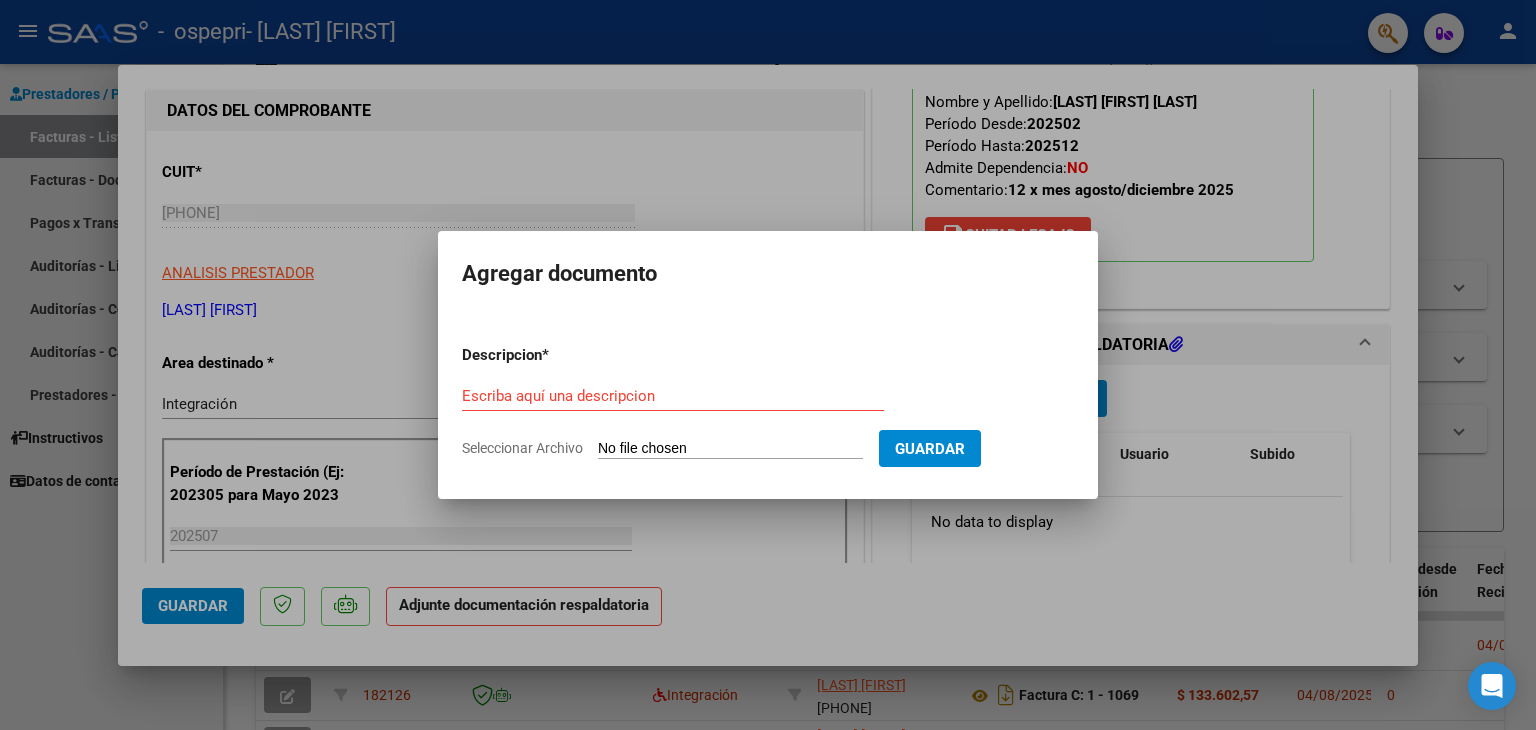 click on "Seleccionar Archivo" at bounding box center (730, 449) 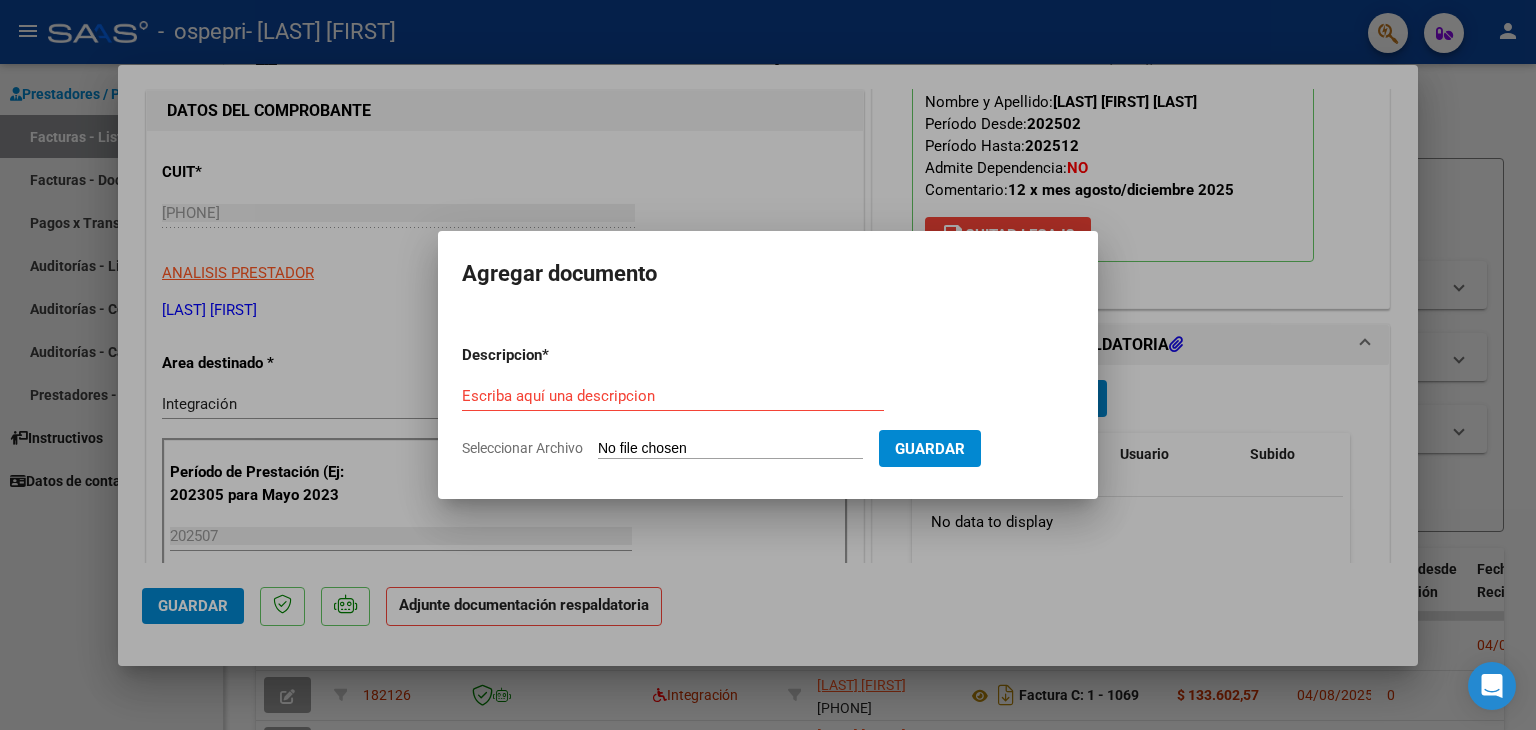 type on "C:\fakepath\ASISTENCIA GUENTO ORIANA JULIO 25.pdf" 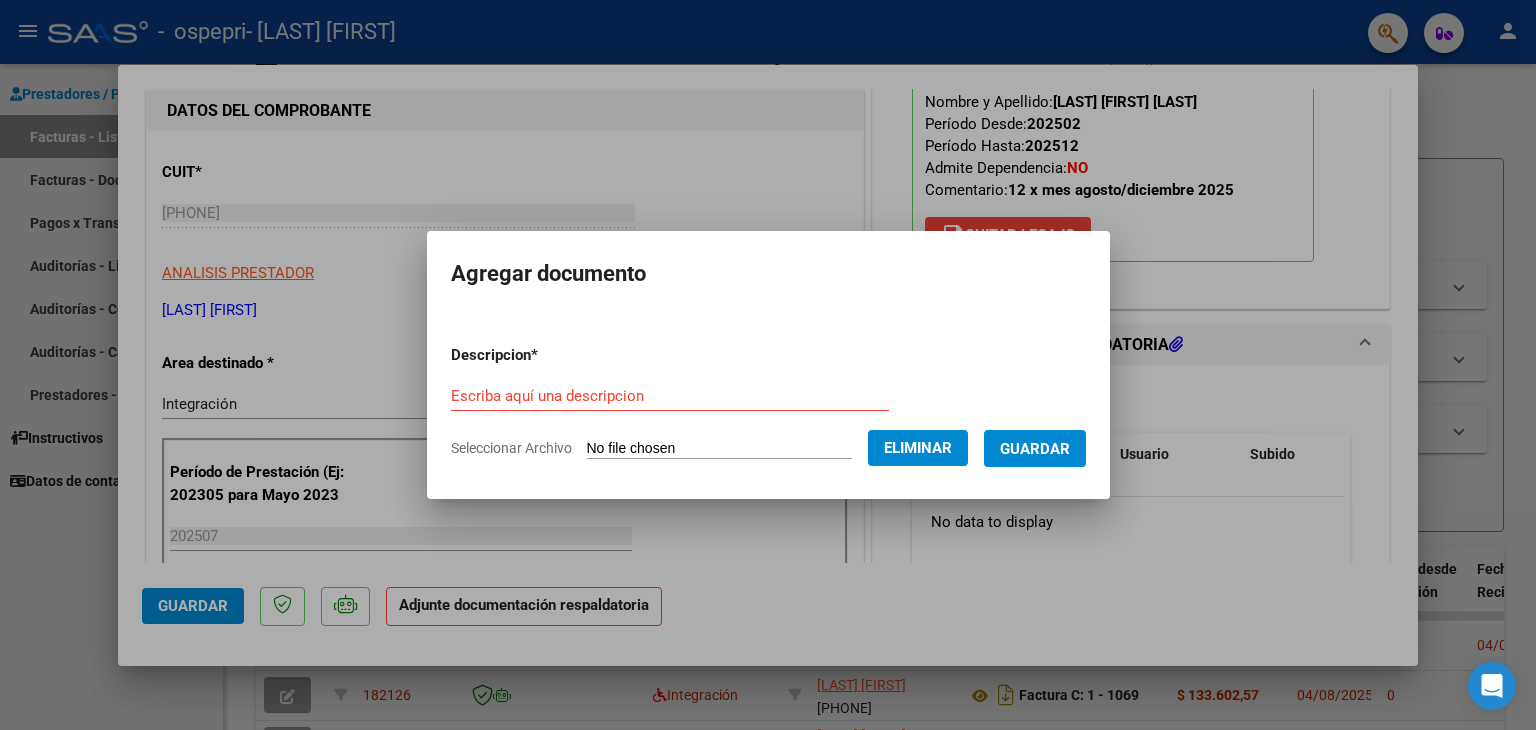 click on "Escriba aquí una descripcion" at bounding box center (670, 396) 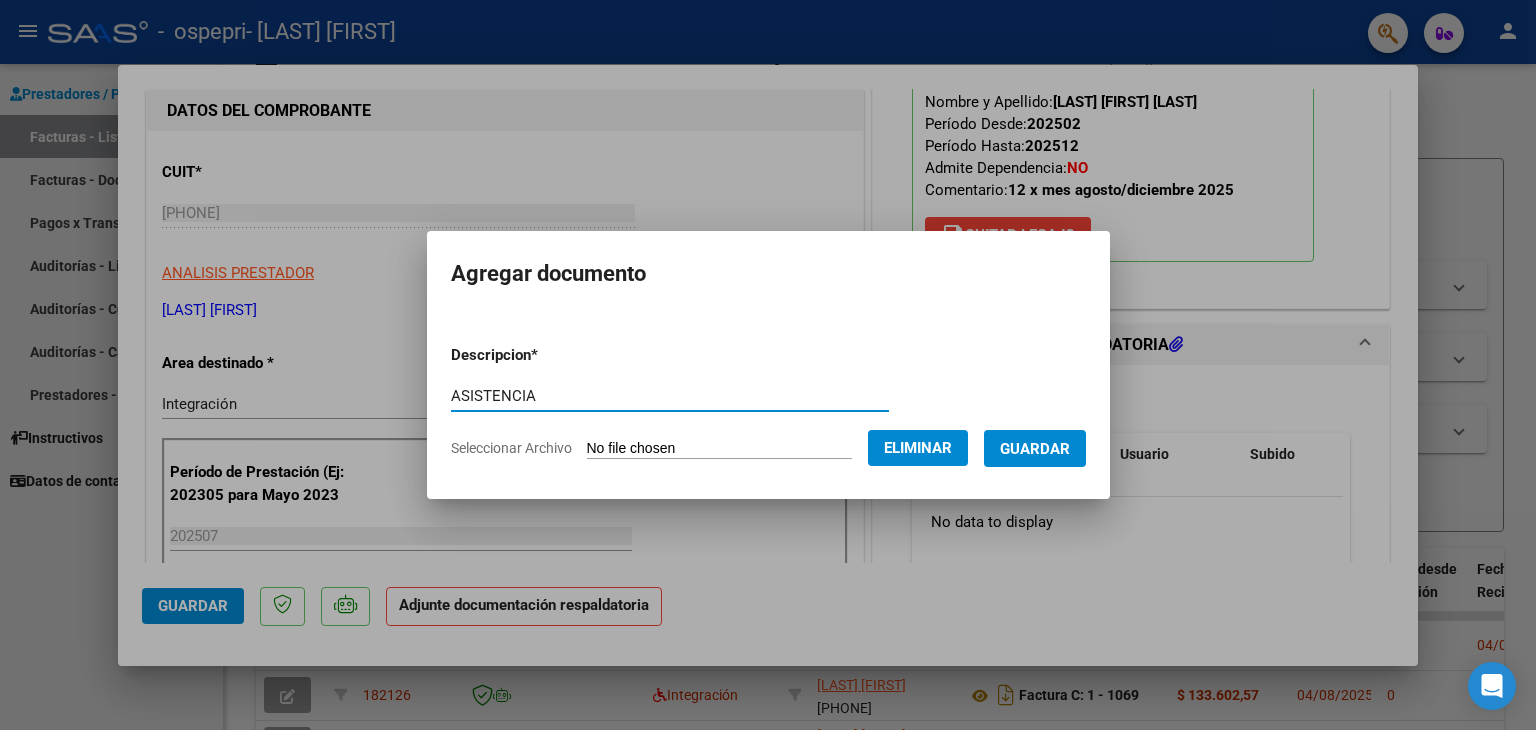 type on "ASISTENCIA" 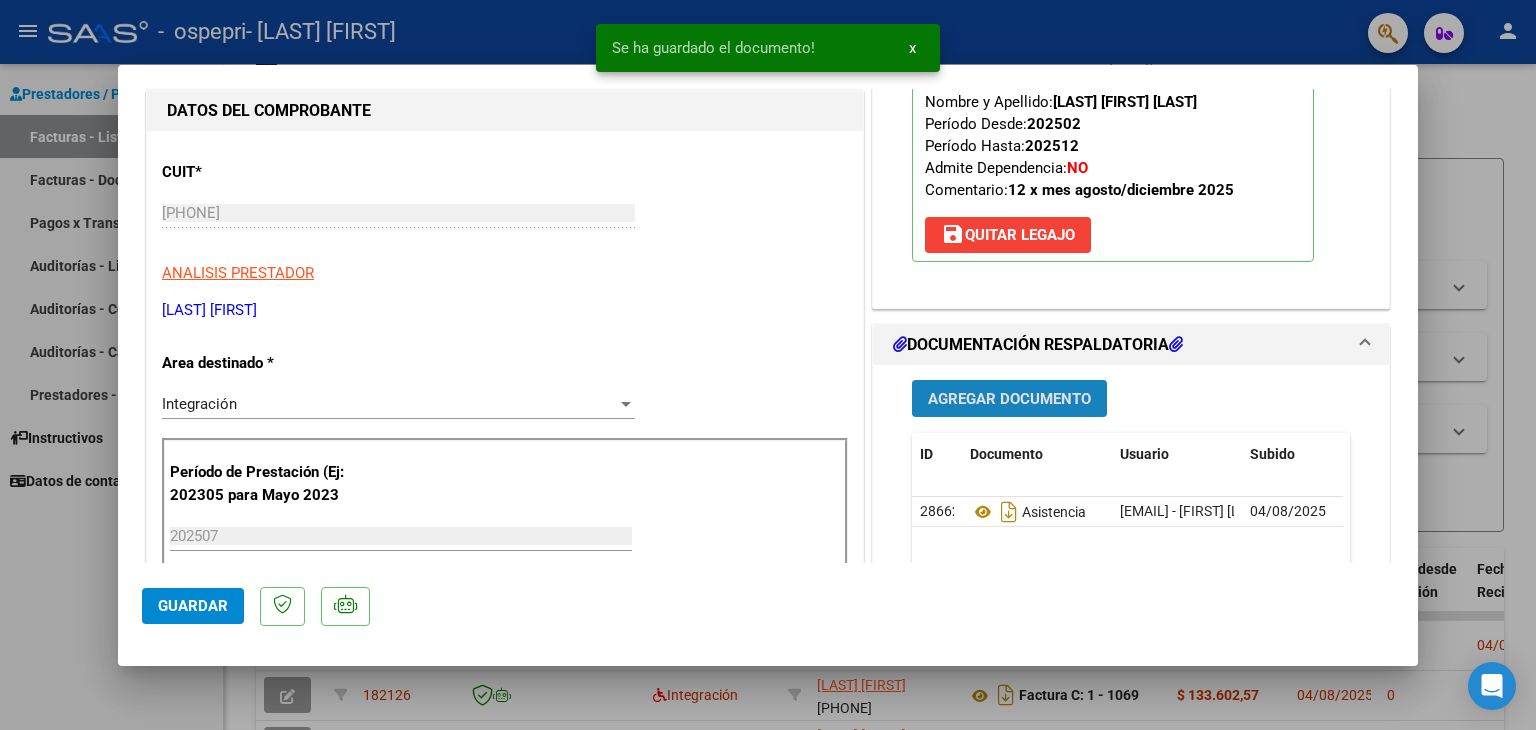 click on "Agregar Documento" at bounding box center (1009, 399) 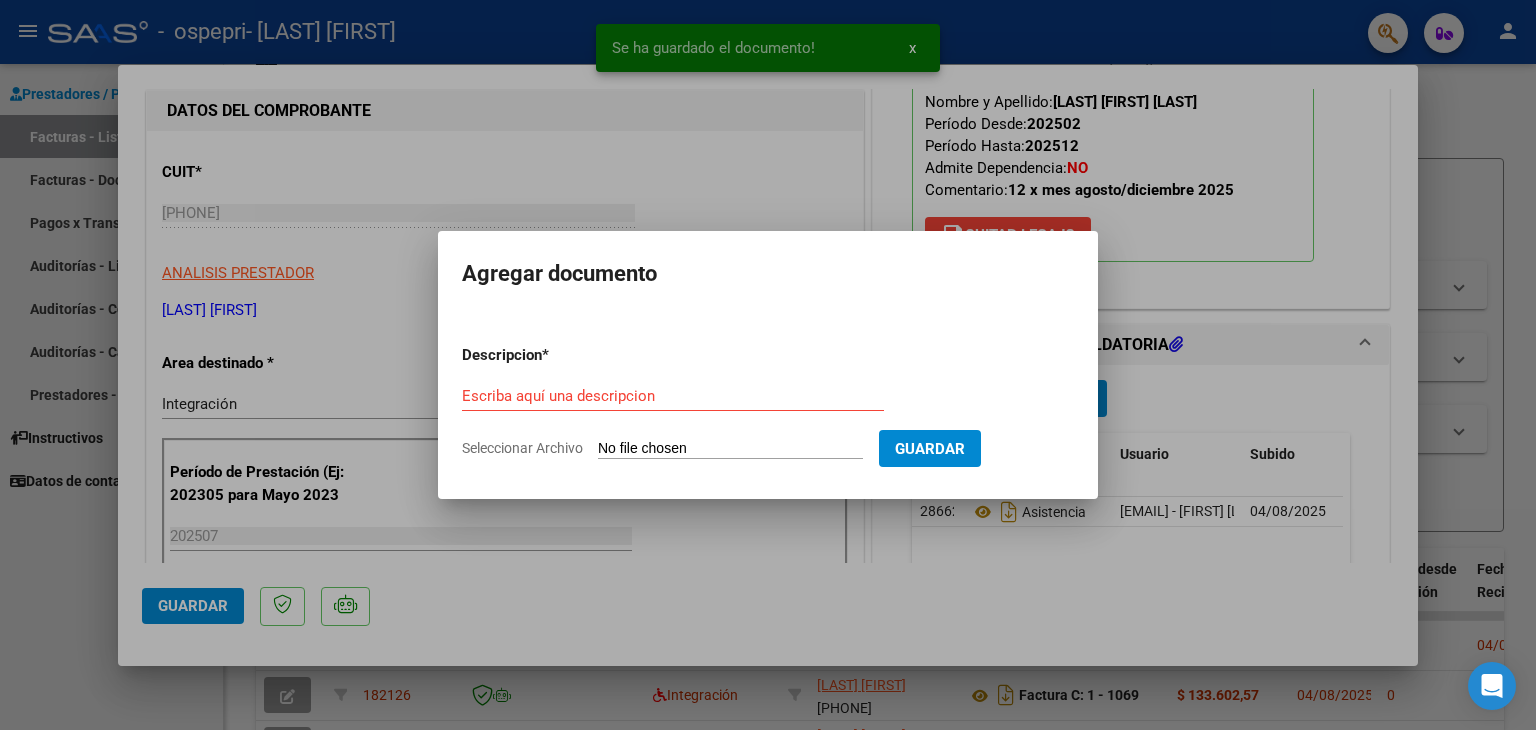click on "Seleccionar Archivo" at bounding box center [730, 449] 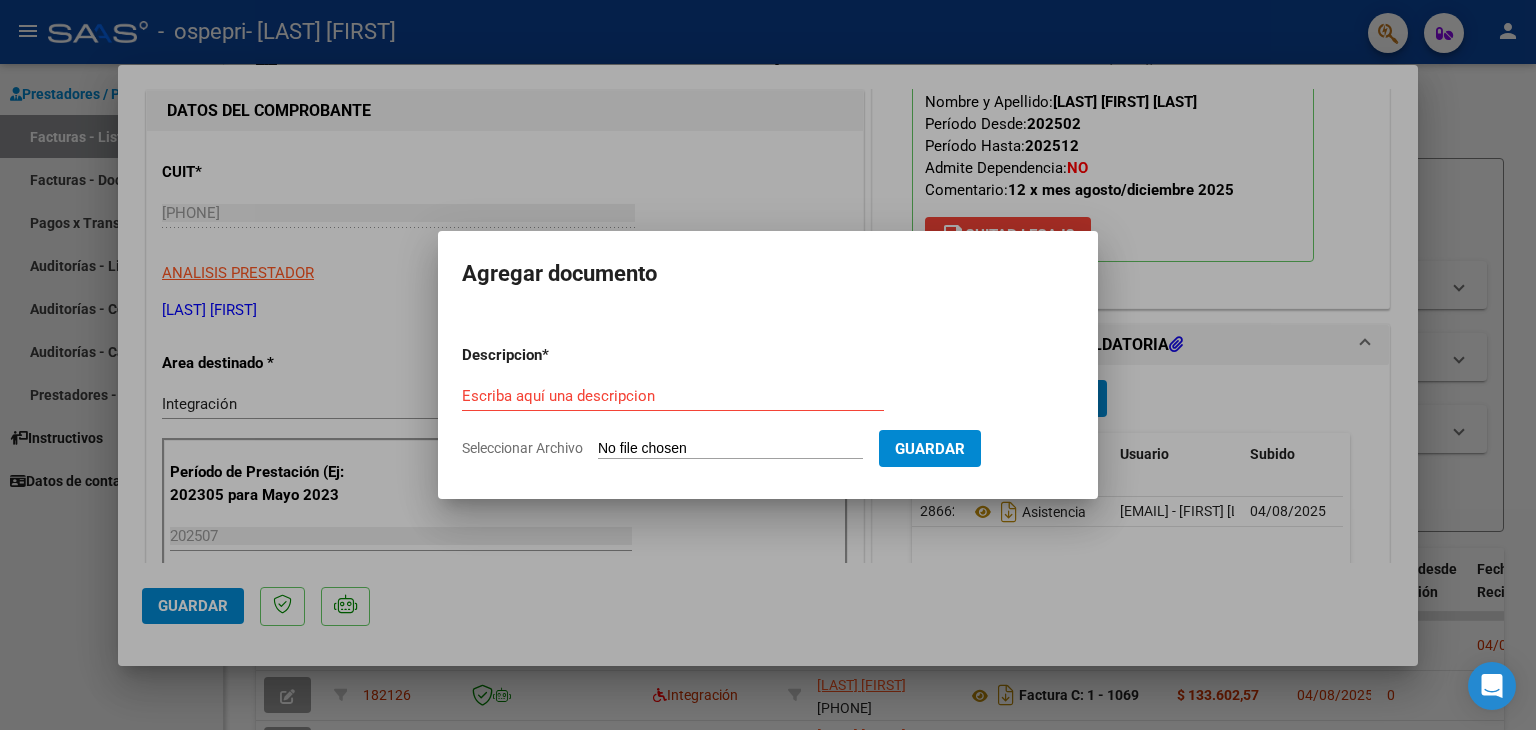 type on "C:\fakepath\apfmimpresionpreliq_ghento.pdf" 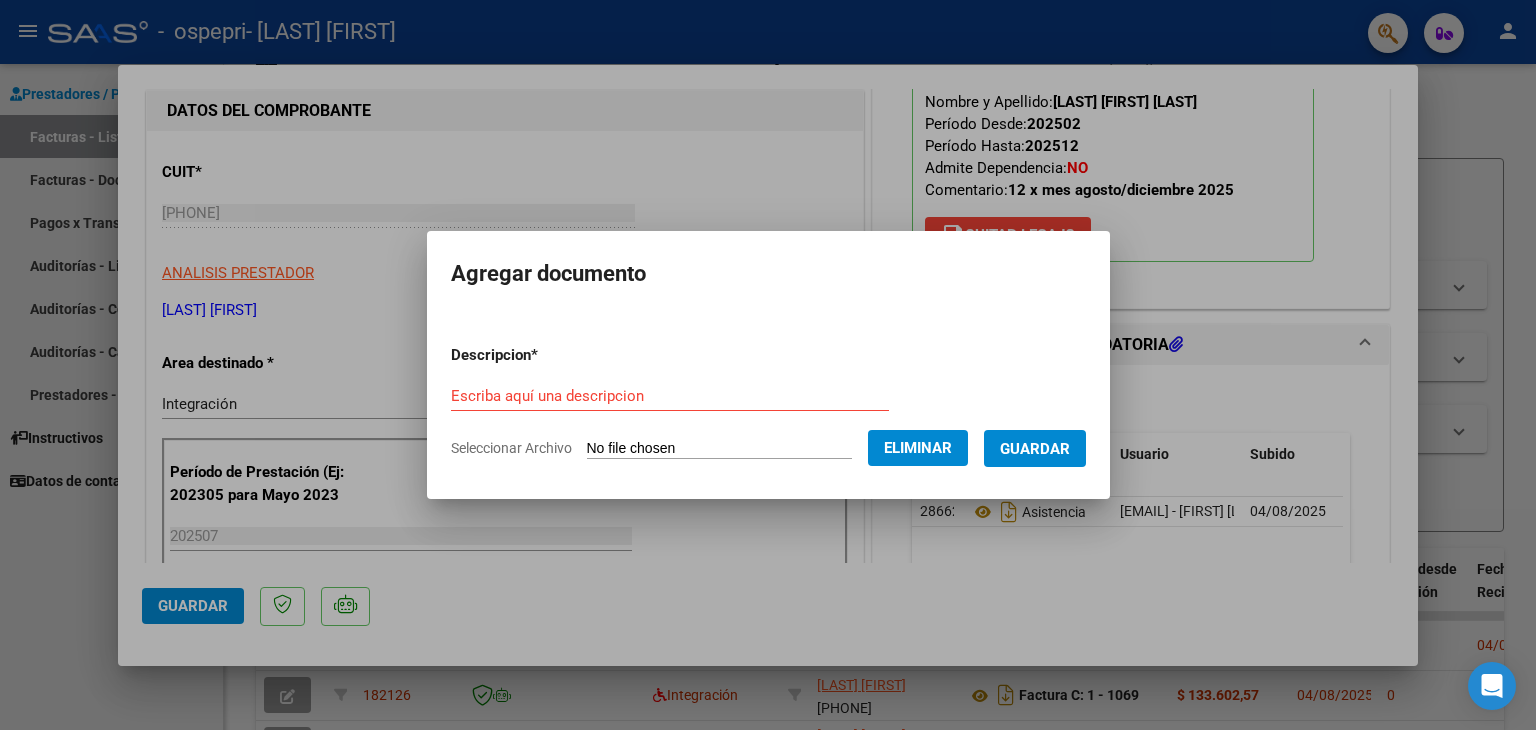 click on "Escriba aquí una descripcion" at bounding box center (670, 396) 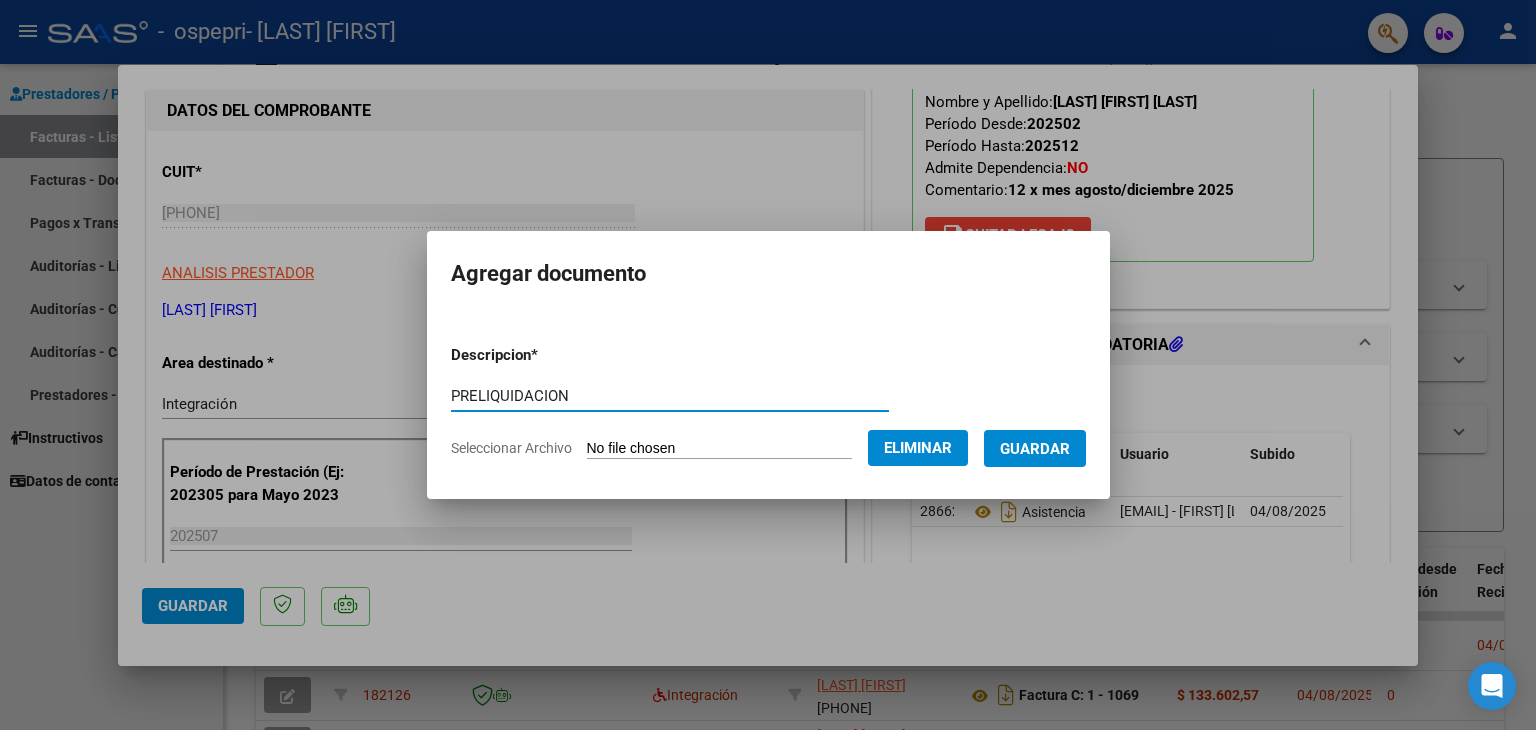 type on "PRELIQUIDACION" 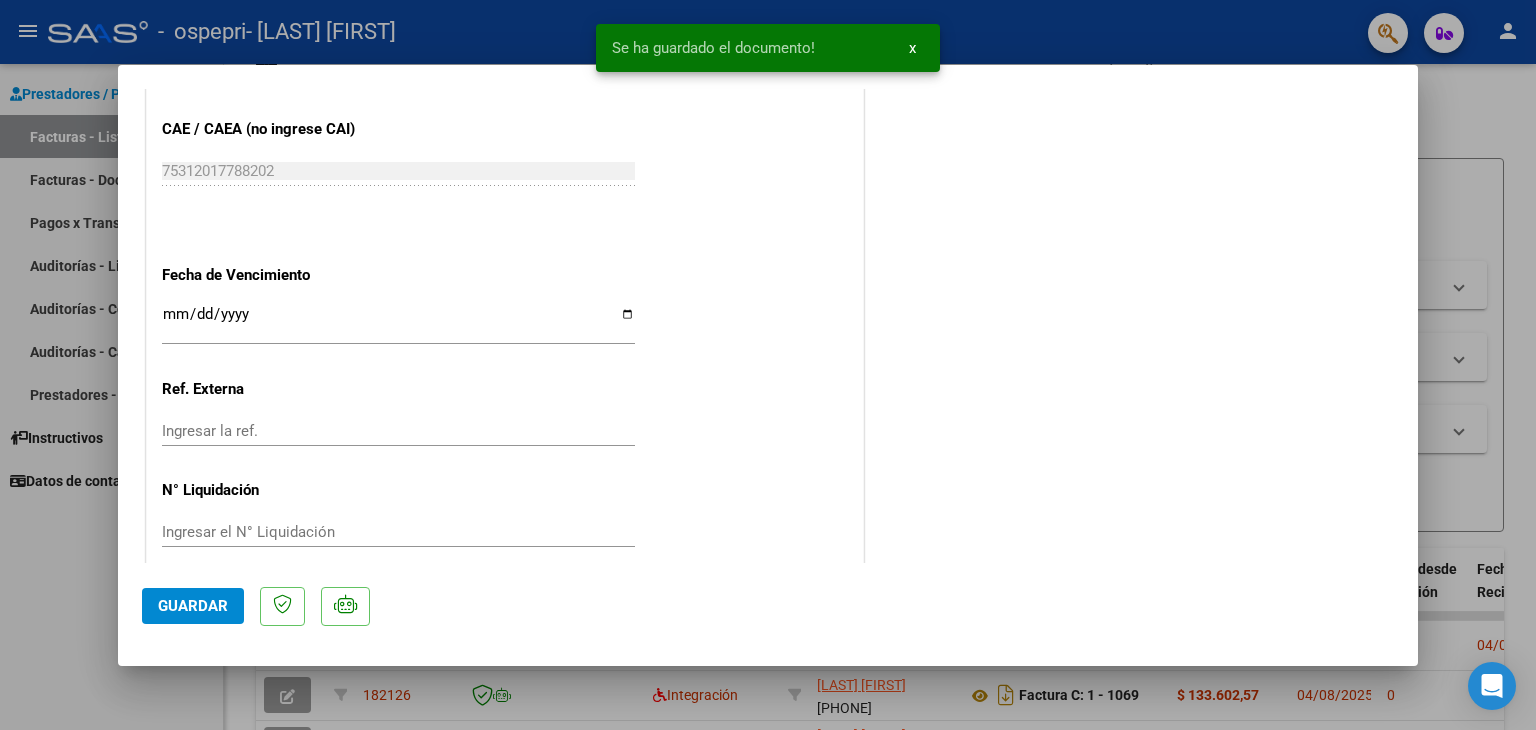 scroll, scrollTop: 1313, scrollLeft: 0, axis: vertical 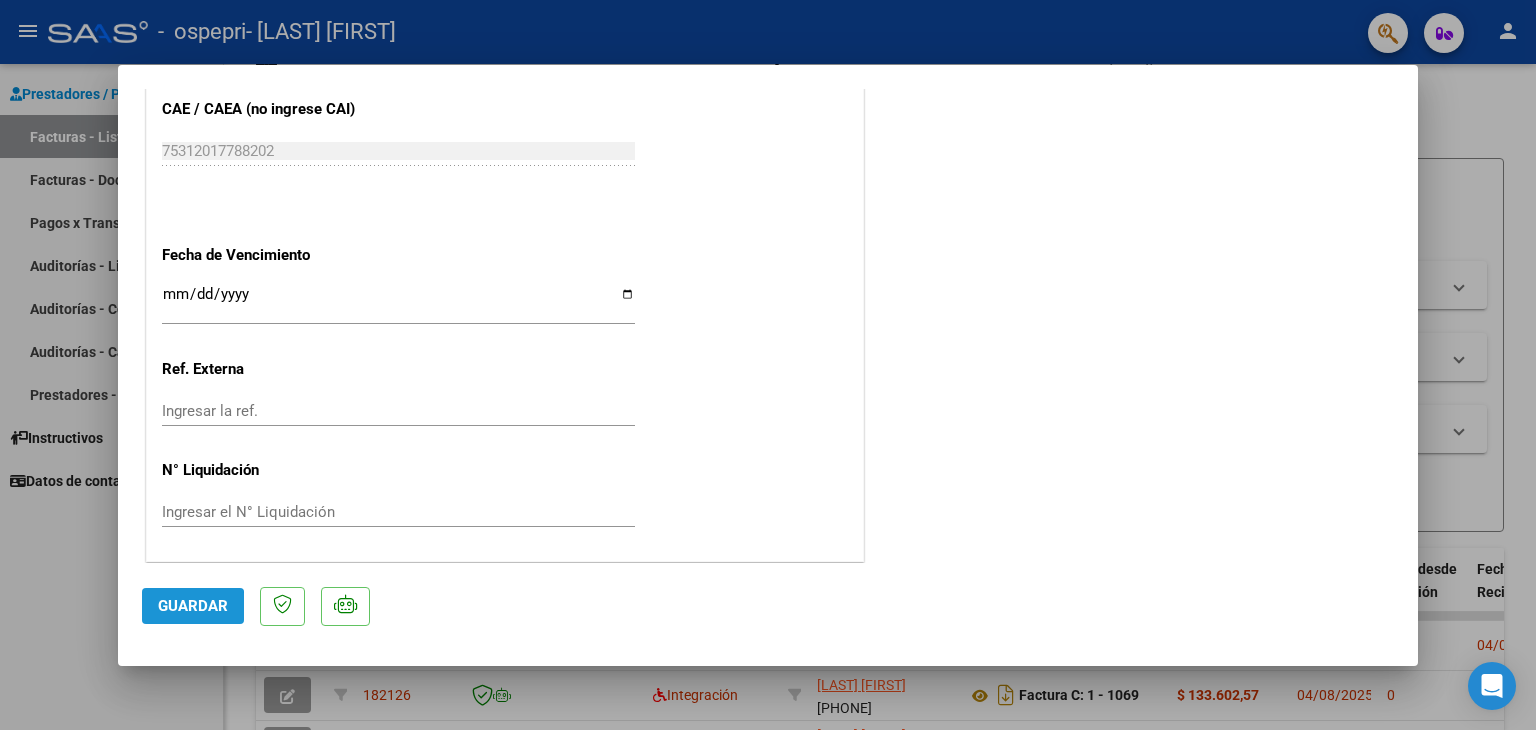 click on "Guardar" 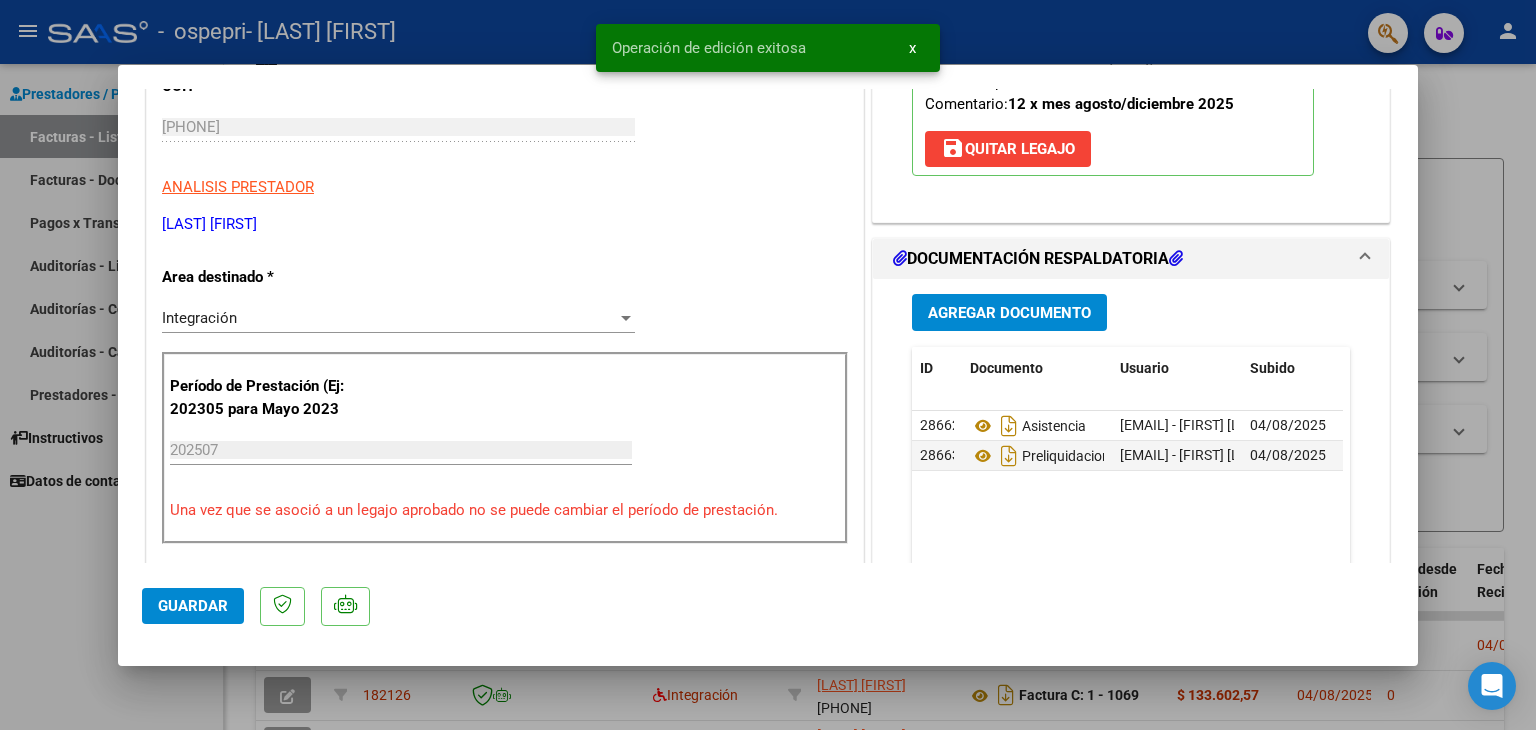 scroll, scrollTop: 0, scrollLeft: 0, axis: both 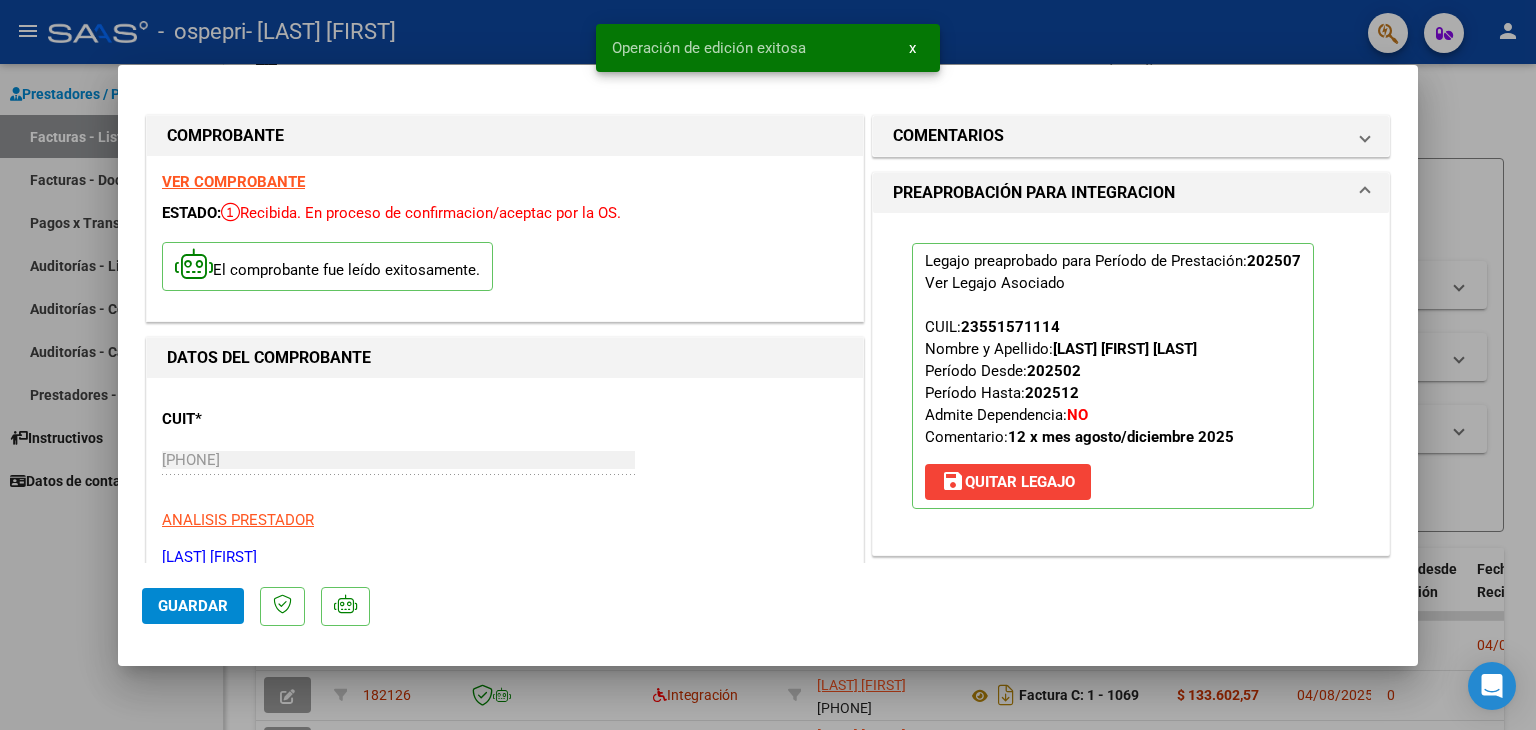 click at bounding box center (768, 365) 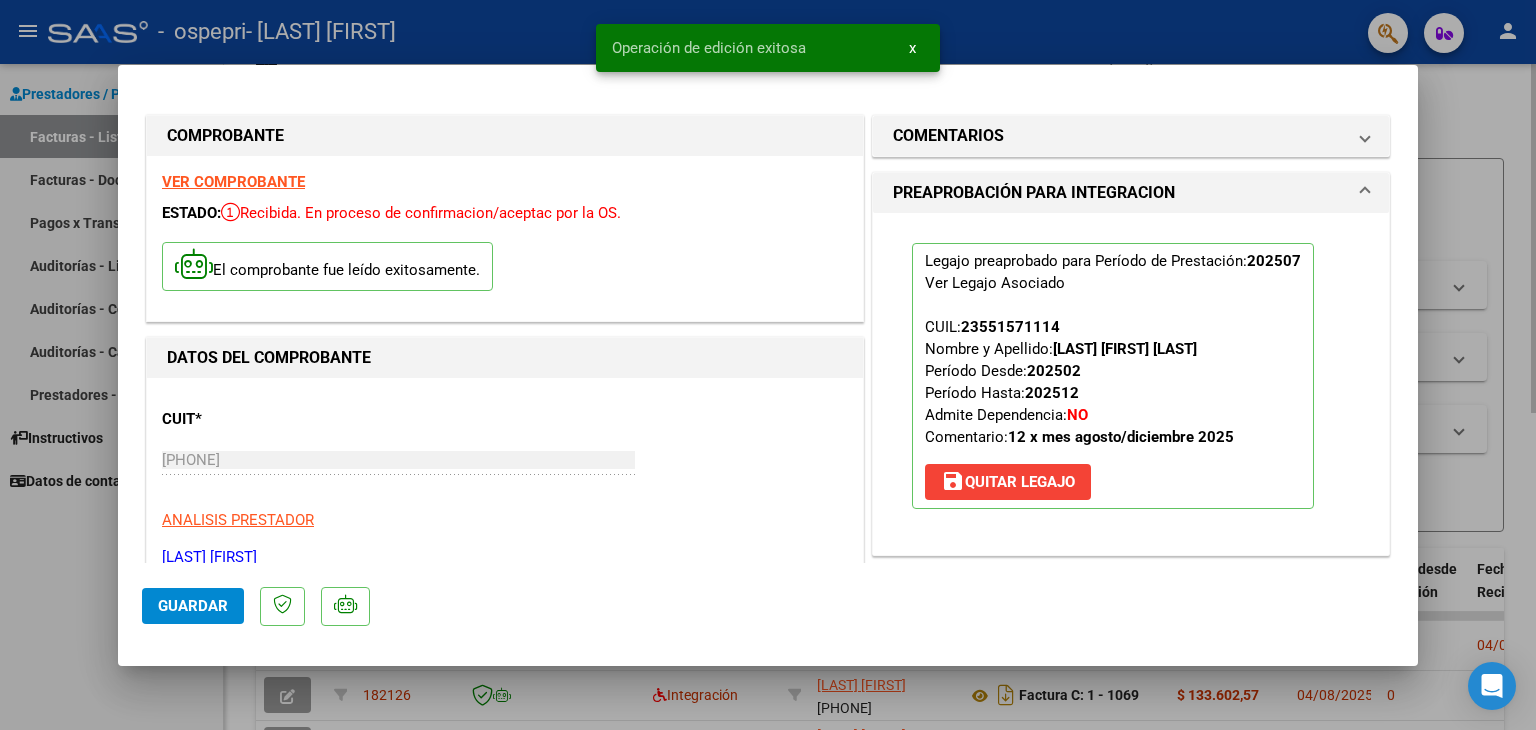 type 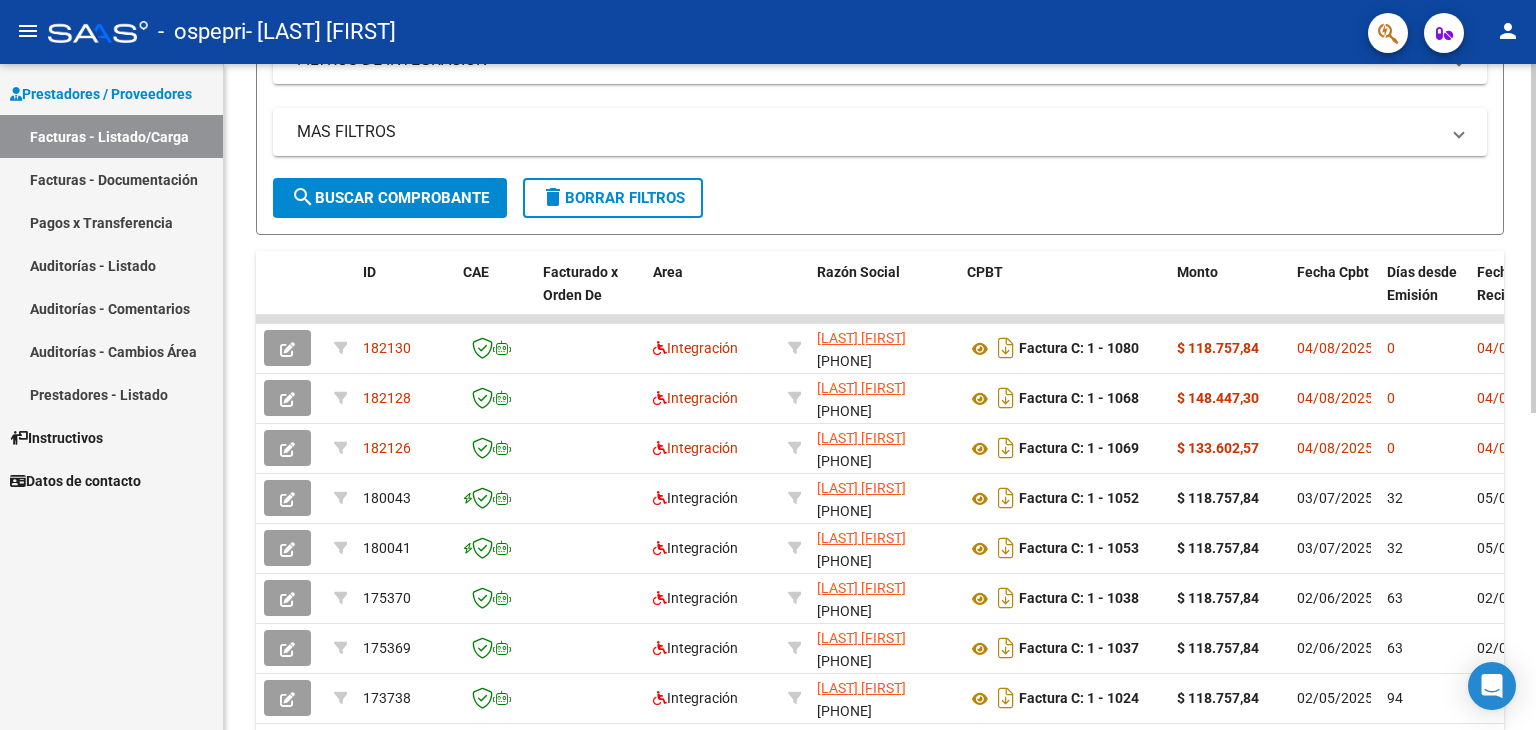 scroll, scrollTop: 378, scrollLeft: 0, axis: vertical 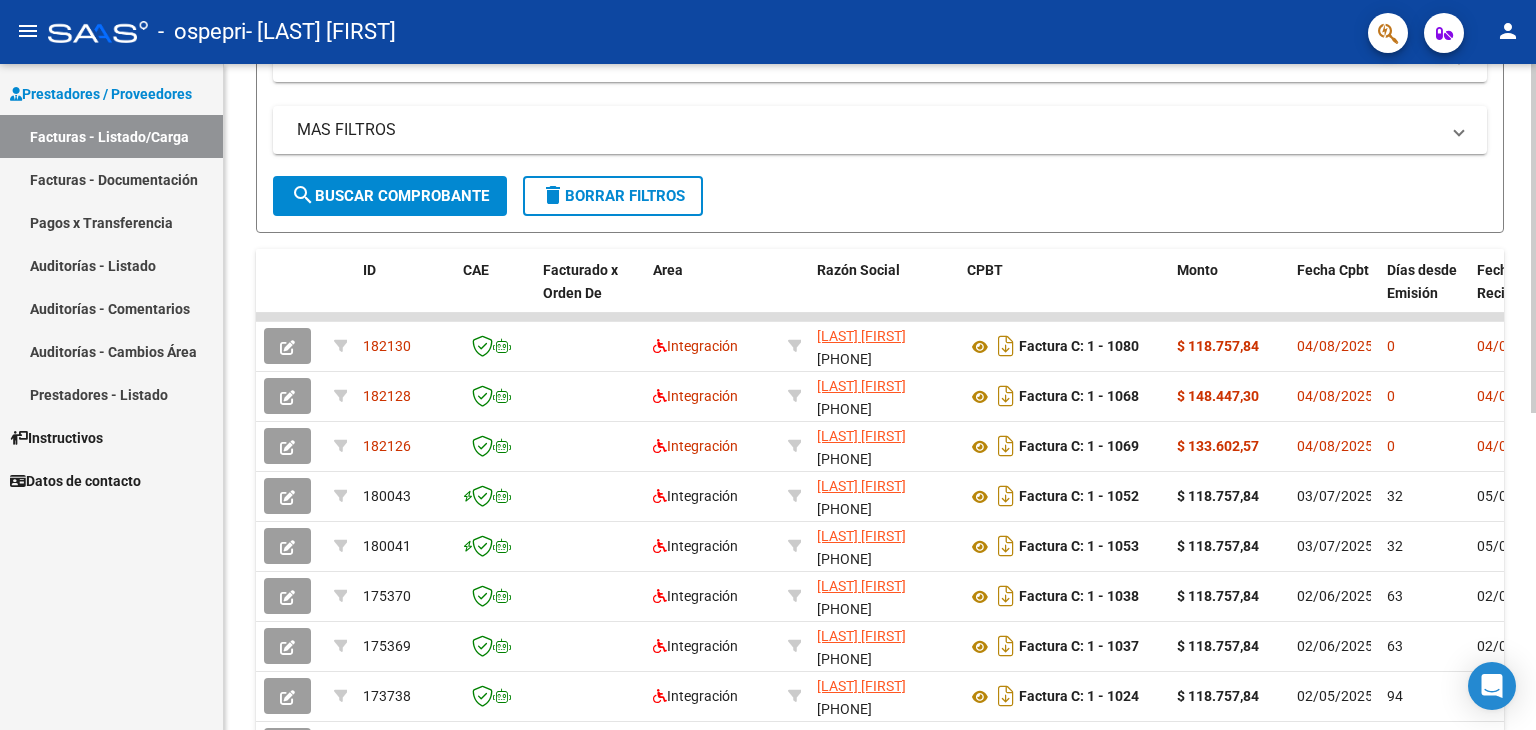 click 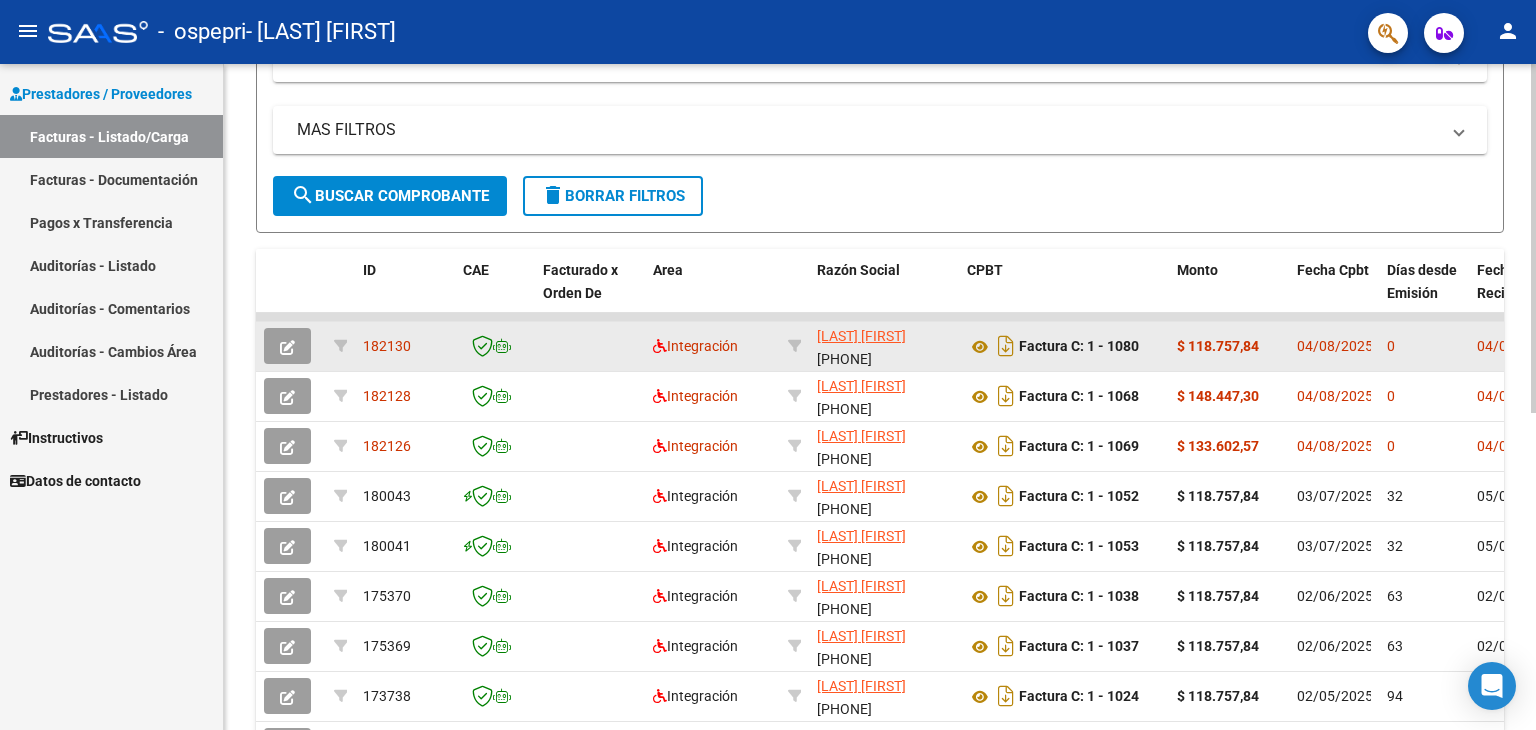 click 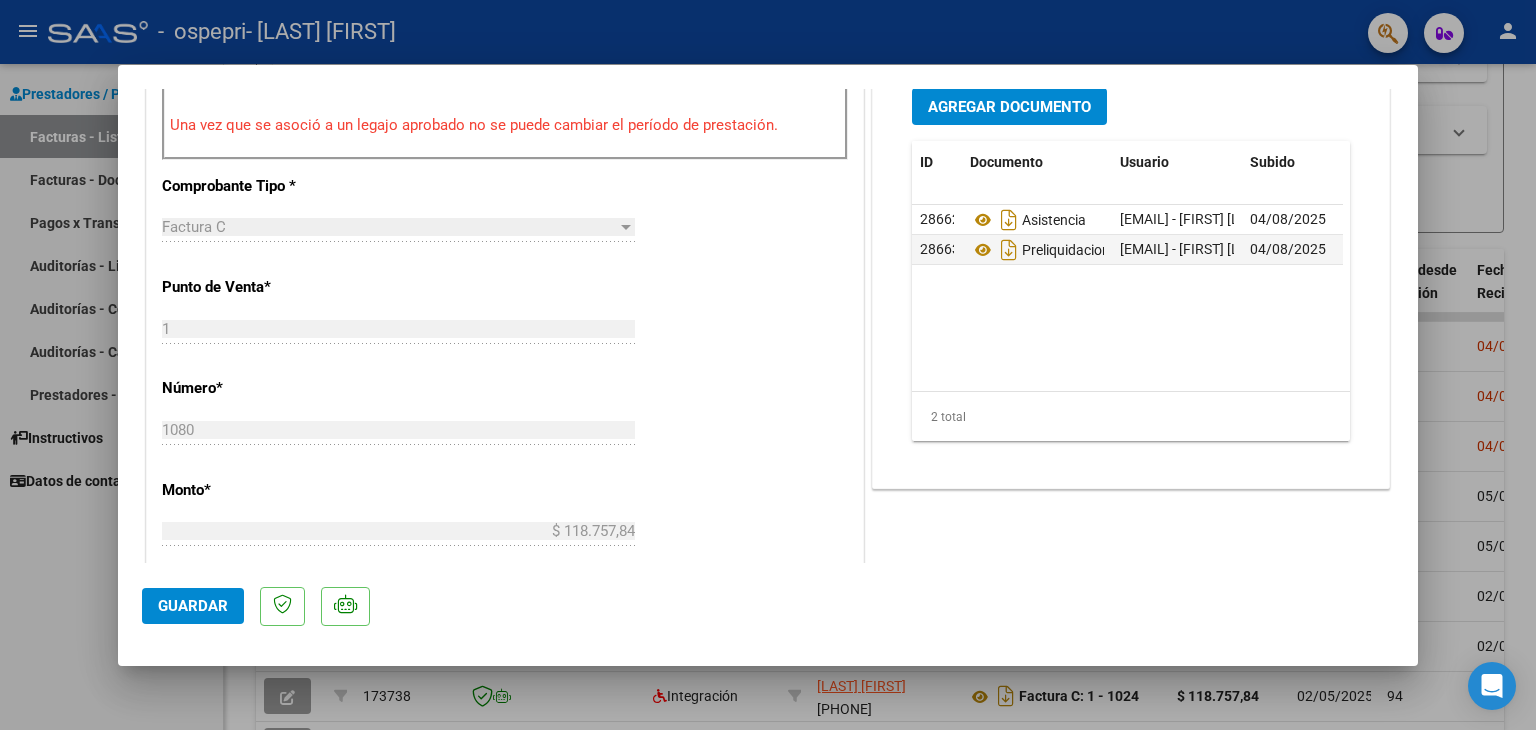 scroll, scrollTop: 0, scrollLeft: 0, axis: both 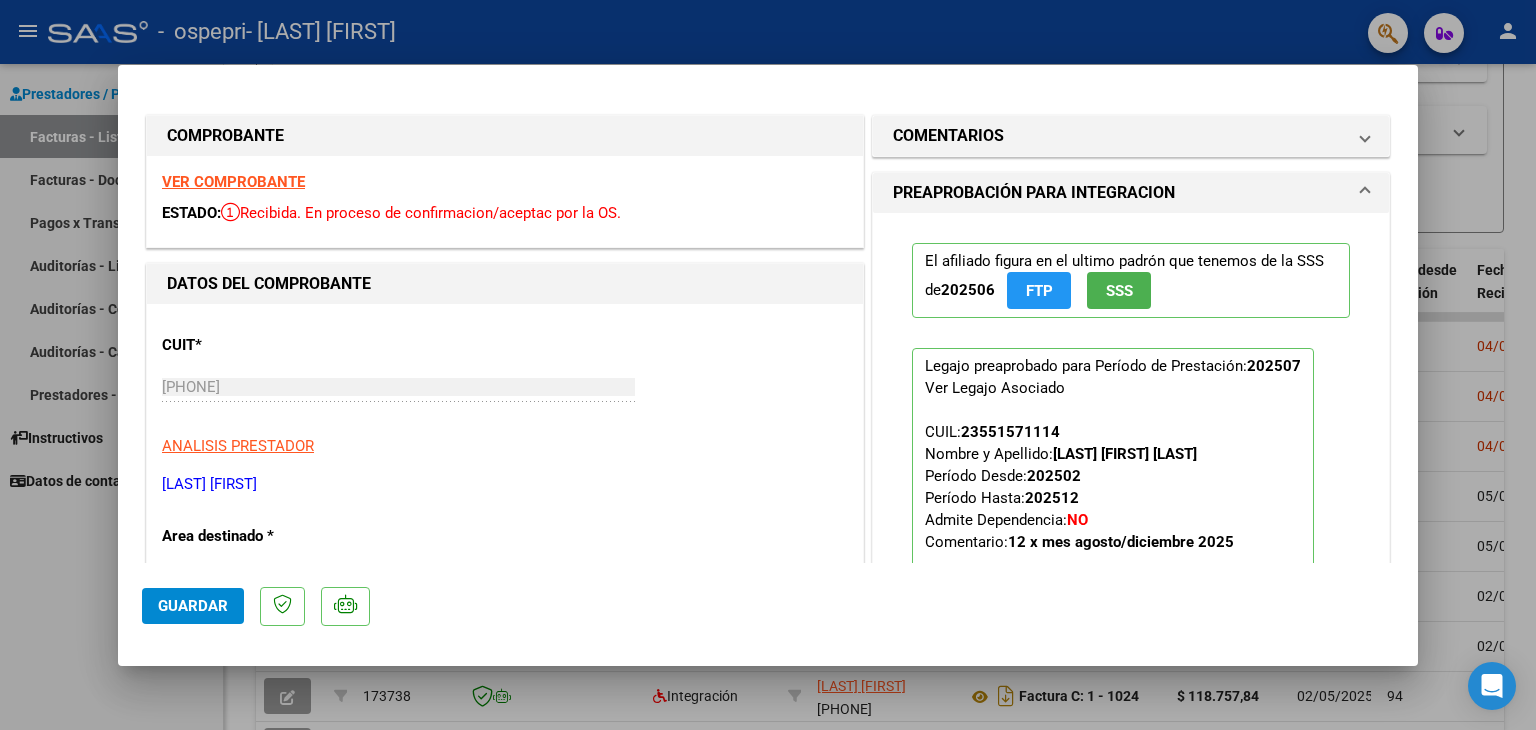 click at bounding box center [768, 365] 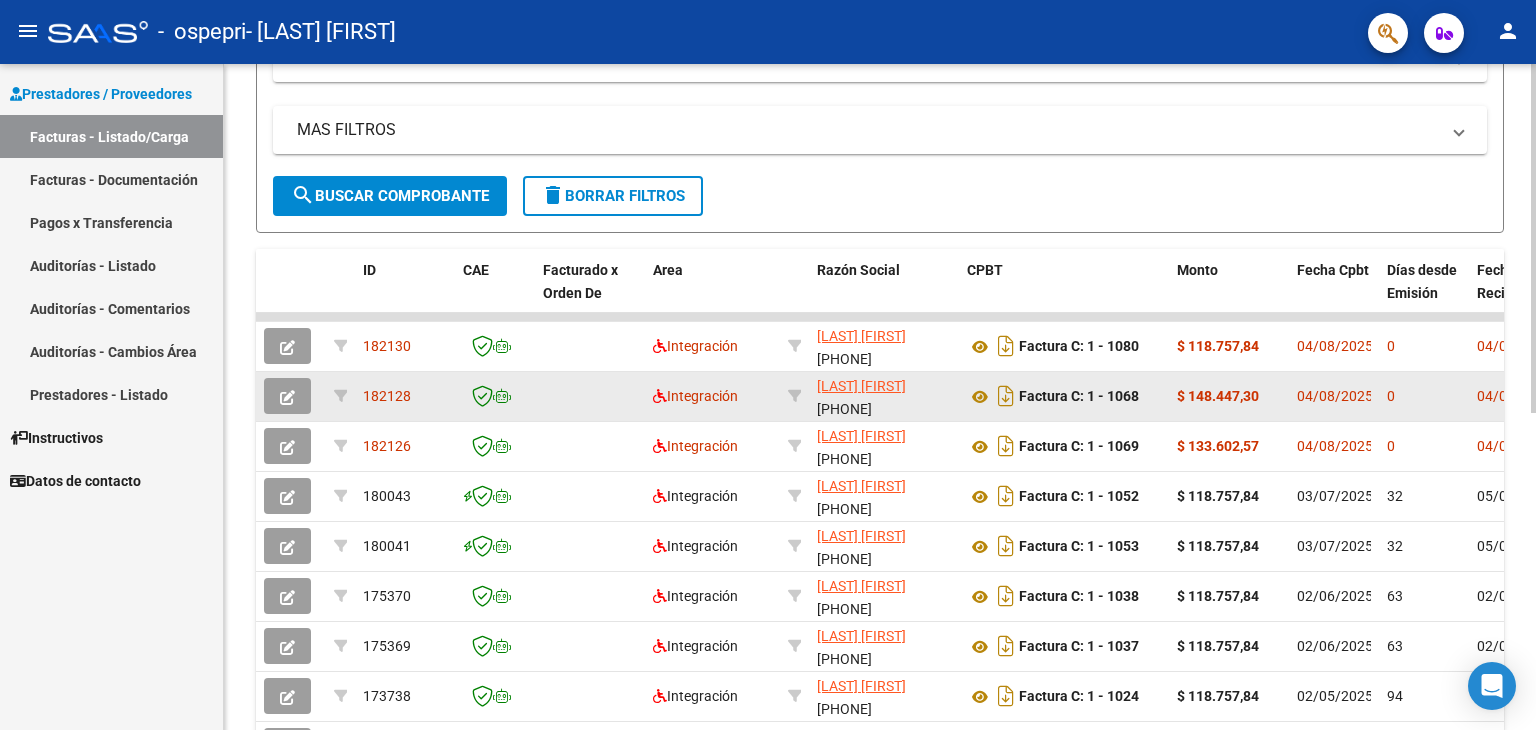 click 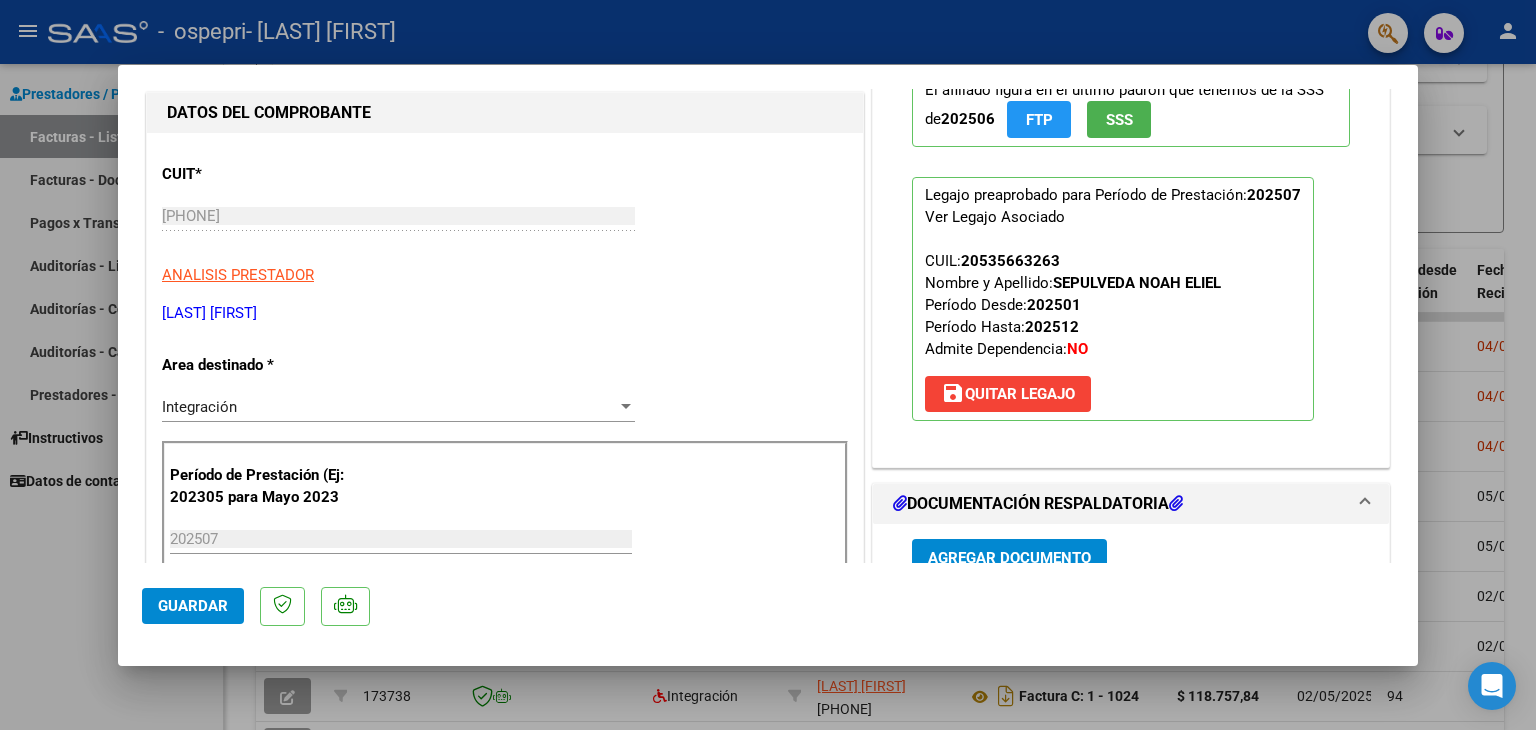 scroll, scrollTop: 212, scrollLeft: 0, axis: vertical 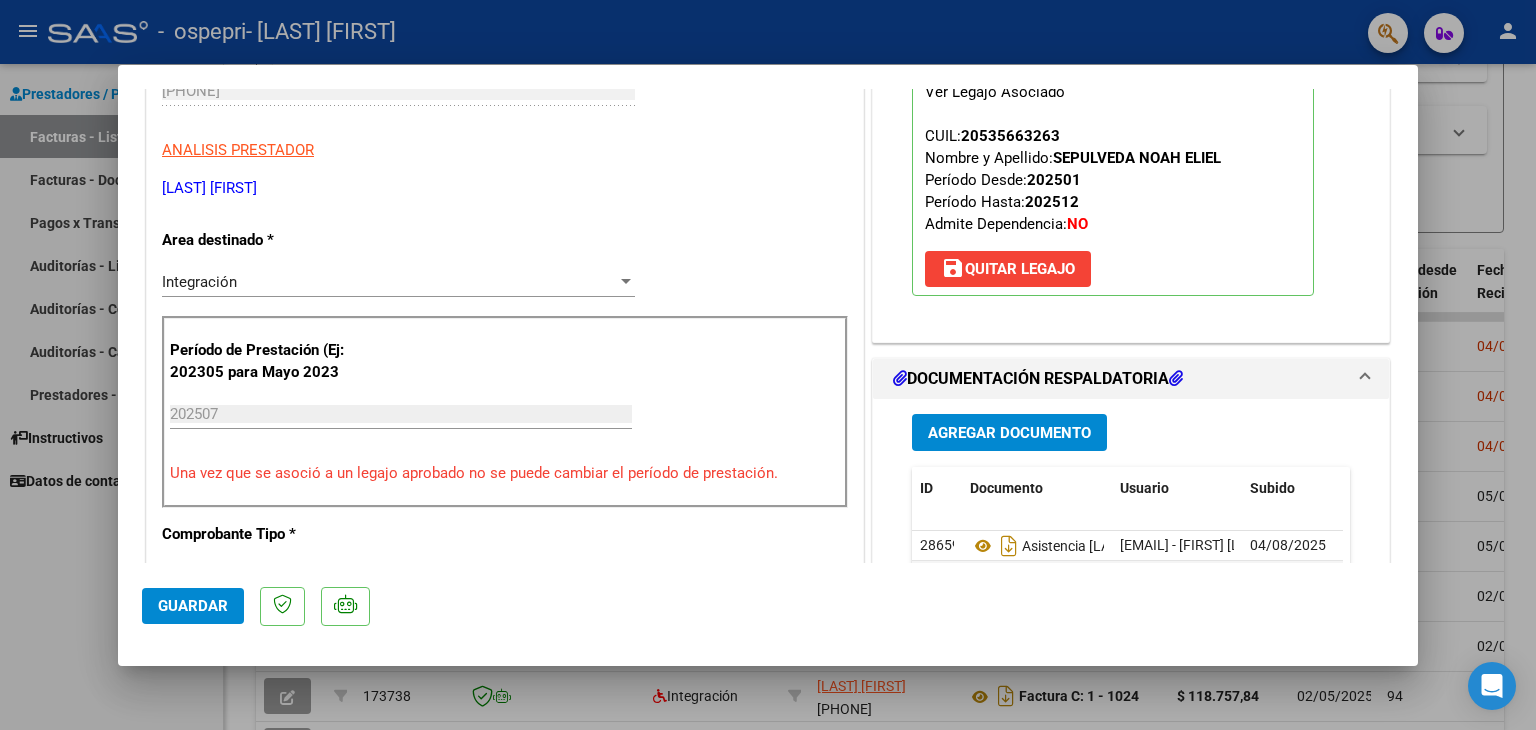click at bounding box center (768, 365) 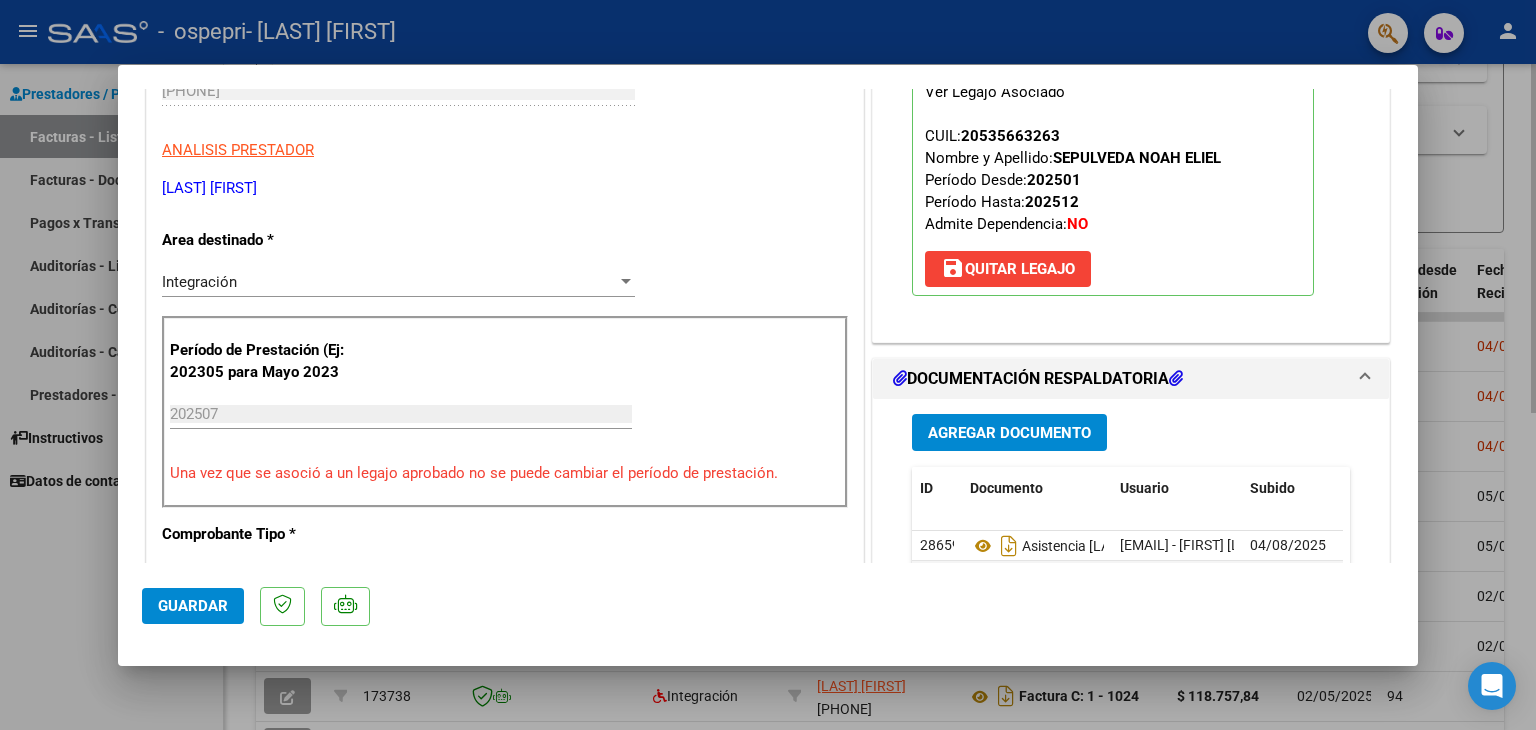 type 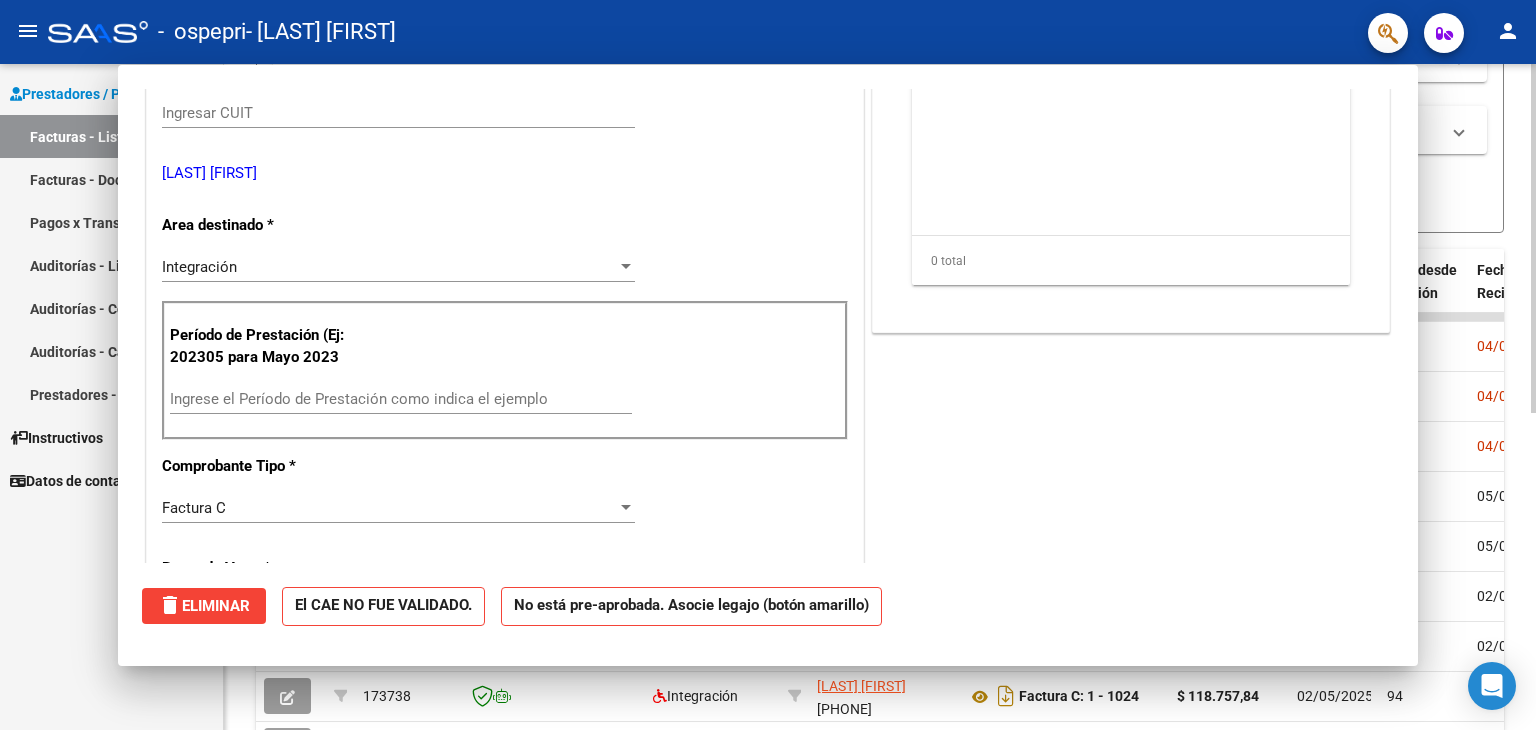 scroll, scrollTop: 0, scrollLeft: 0, axis: both 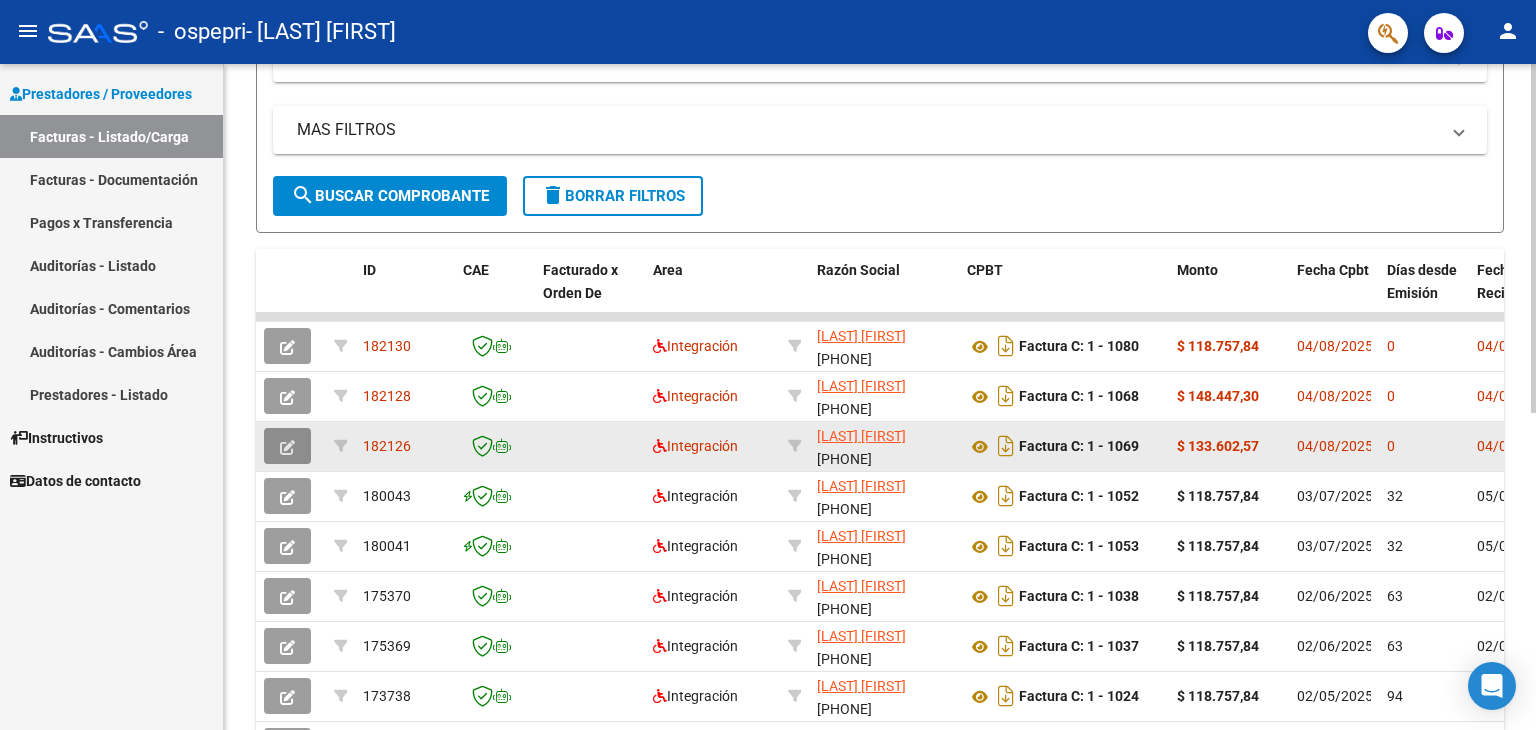 click 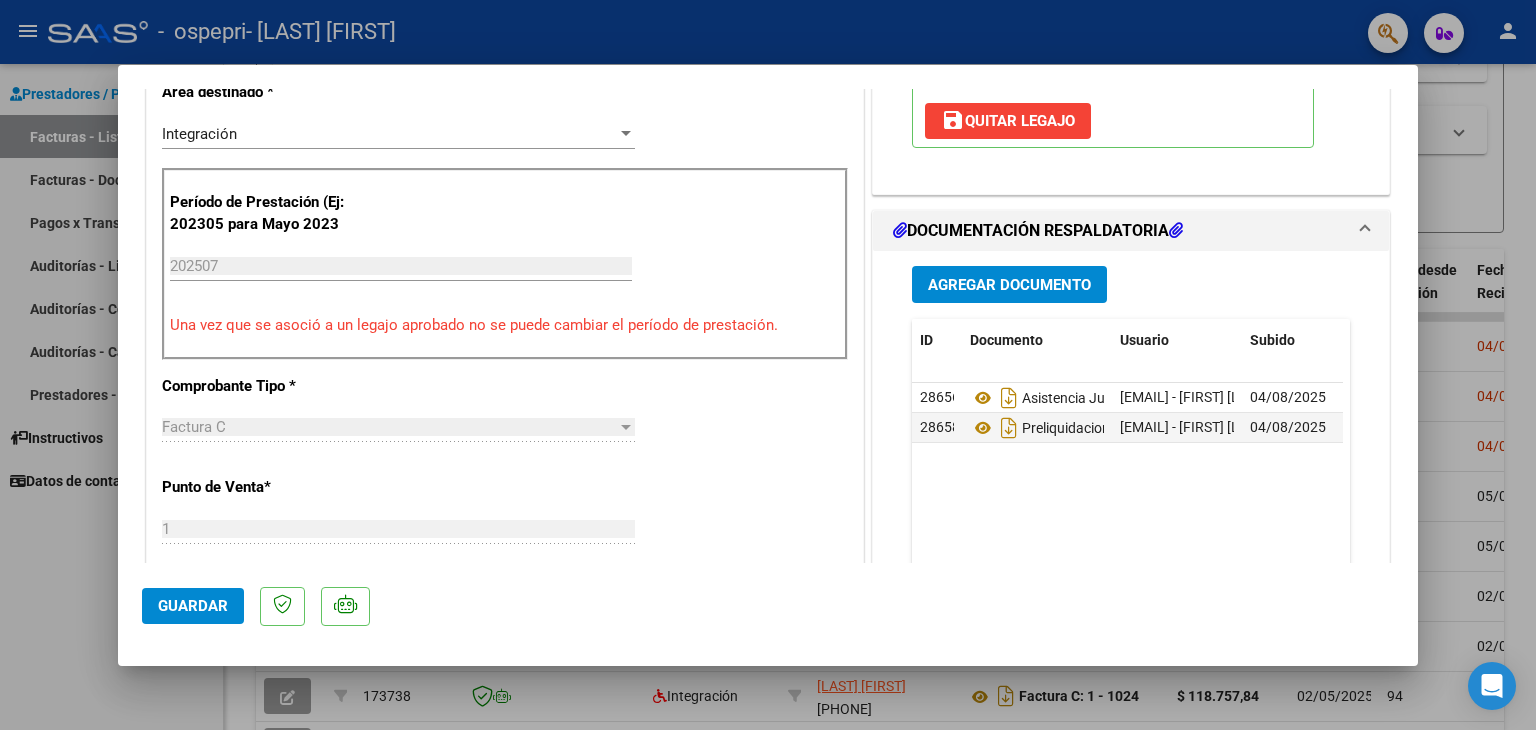 scroll, scrollTop: 0, scrollLeft: 0, axis: both 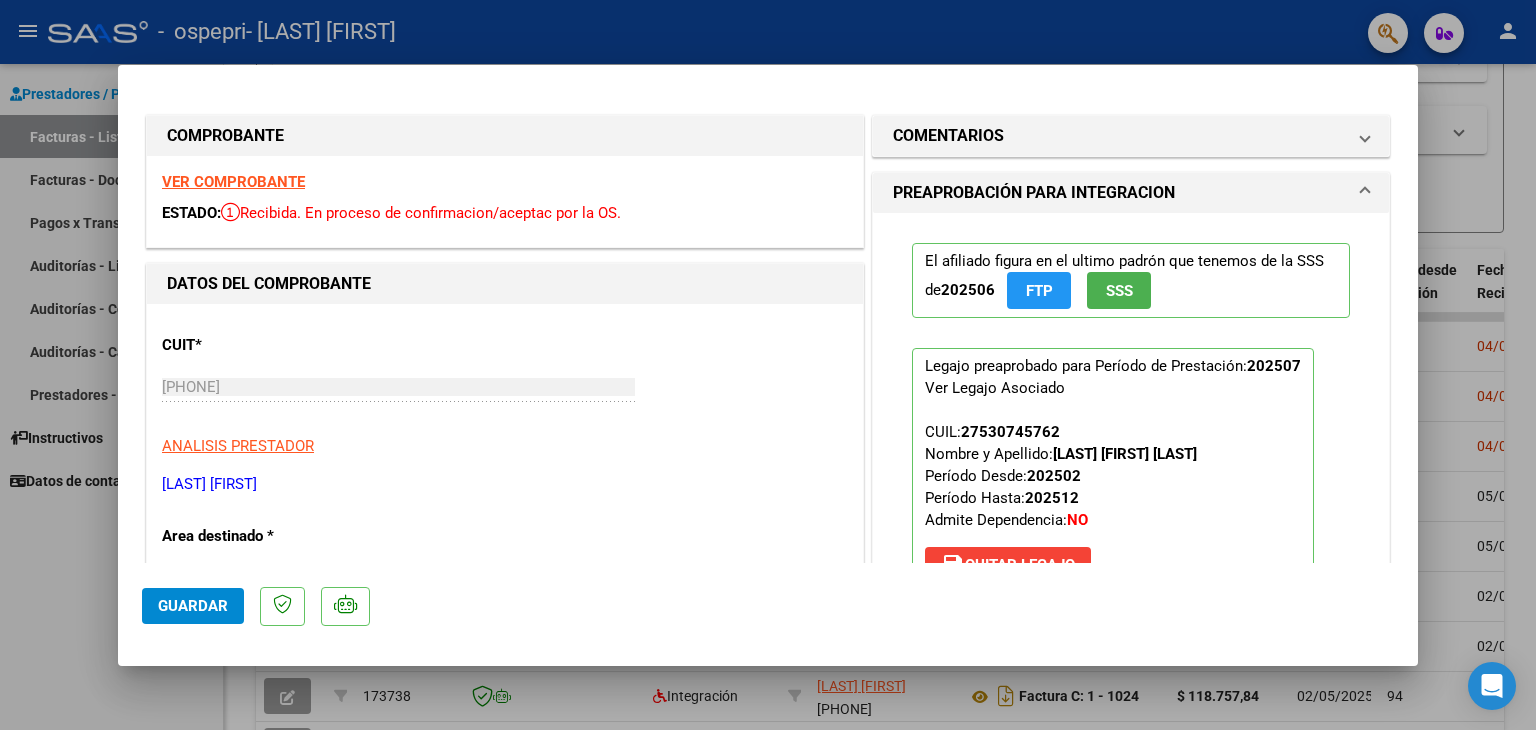 click at bounding box center [768, 365] 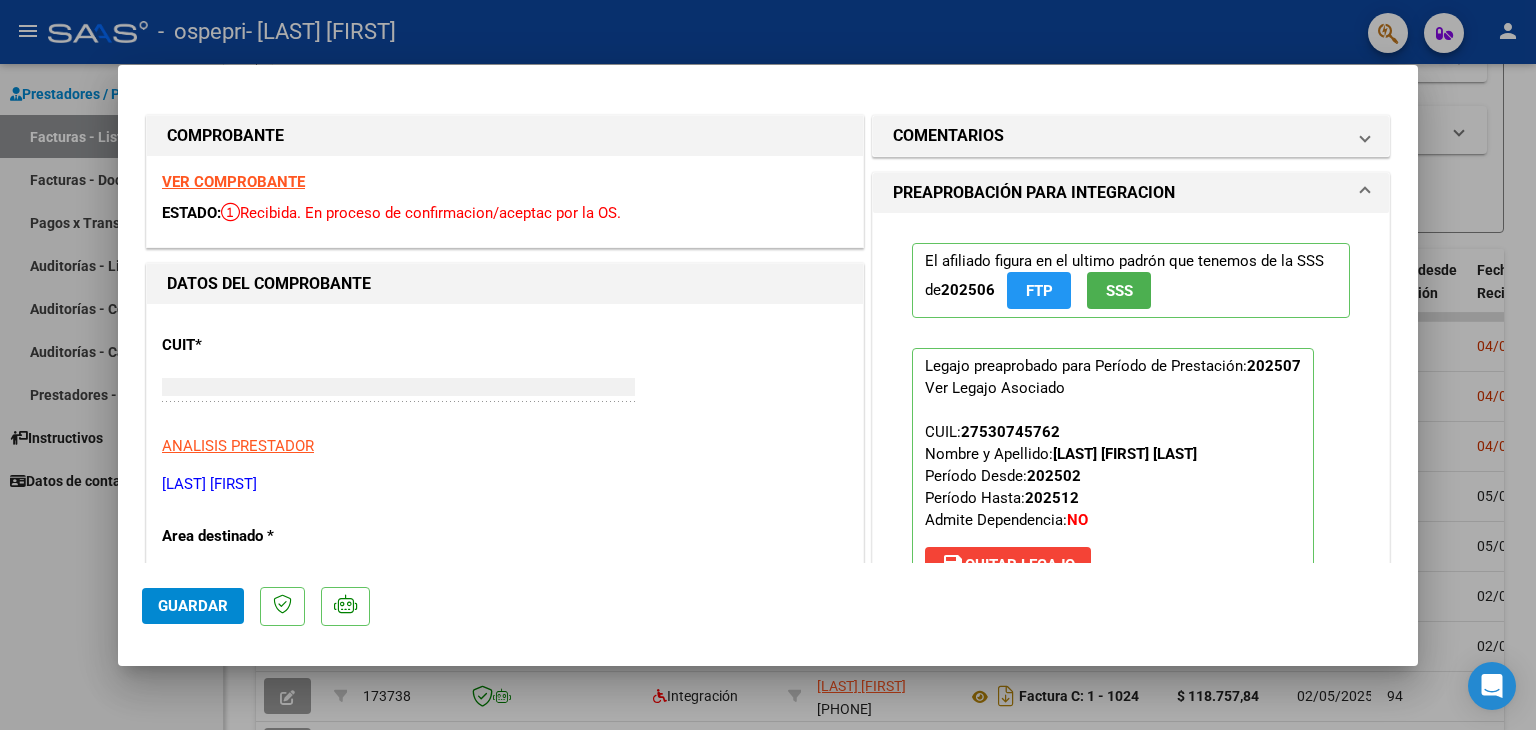 type 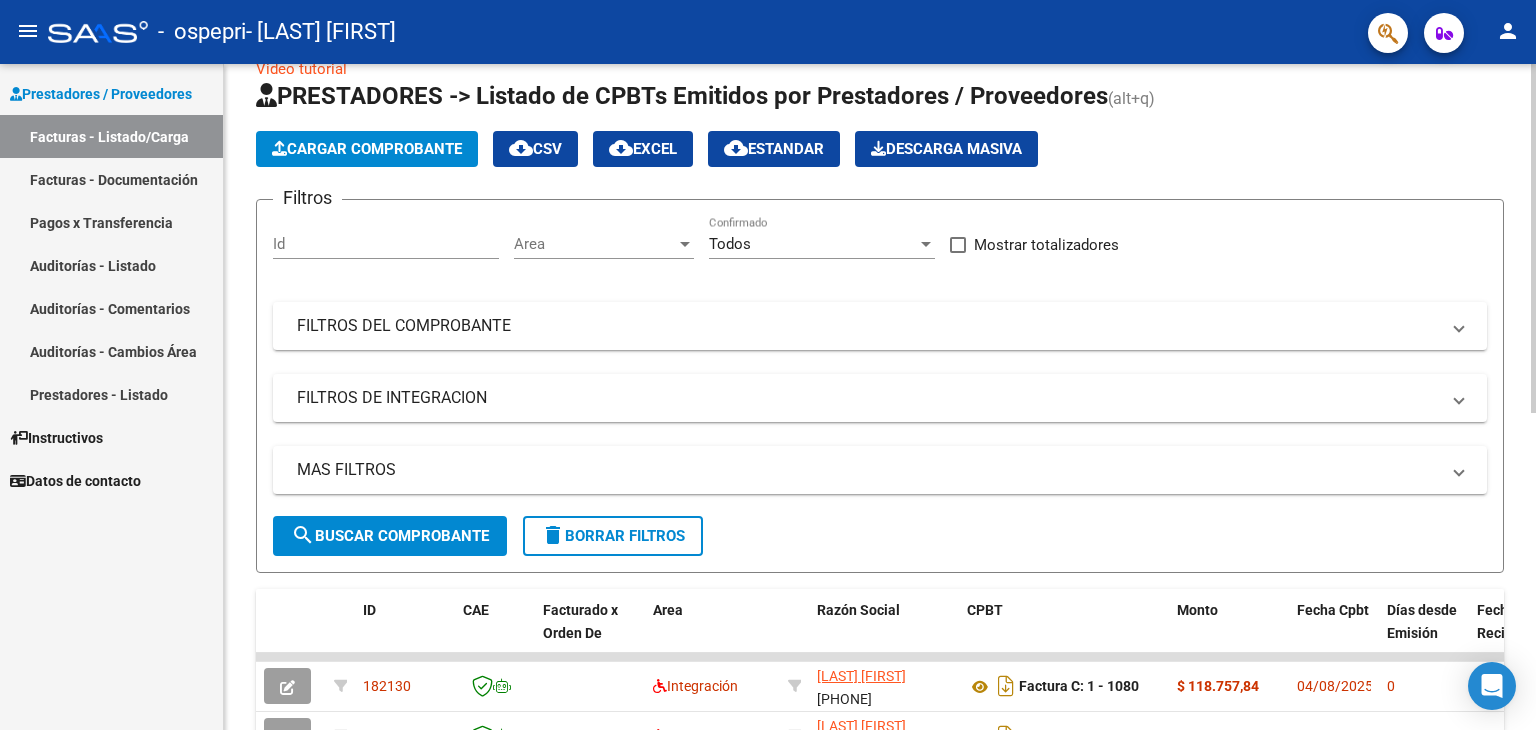 scroll, scrollTop: 0, scrollLeft: 0, axis: both 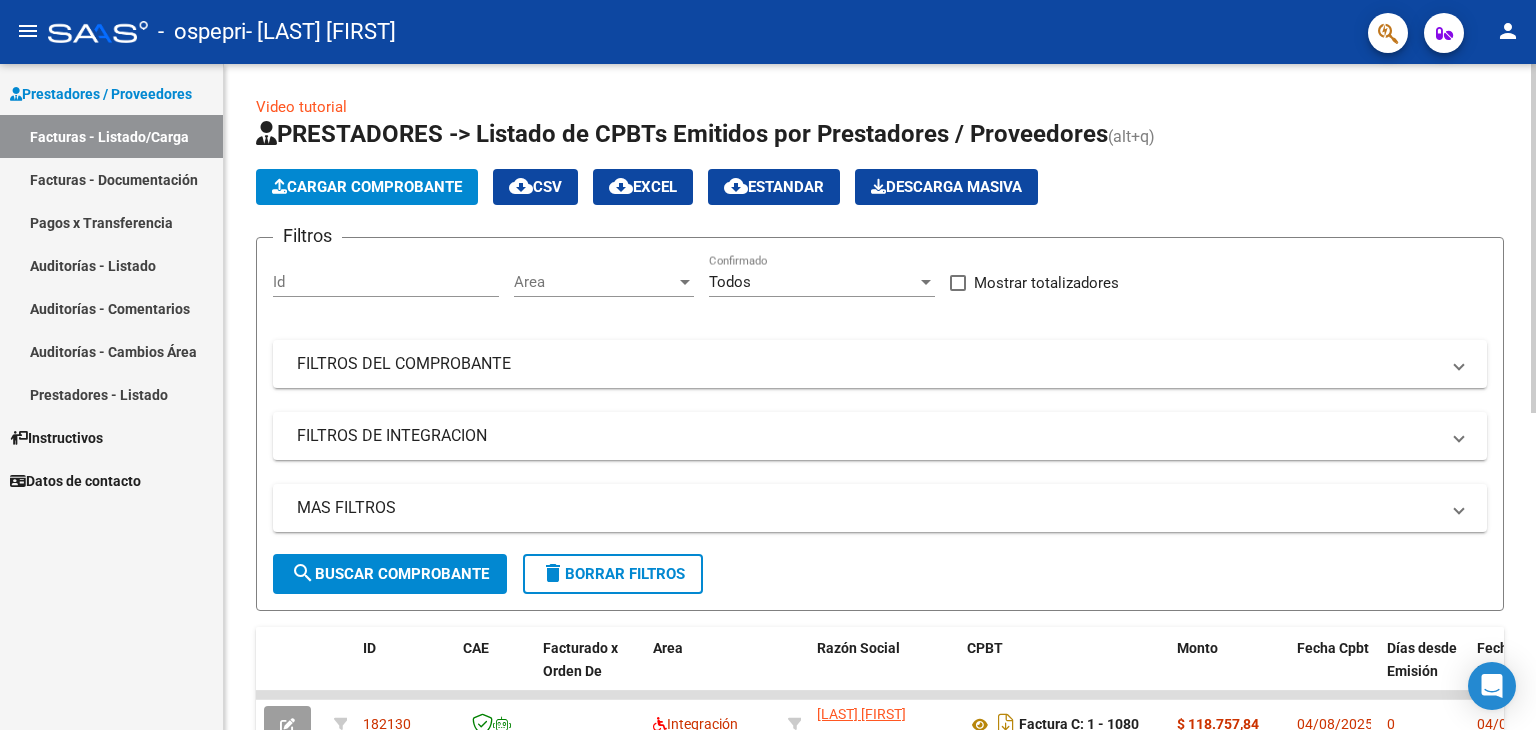 click 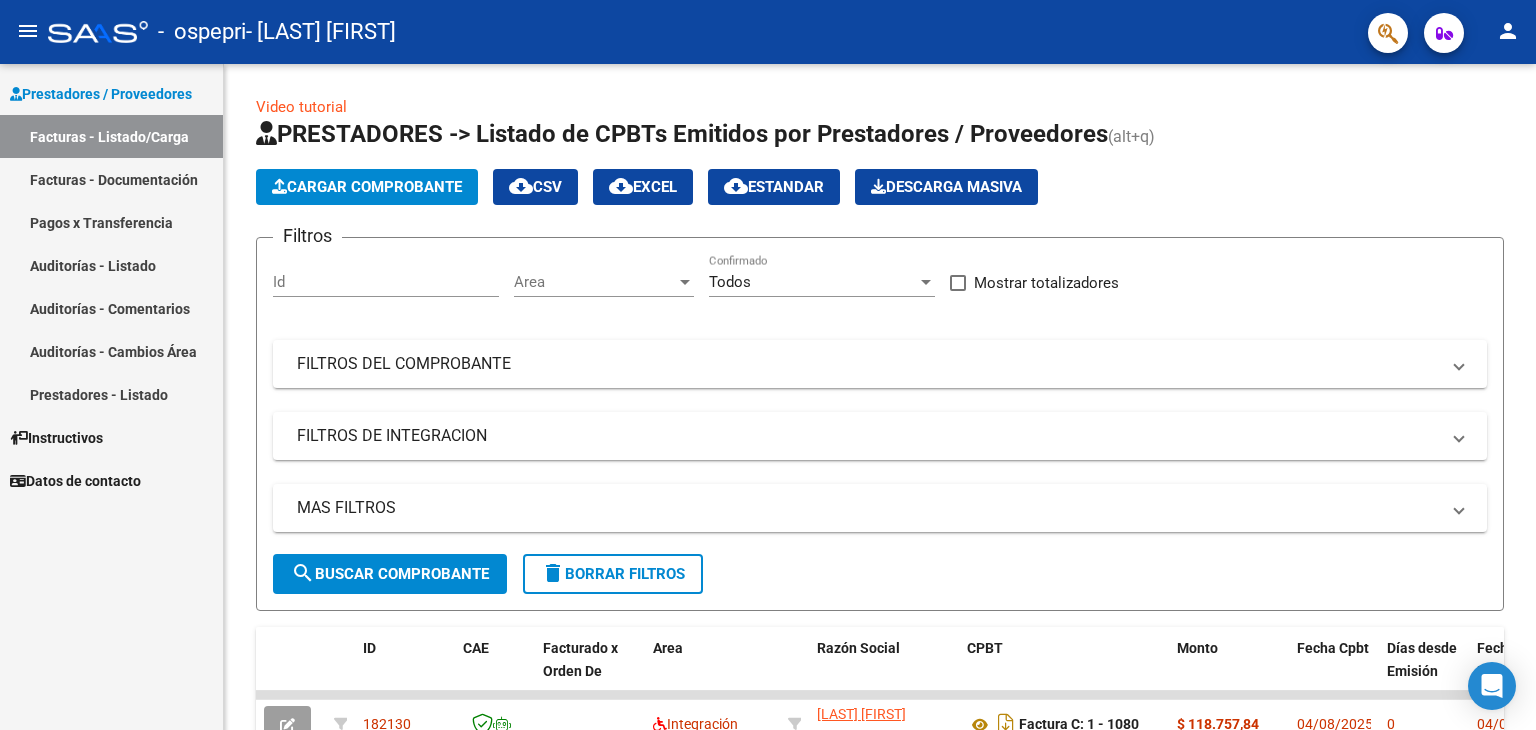 click on "Pagos x Transferencia" at bounding box center [111, 222] 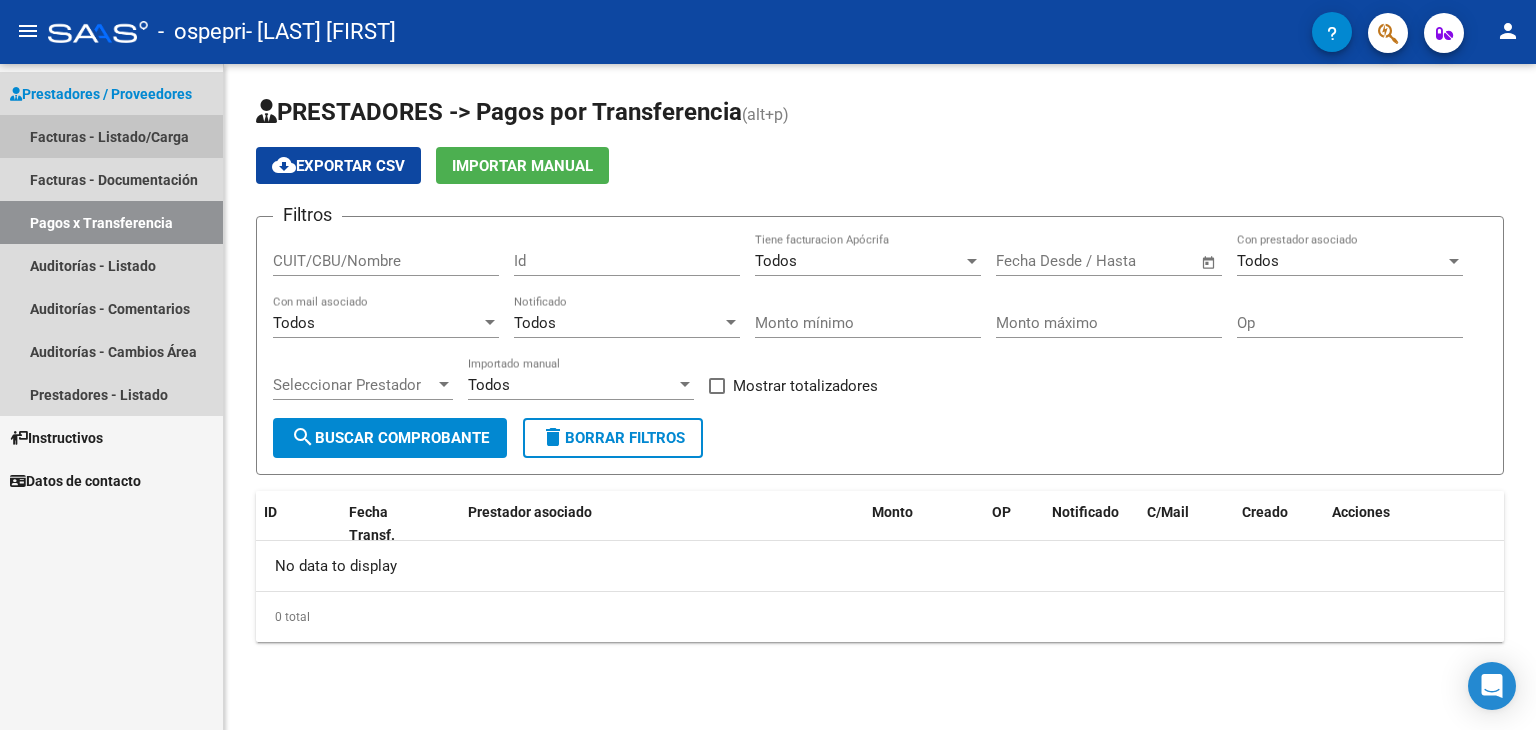 click on "Facturas - Listado/Carga" at bounding box center (111, 136) 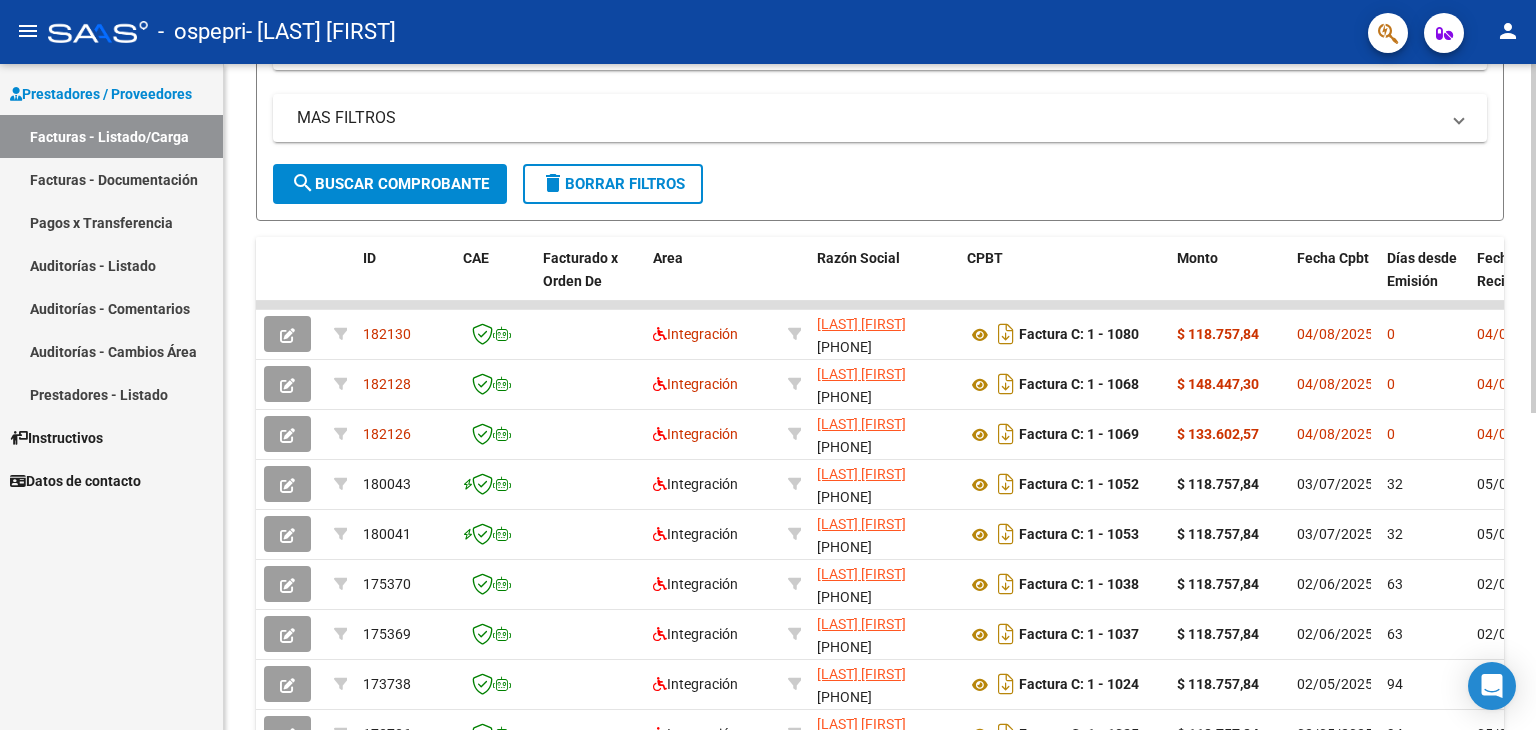 click 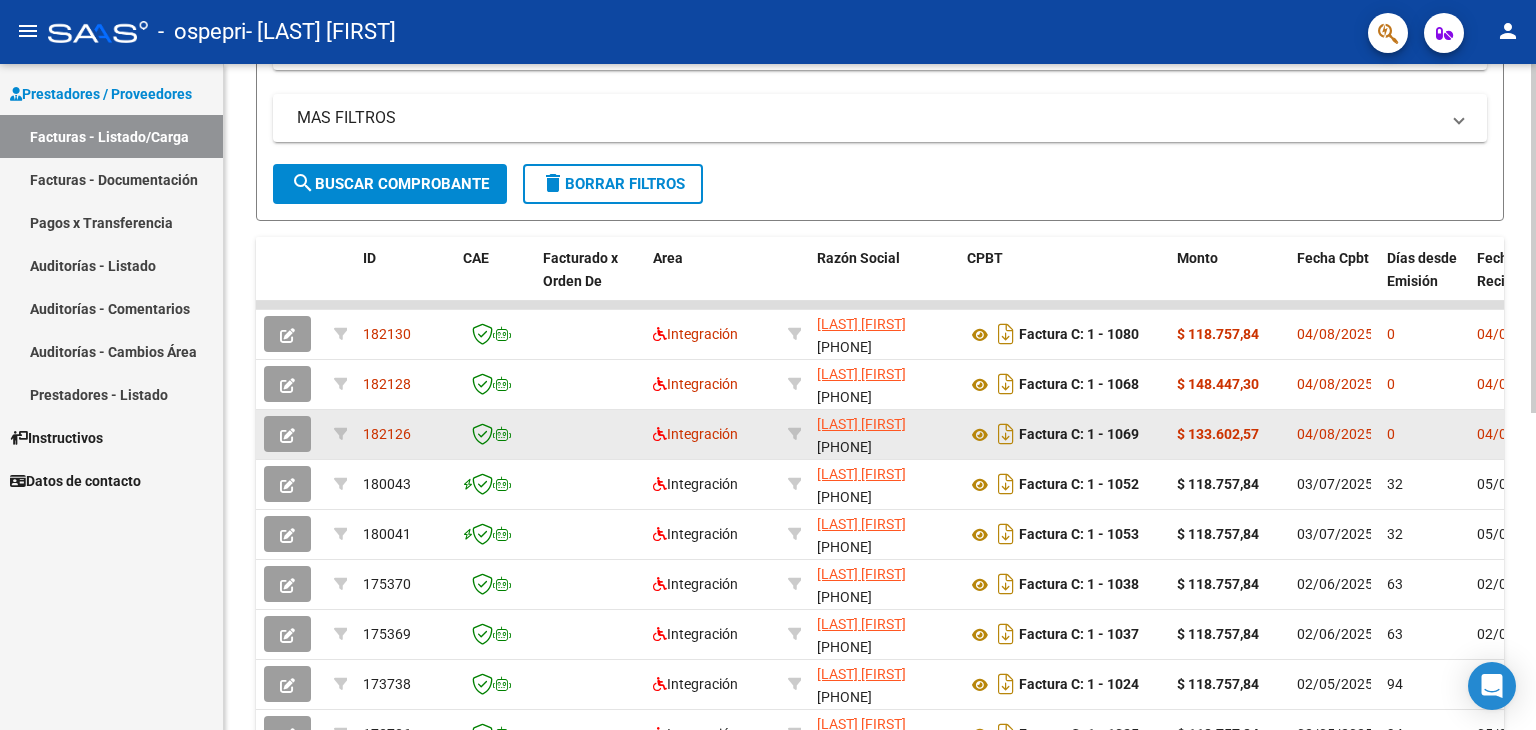 scroll, scrollTop: 388, scrollLeft: 0, axis: vertical 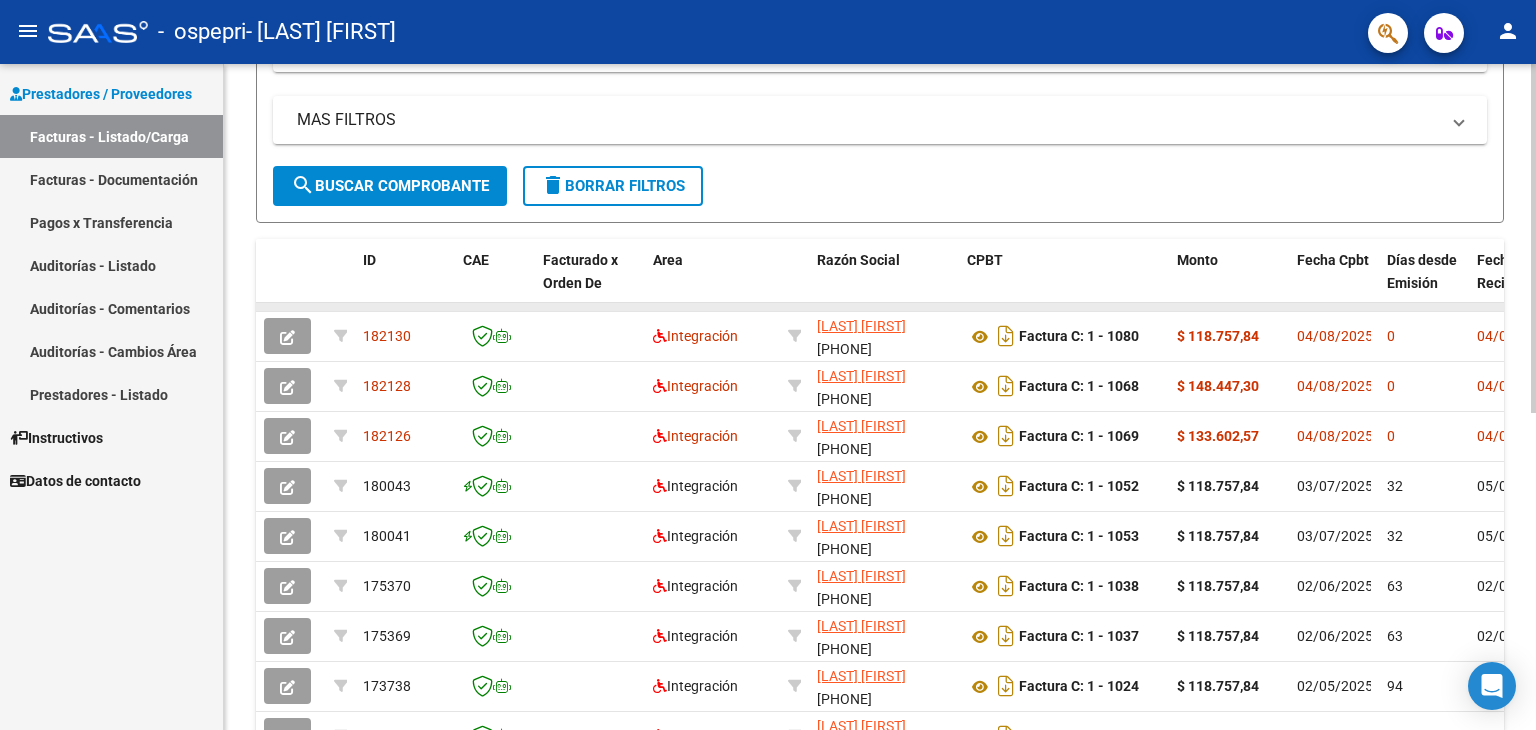 drag, startPoint x: 989, startPoint y: 304, endPoint x: 1332, endPoint y: 307, distance: 343.01312 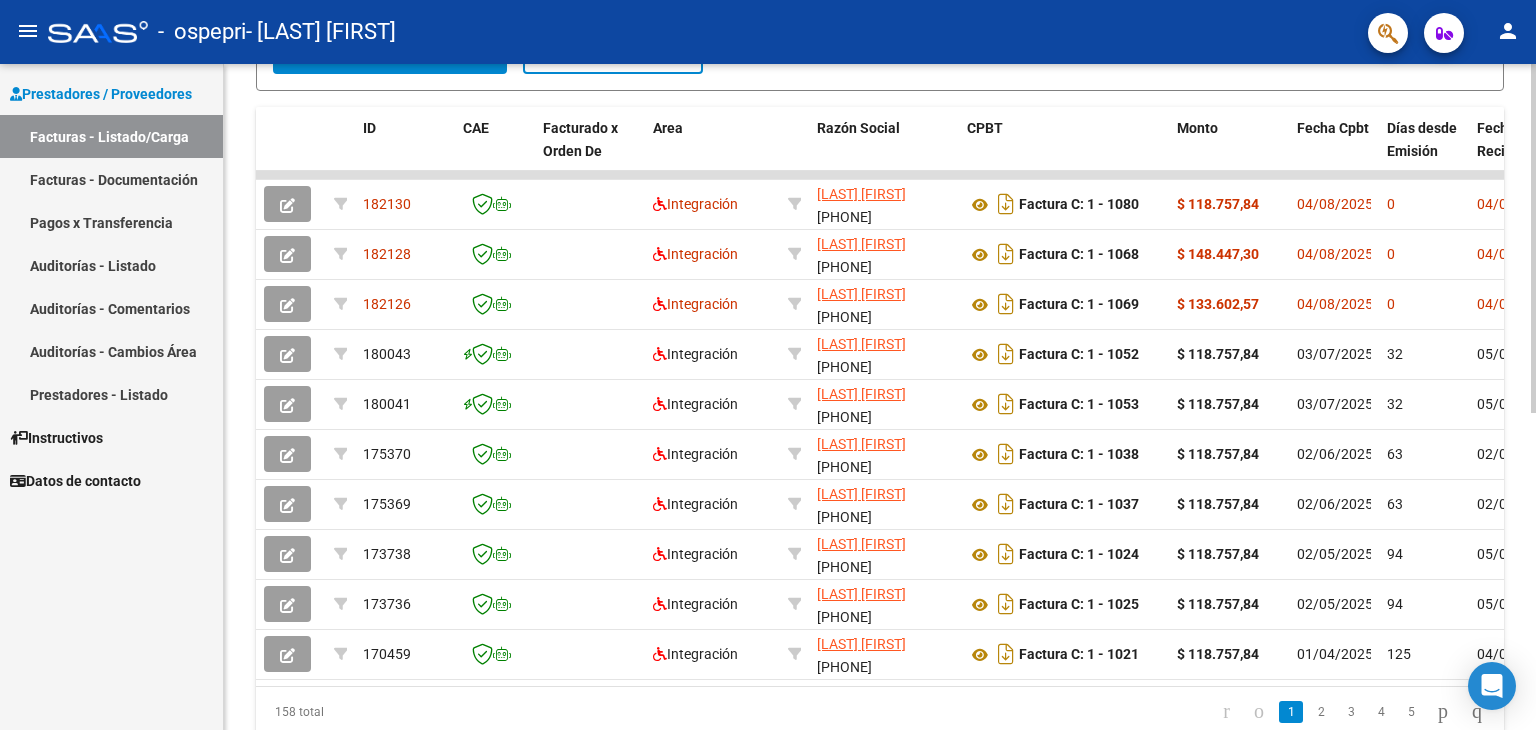 scroll, scrollTop: 604, scrollLeft: 0, axis: vertical 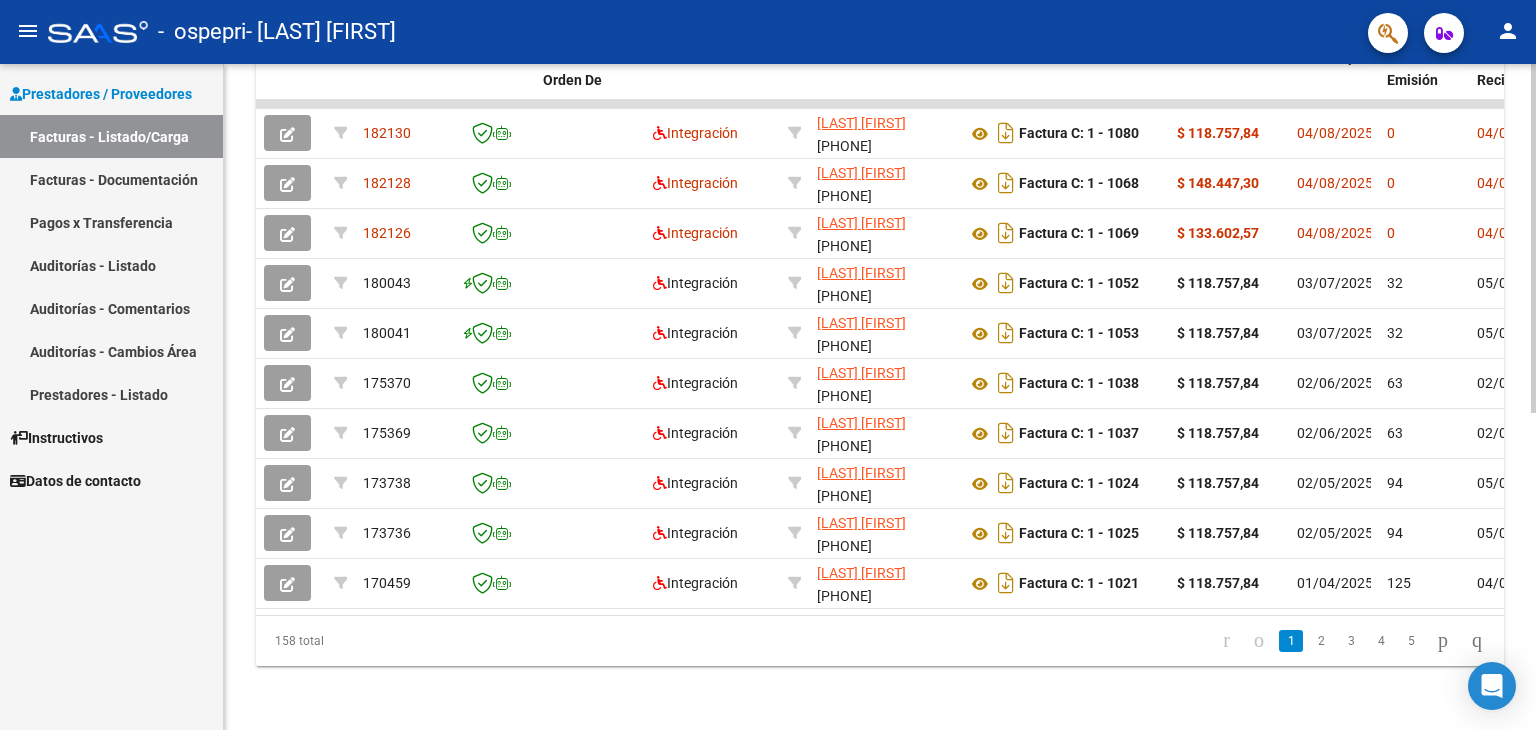 click 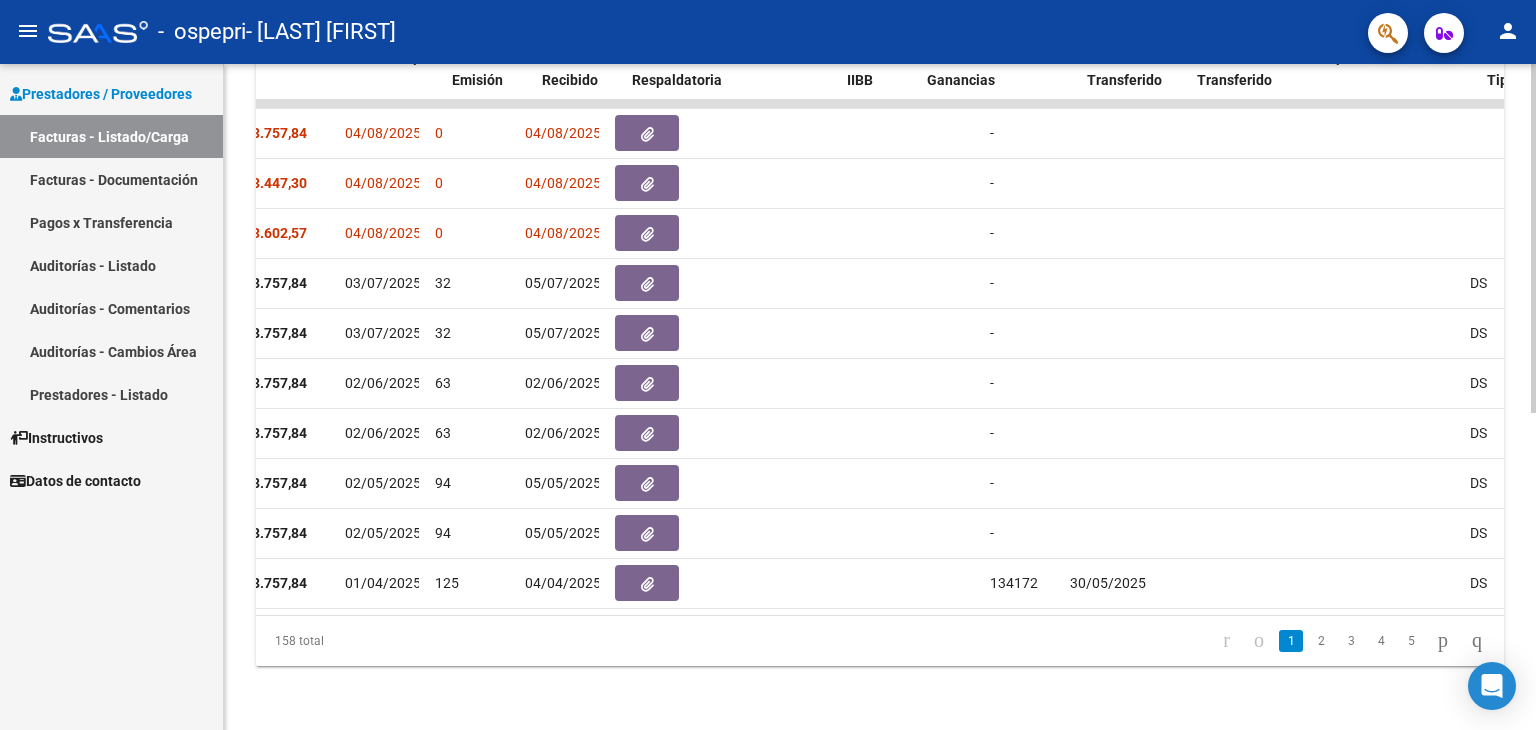 scroll, scrollTop: 0, scrollLeft: 707, axis: horizontal 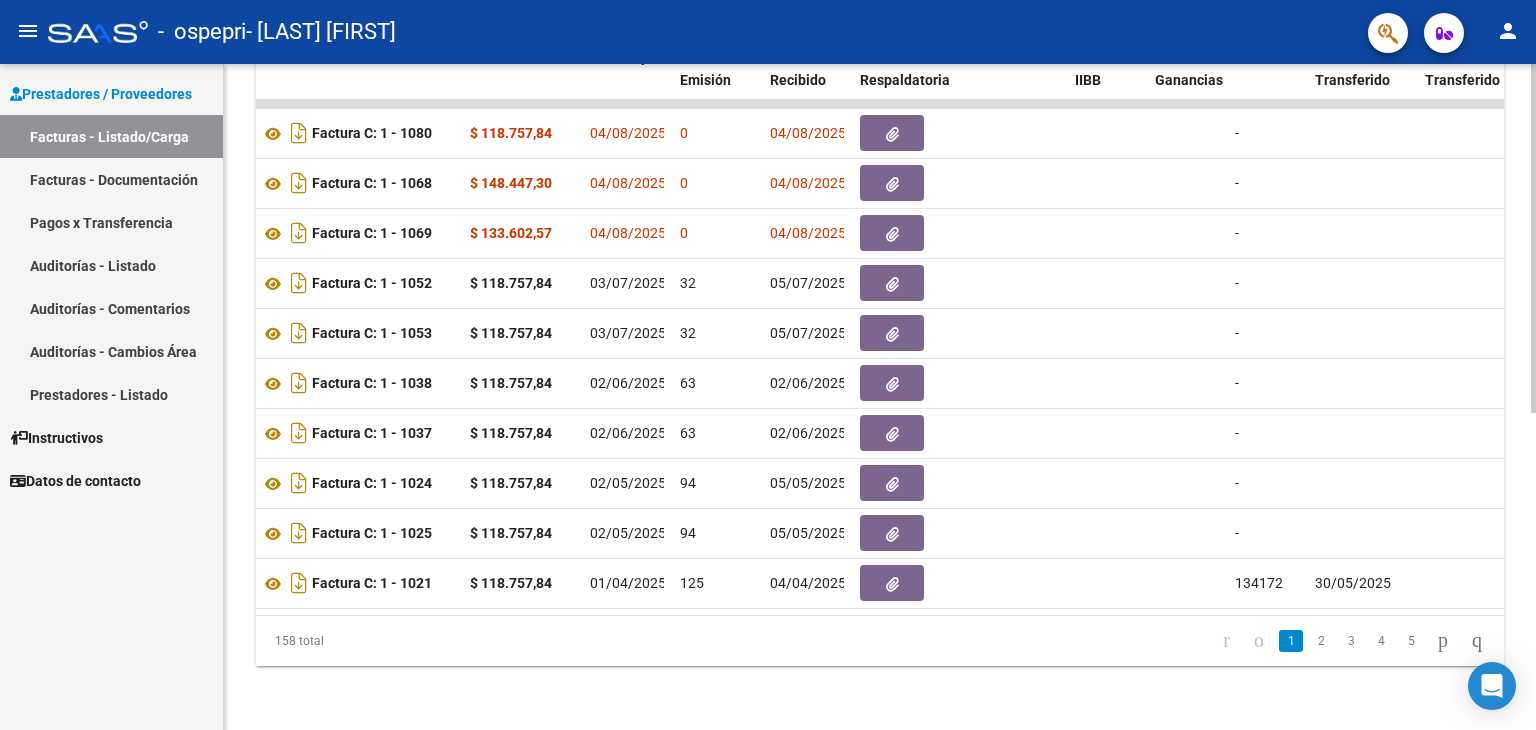 click on "Video tutorial   PRESTADORES -> Listado de CPBTs Emitidos por Prestadores / Proveedores (alt+q)   Cargar Comprobante
cloud_download  CSV  cloud_download  EXCEL  cloud_download  Estandar   Descarga Masiva
Filtros Id Area Area Todos Confirmado   Mostrar totalizadores   FILTROS DEL COMPROBANTE  Comprobante Tipo Comprobante Tipo Start date – End date Fec. Comprobante Desde / Hasta Días Emisión Desde(cant. días) Días Emisión Hasta(cant. días) CUIT / Razón Social Pto. Venta Nro. Comprobante Código SSS CAE Válido CAE Válido Todos Cargado Módulo Hosp. Todos Tiene facturacion Apócrifa Hospital Refes  FILTROS DE INTEGRACION  Período De Prestación Campos del Archivo de Rendición Devuelto x SSS (dr_envio) Todos Rendido x SSS (dr_envio) Tipo de Registro Tipo de Registro Período Presentación Período Presentación Campos del Legajo Asociado (preaprobación) Afiliado Legajo (cuil/nombre) Todos Solo facturas preaprobadas  MAS FILTROS  Todos Con Doc. Respaldatoria Todos Con Trazabilidad Todos – – 0" 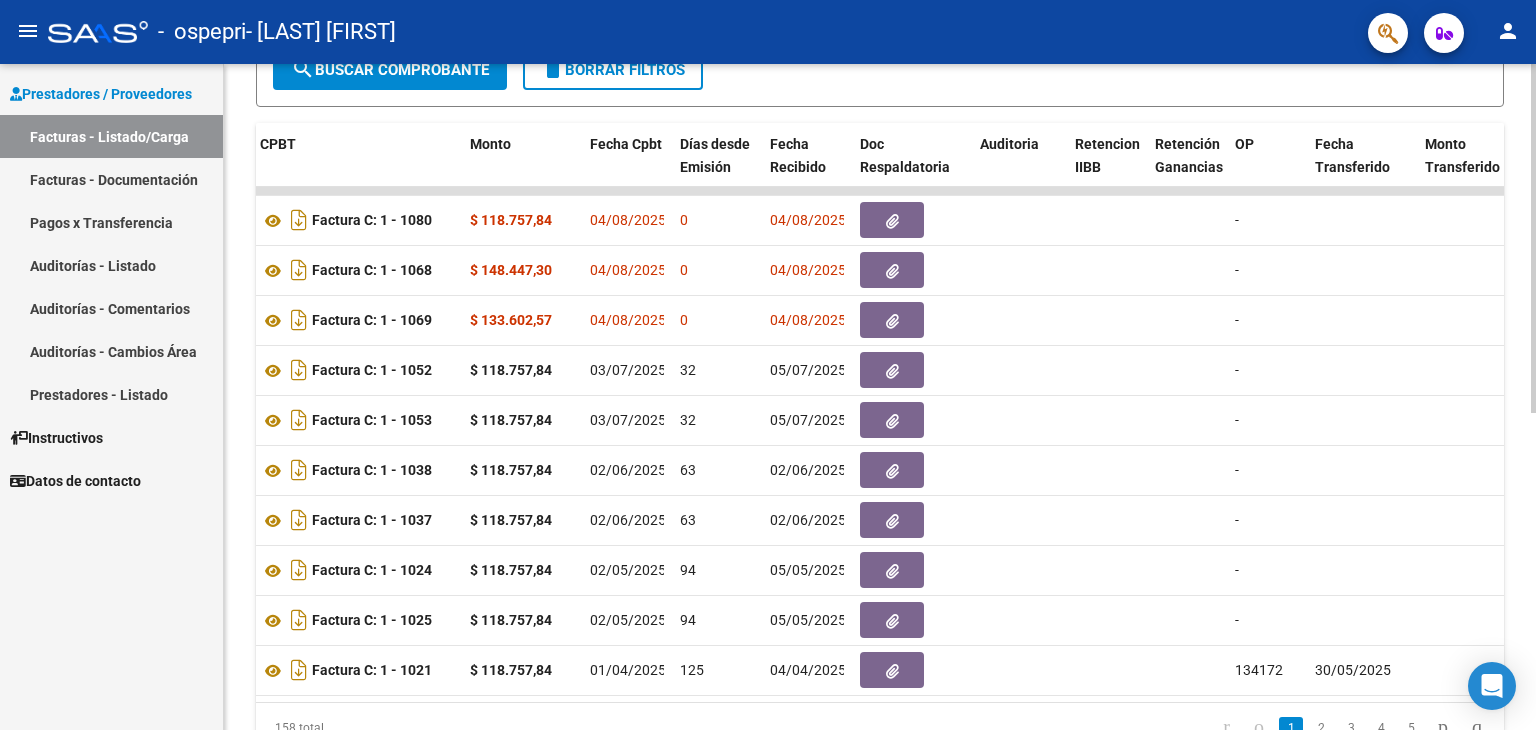 scroll, scrollTop: 502, scrollLeft: 0, axis: vertical 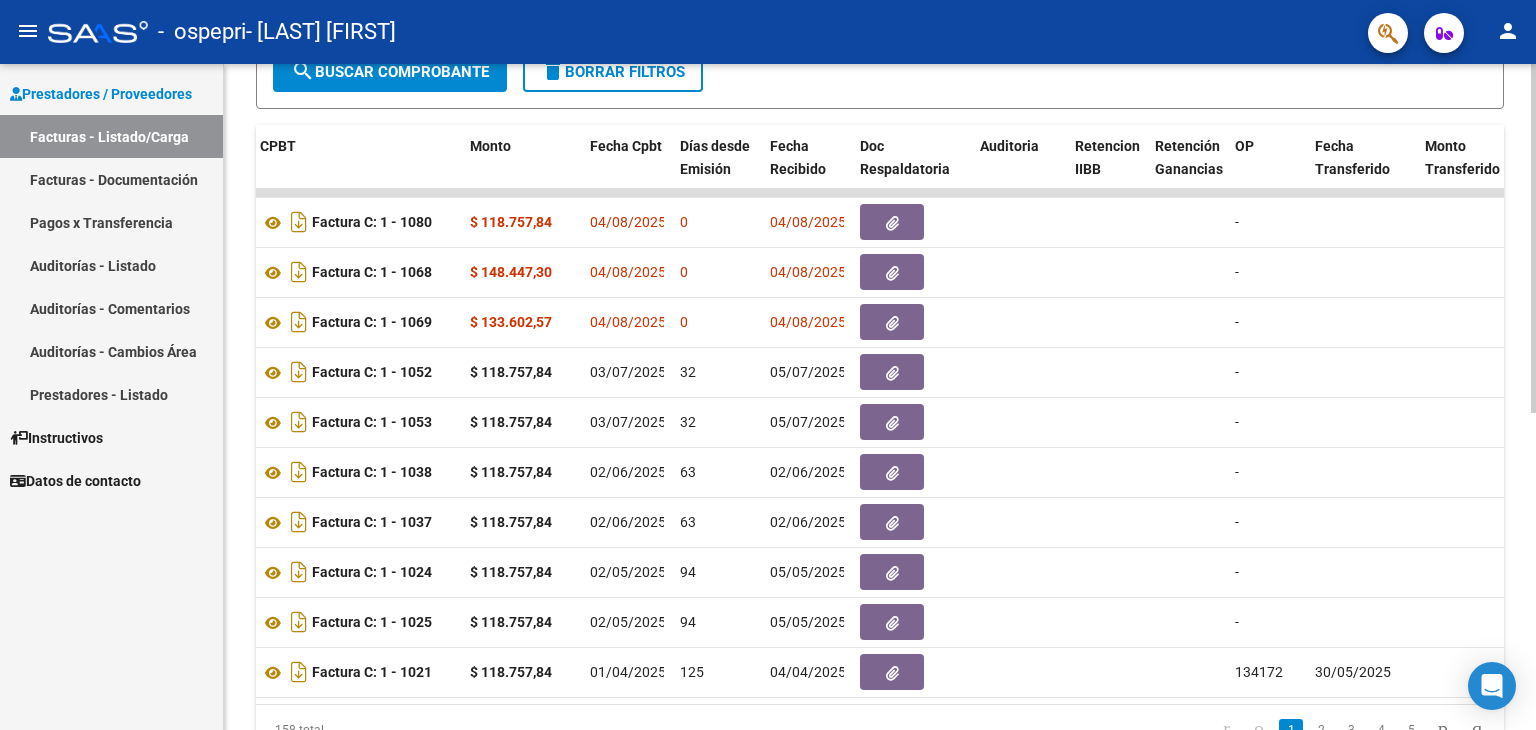 click 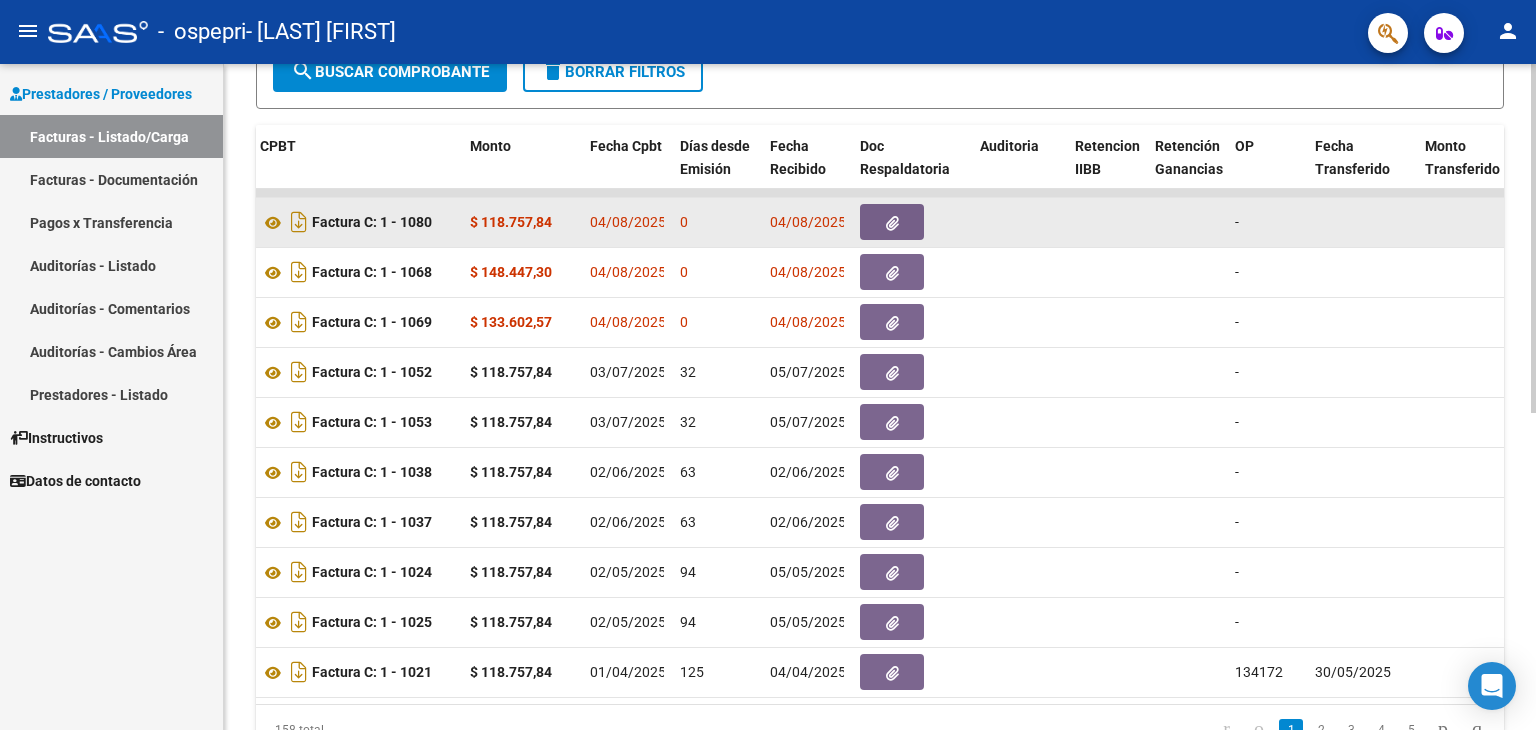click 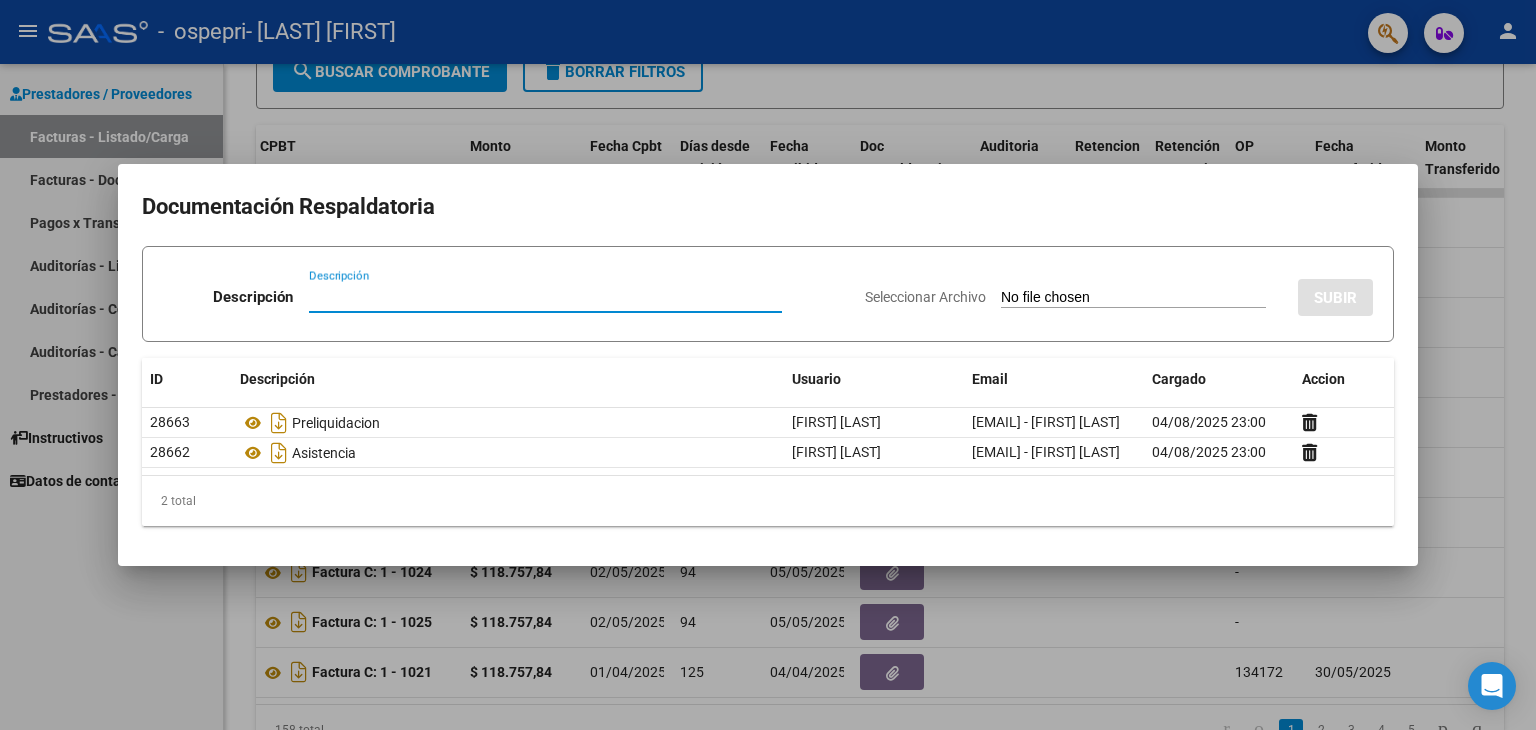 click at bounding box center [768, 365] 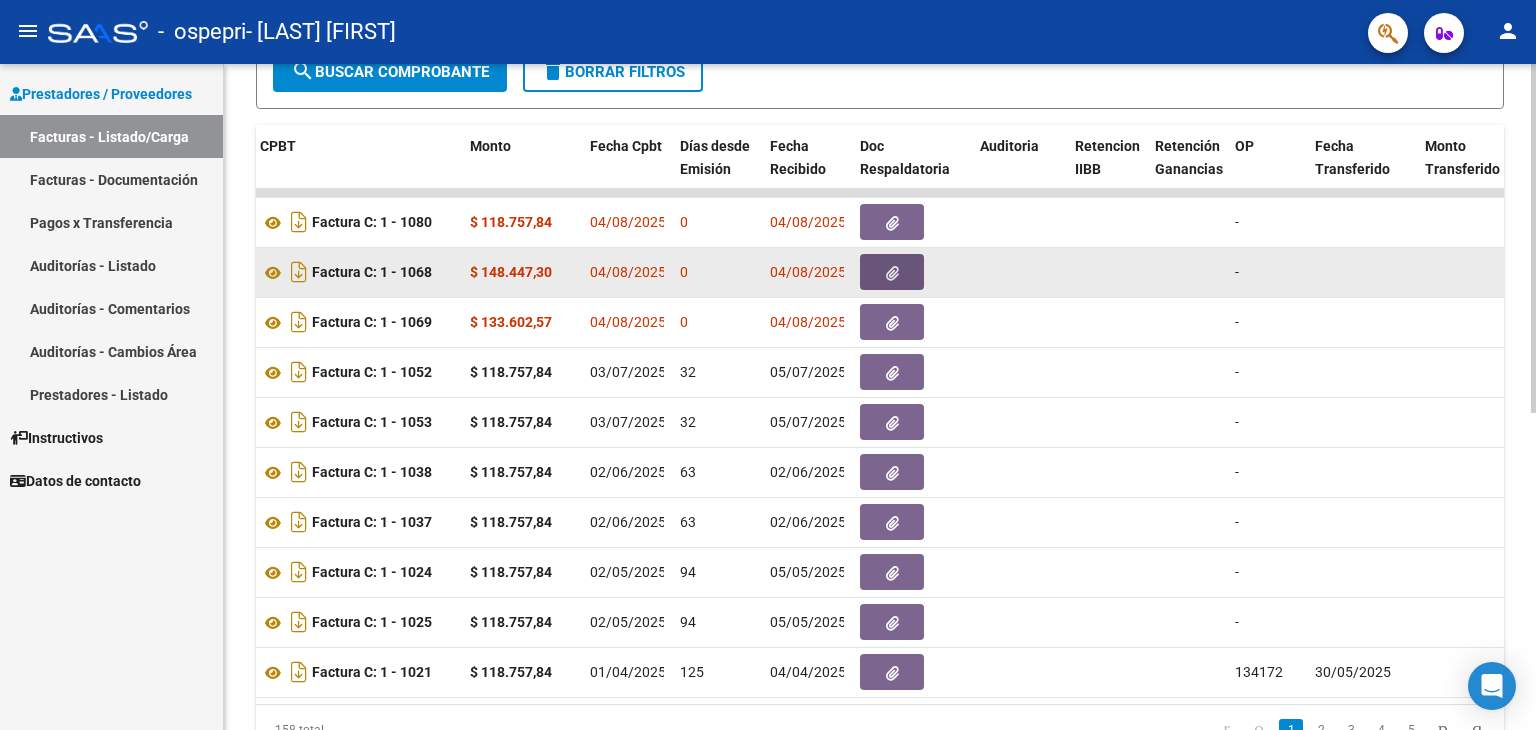 click 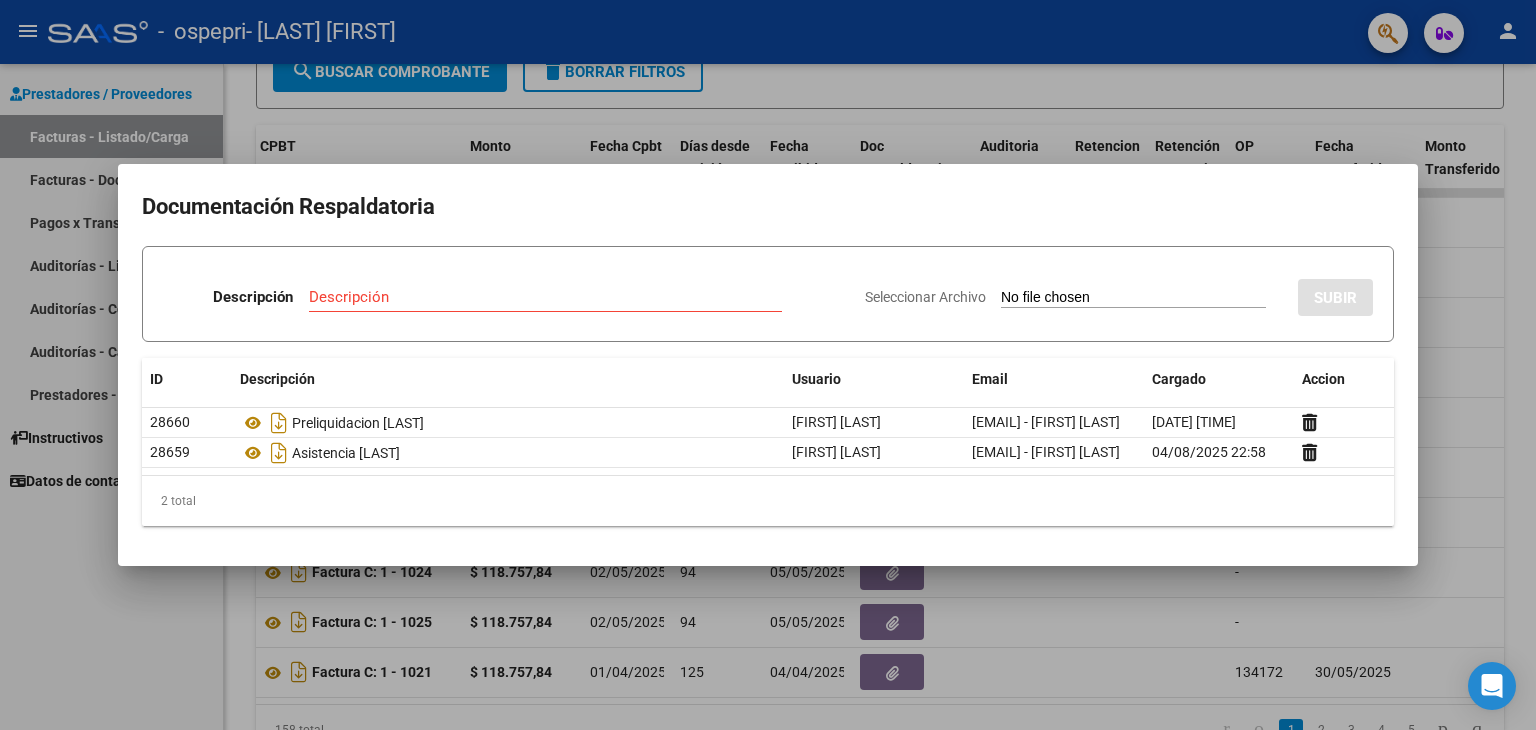 click at bounding box center [768, 365] 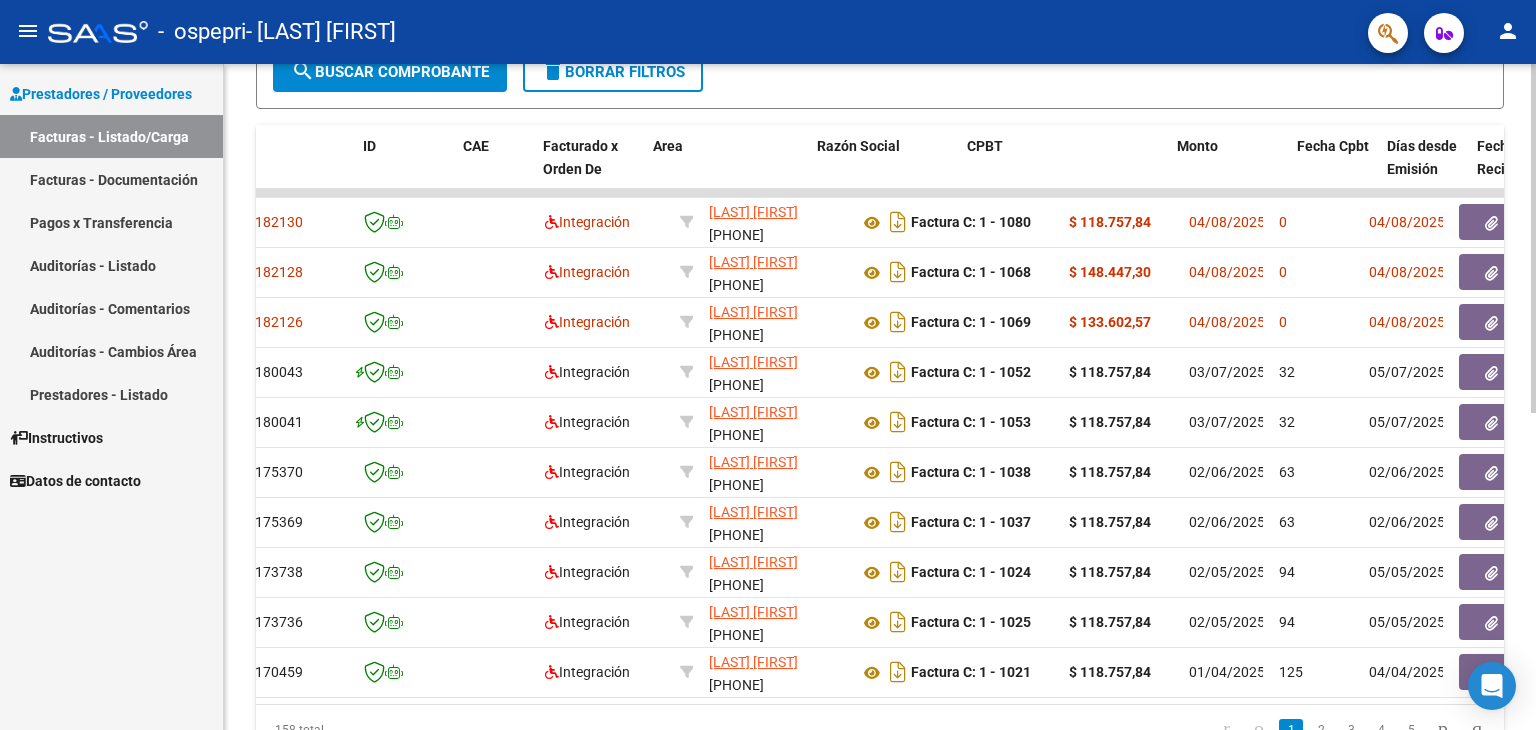 scroll, scrollTop: 0, scrollLeft: 0, axis: both 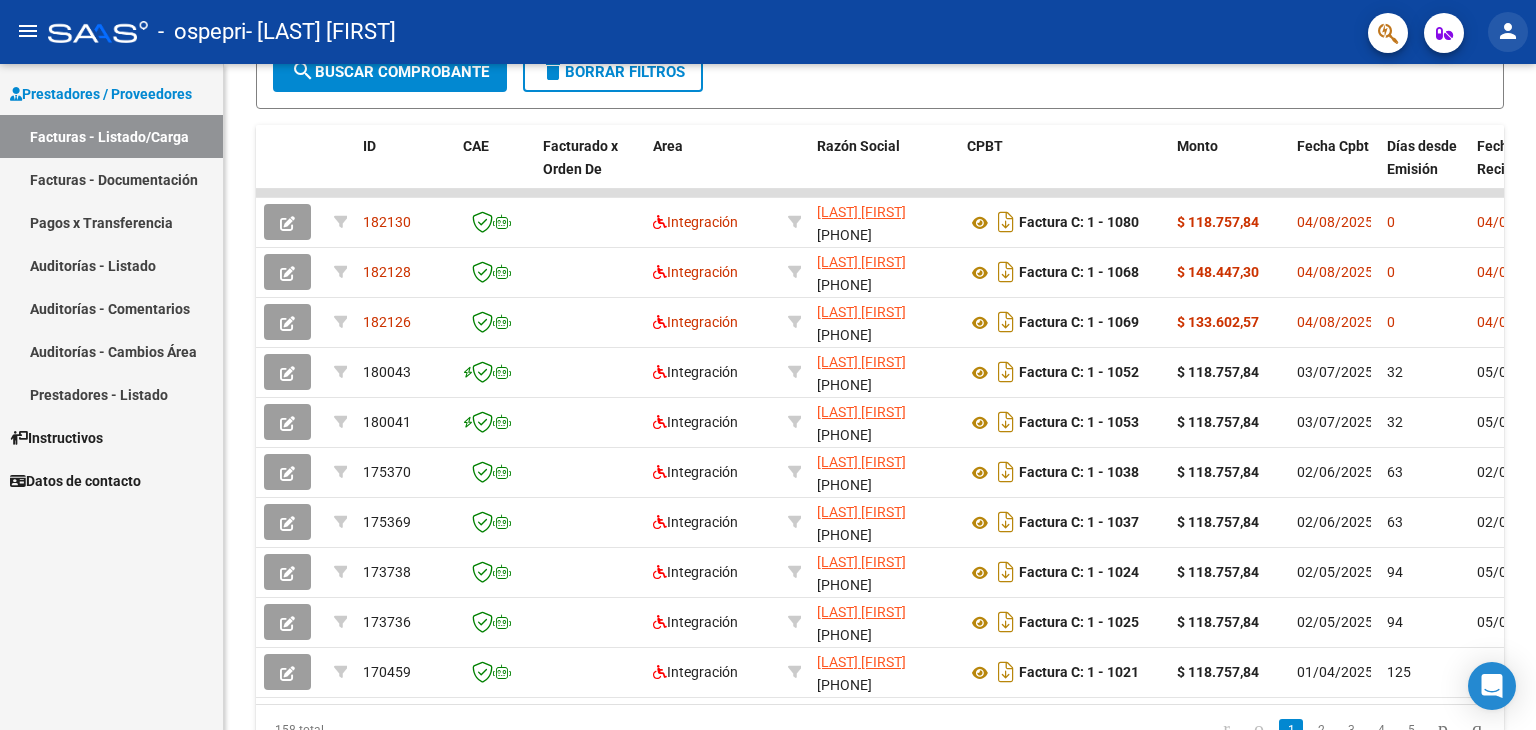 click on "person" 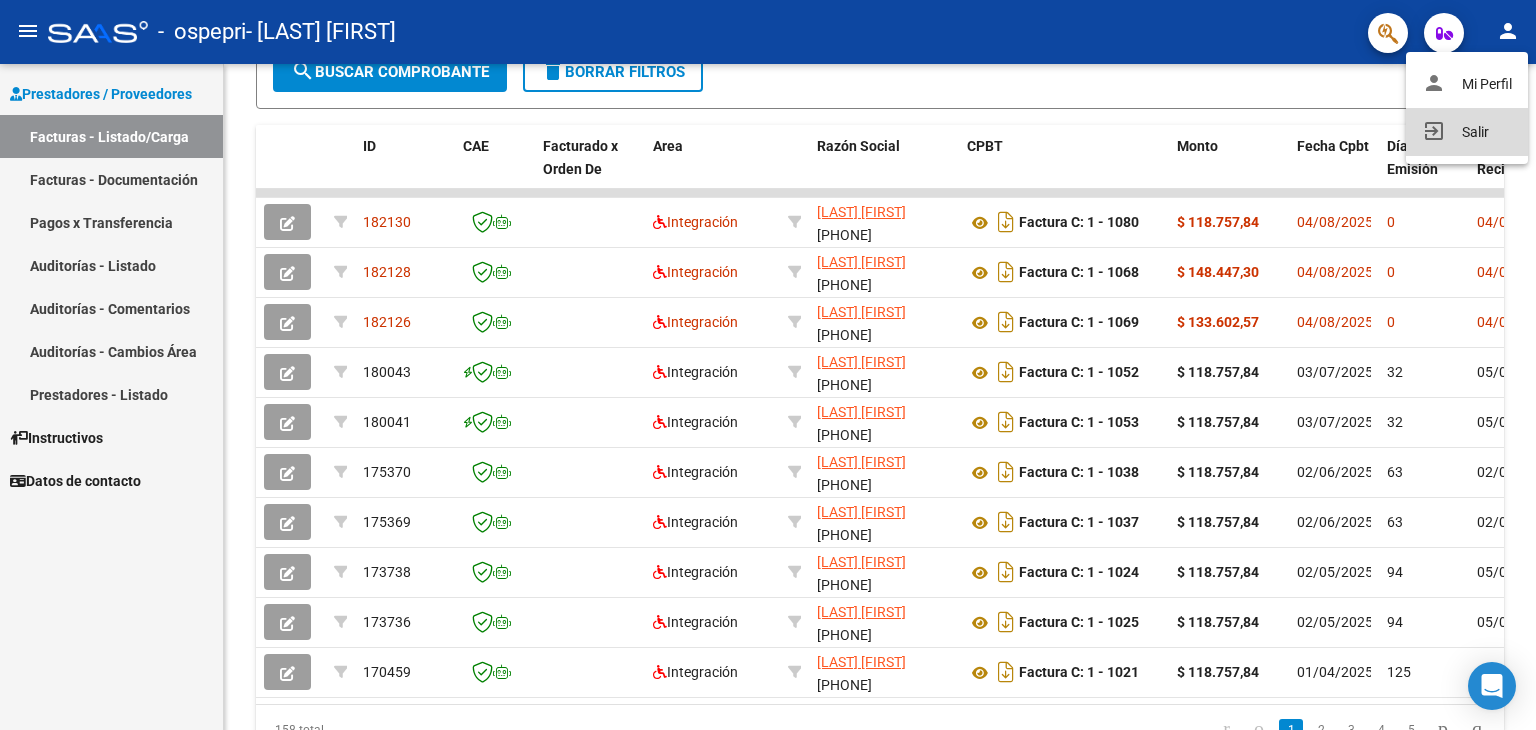 click on "exit_to_app  Salir" at bounding box center (1467, 132) 